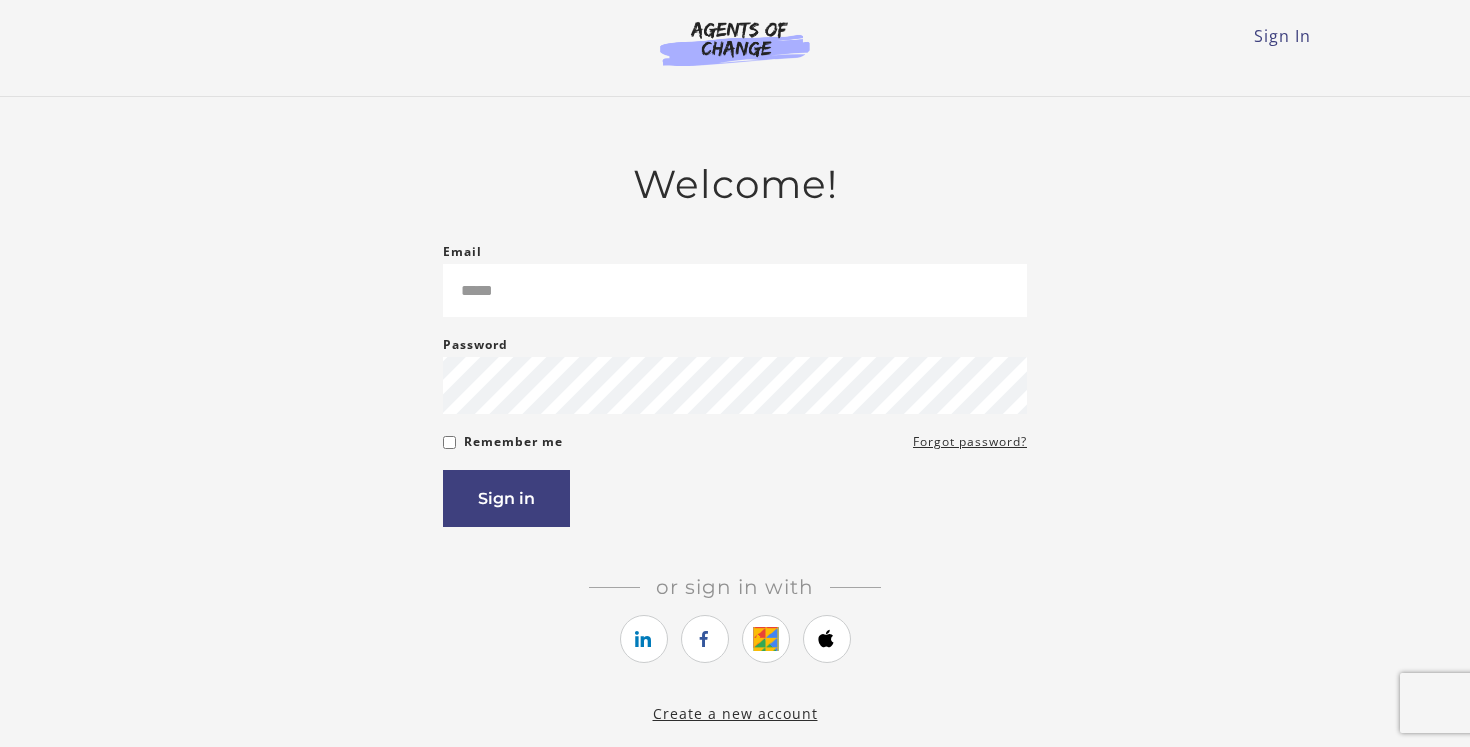 scroll, scrollTop: 0, scrollLeft: 0, axis: both 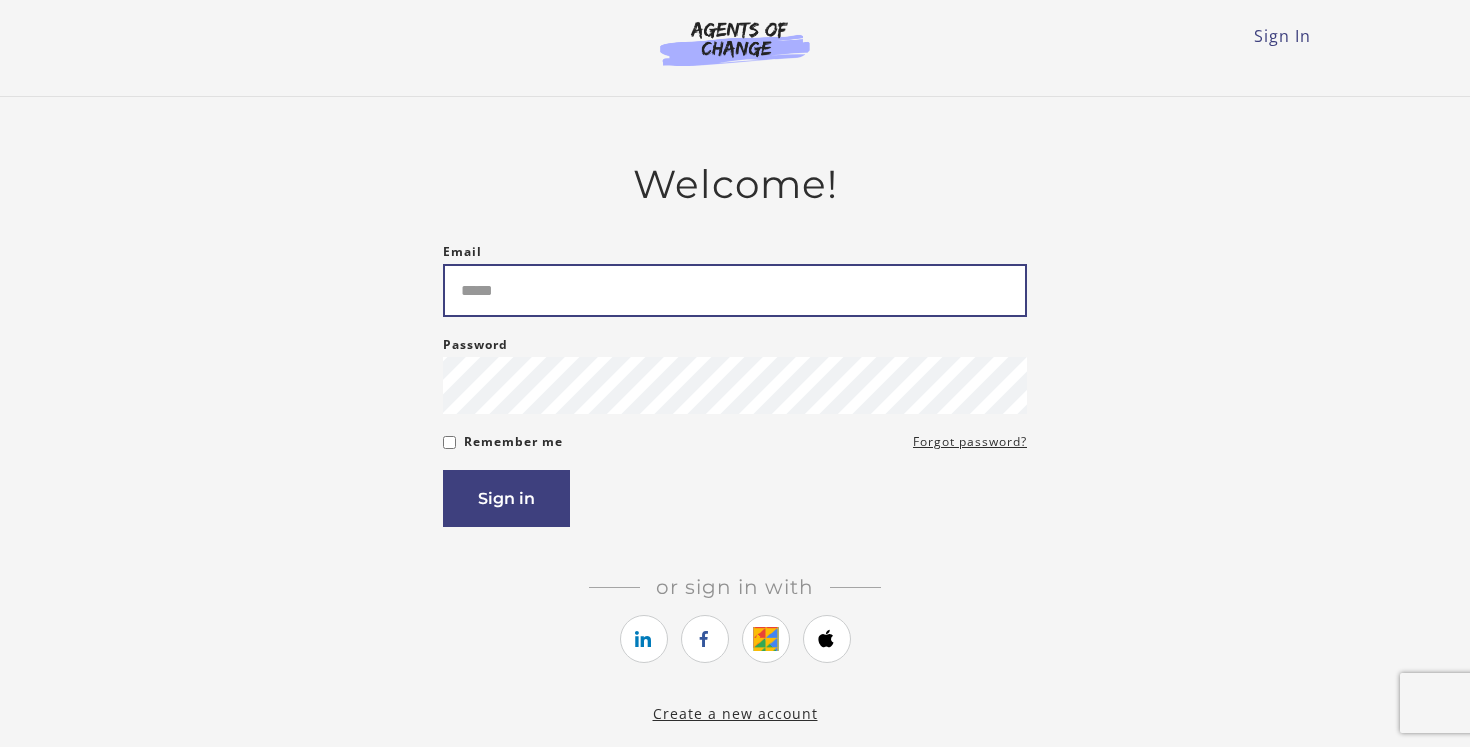 click on "Email" at bounding box center (735, 290) 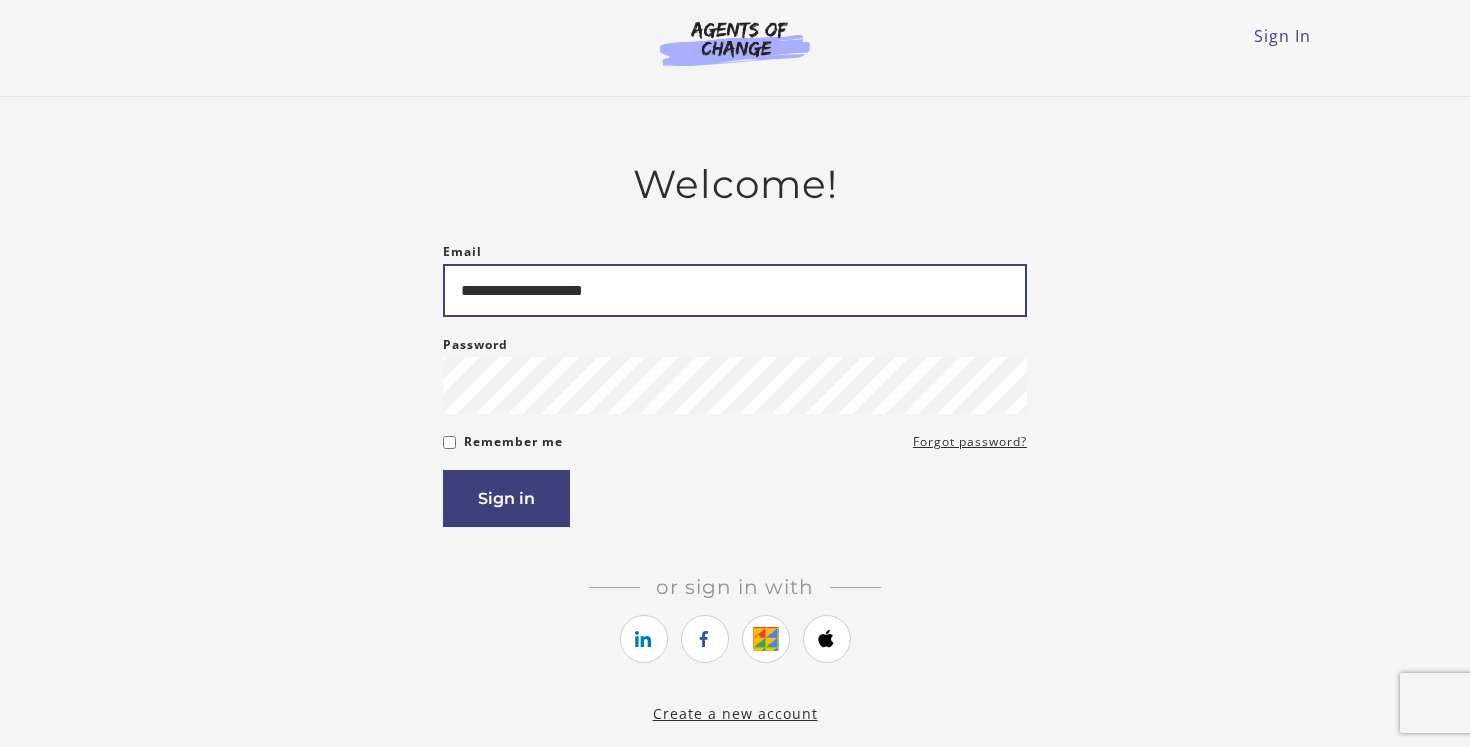 type on "**********" 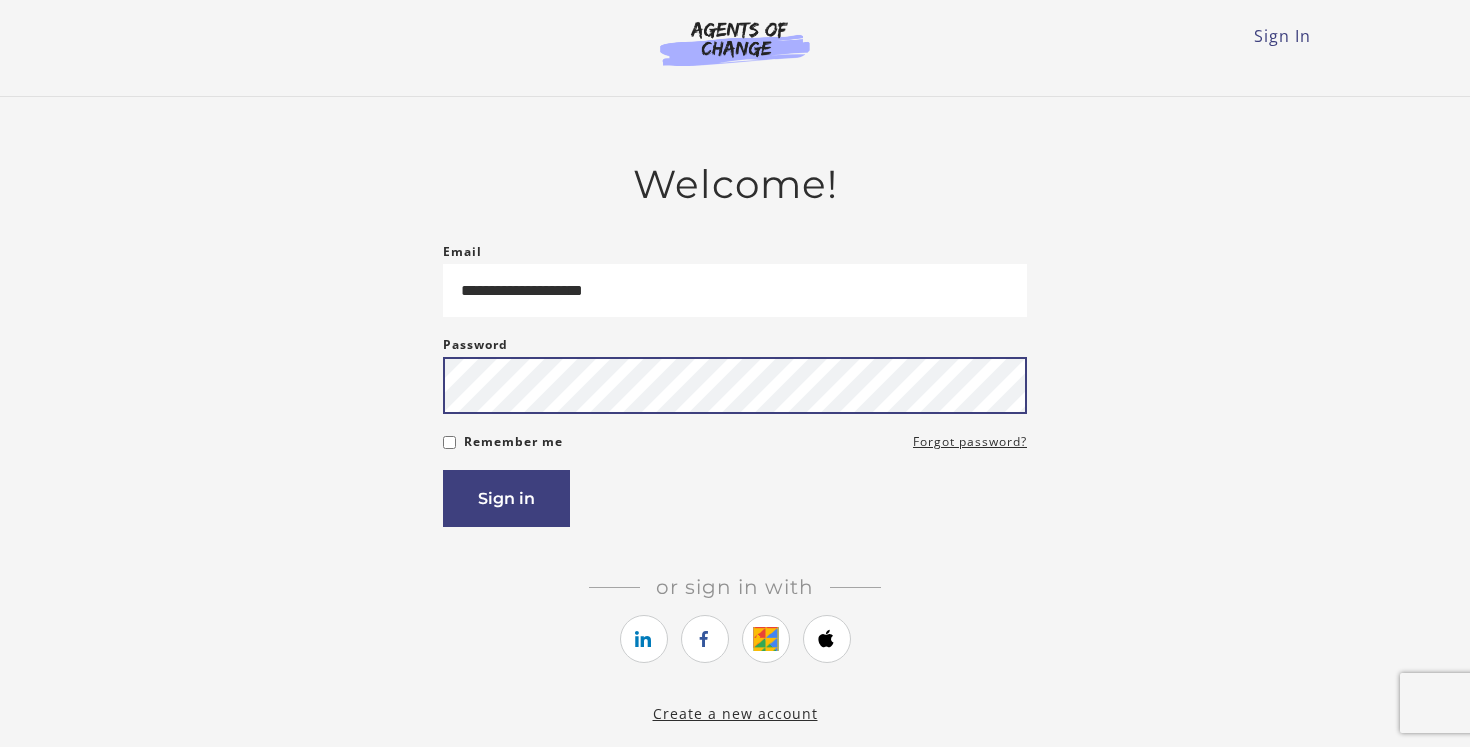 click on "Sign in" at bounding box center (506, 498) 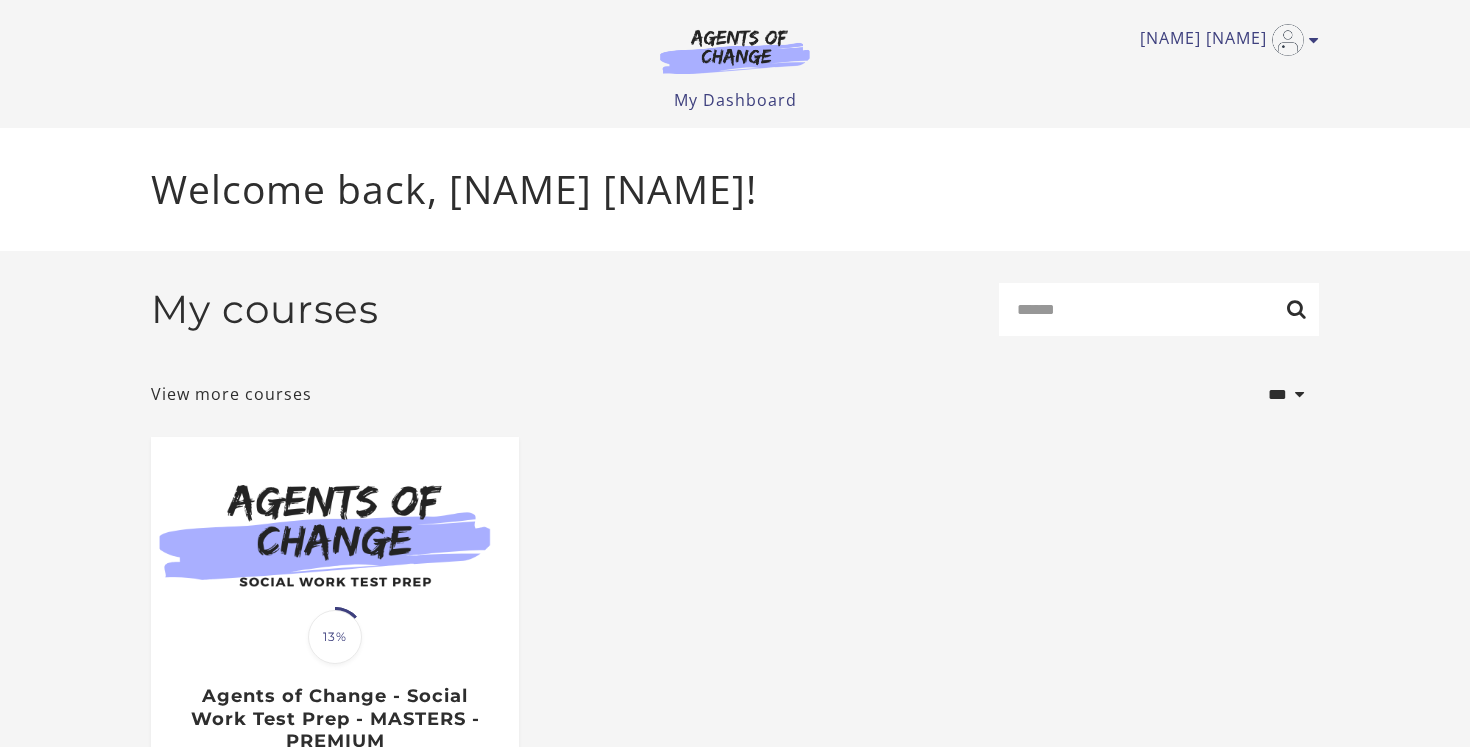 scroll, scrollTop: 0, scrollLeft: 0, axis: both 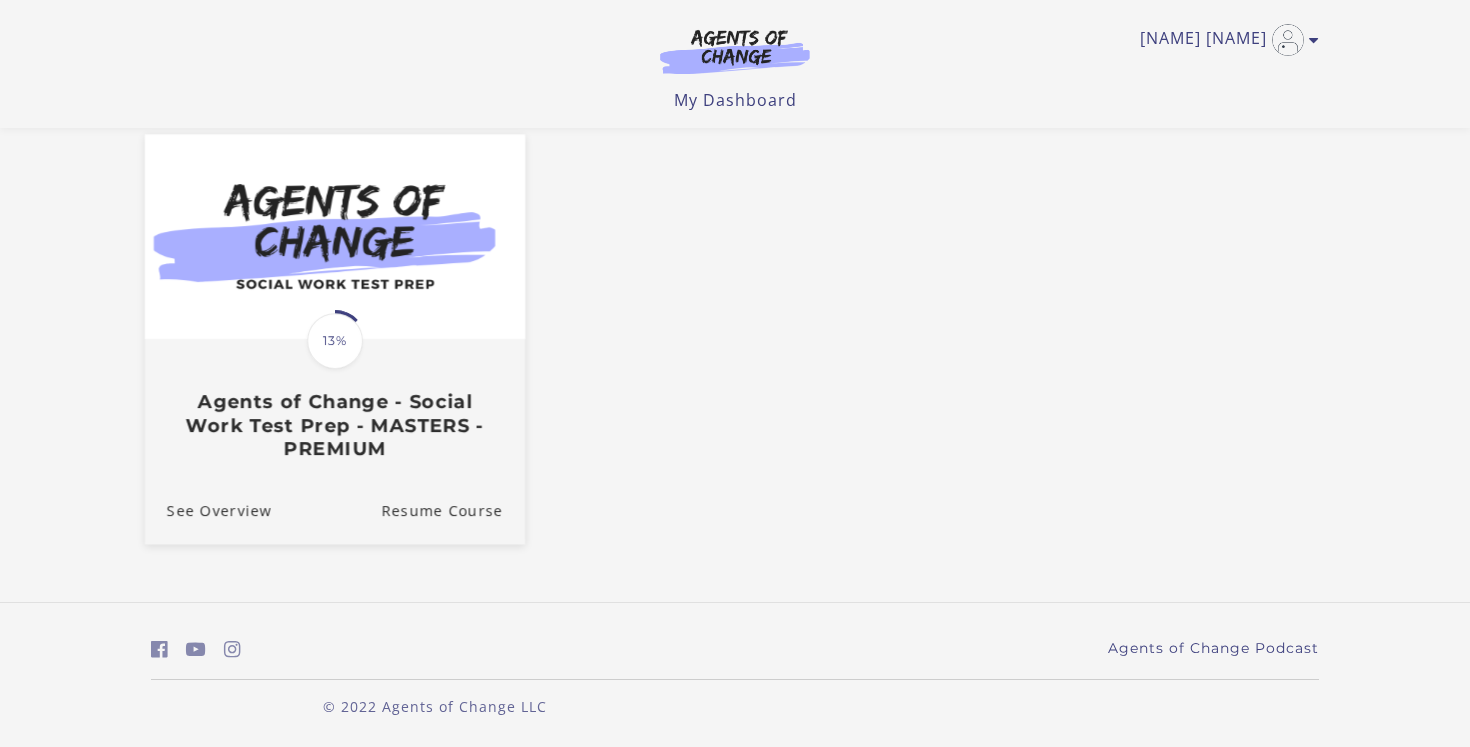 click on "Translation missing: en.liquid.partials.dashboard_course_card.progress_description: 13%
13%
Agents of Change - Social Work Test Prep - MASTERS - PREMIUM" at bounding box center (335, 400) 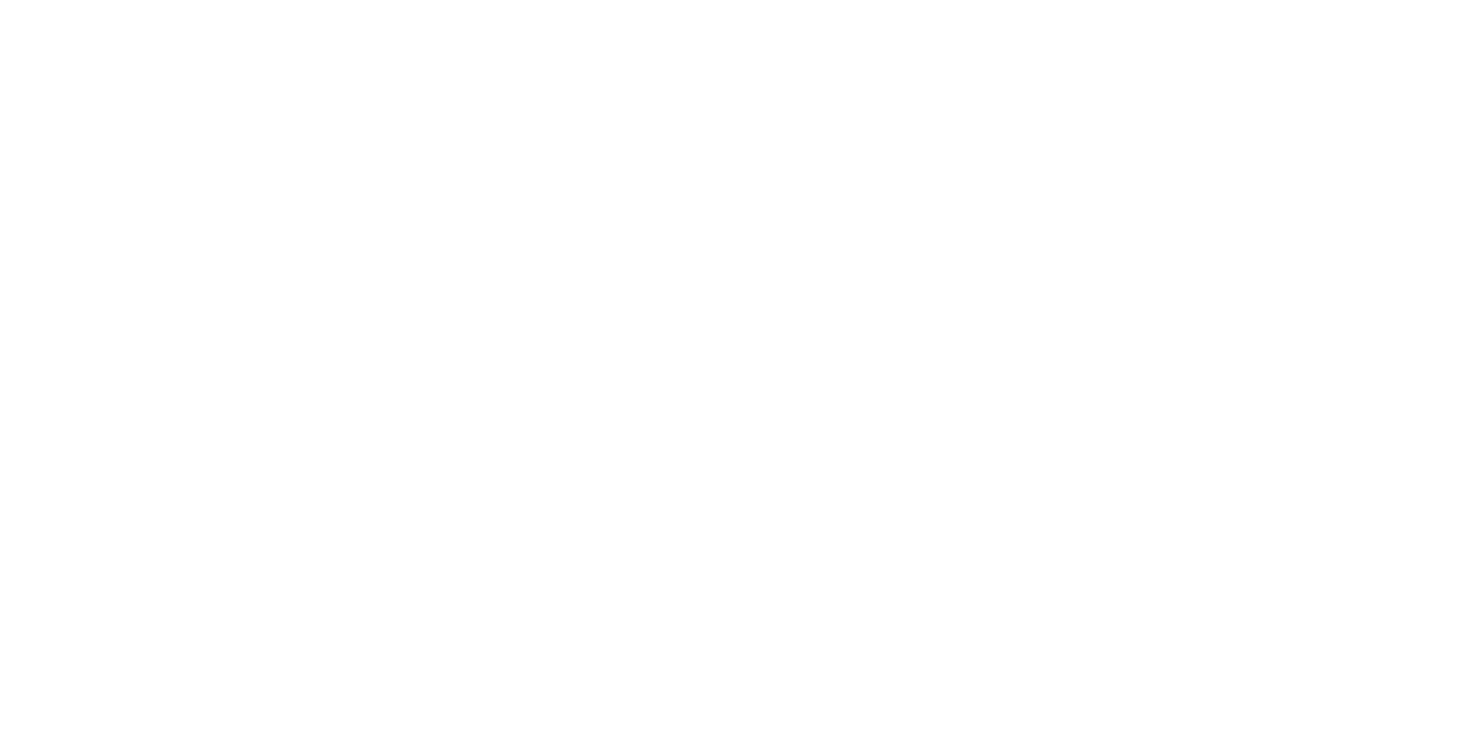scroll, scrollTop: 0, scrollLeft: 0, axis: both 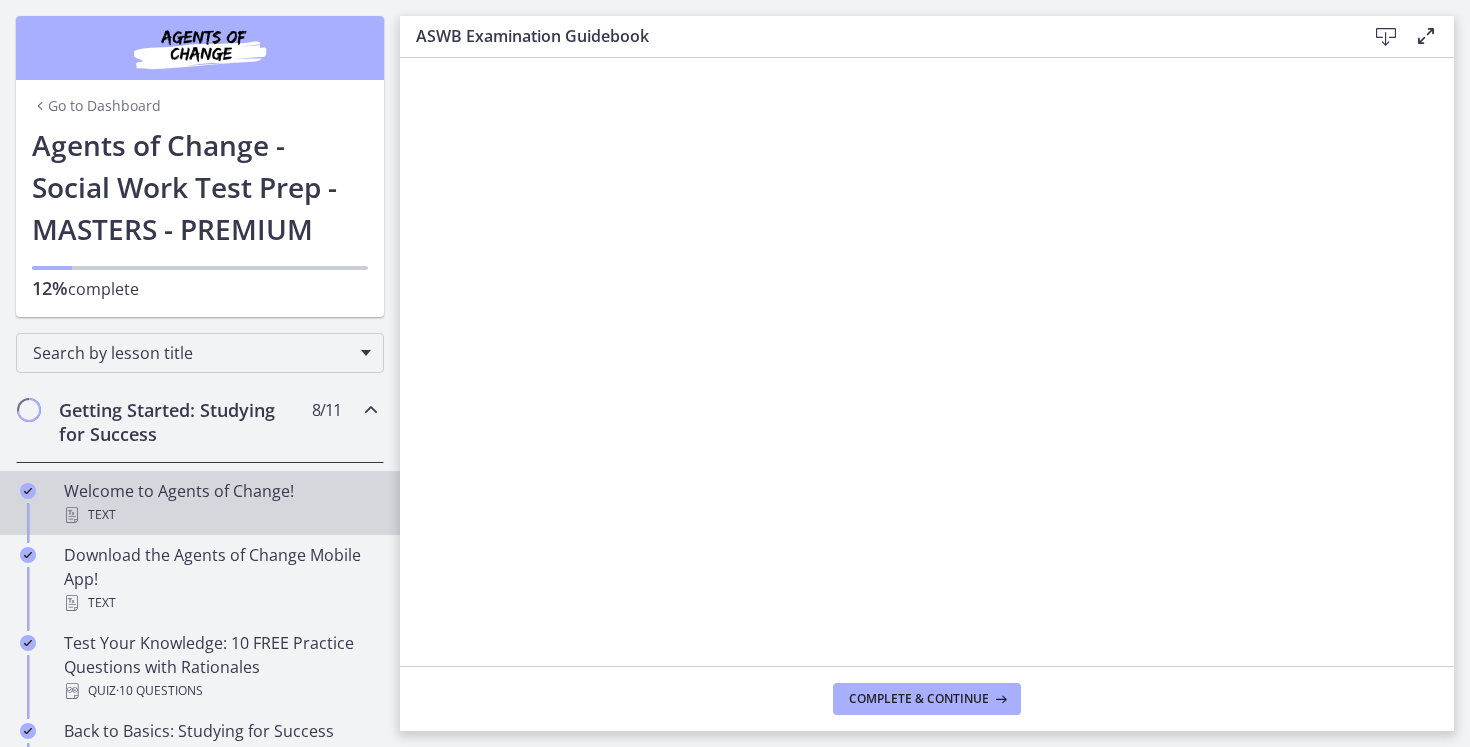 click on "Text" at bounding box center [220, 515] 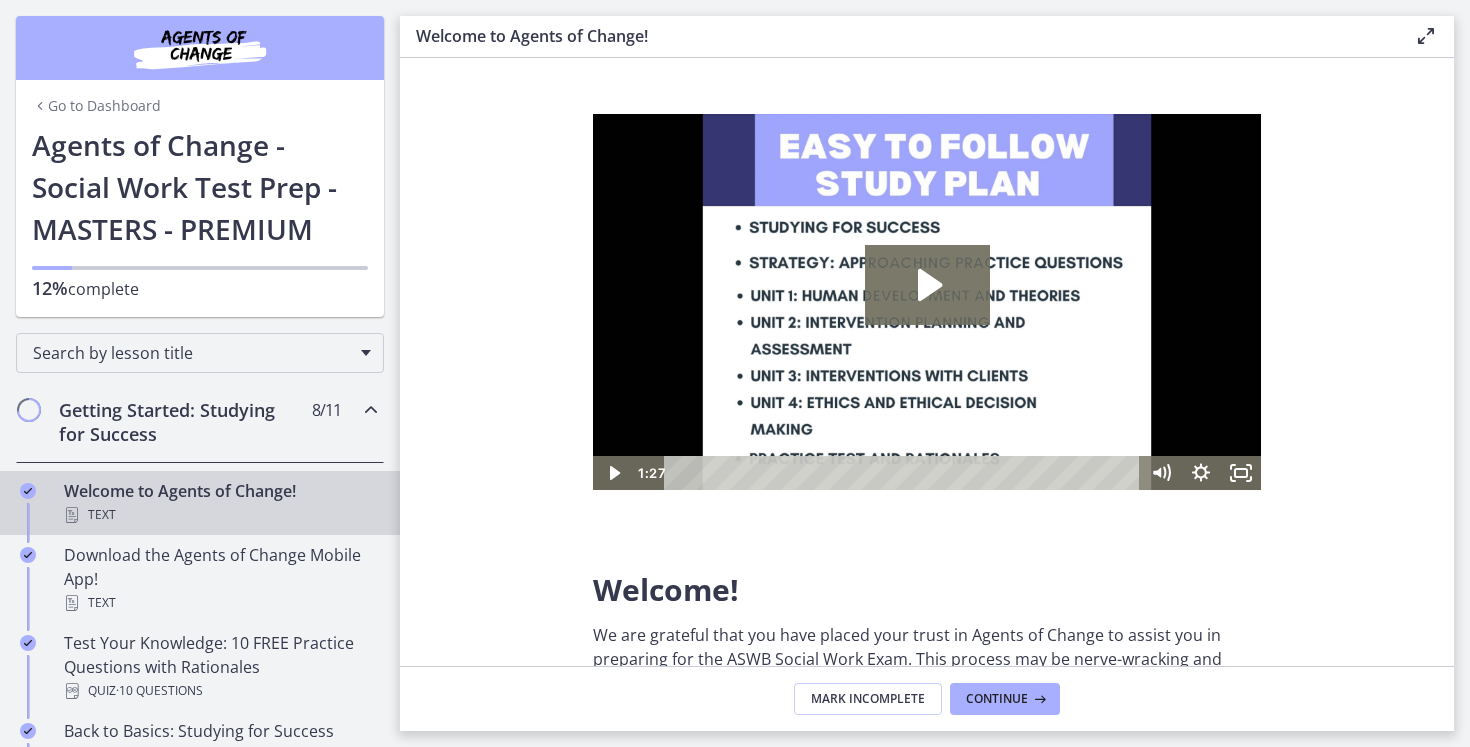 scroll, scrollTop: 0, scrollLeft: 0, axis: both 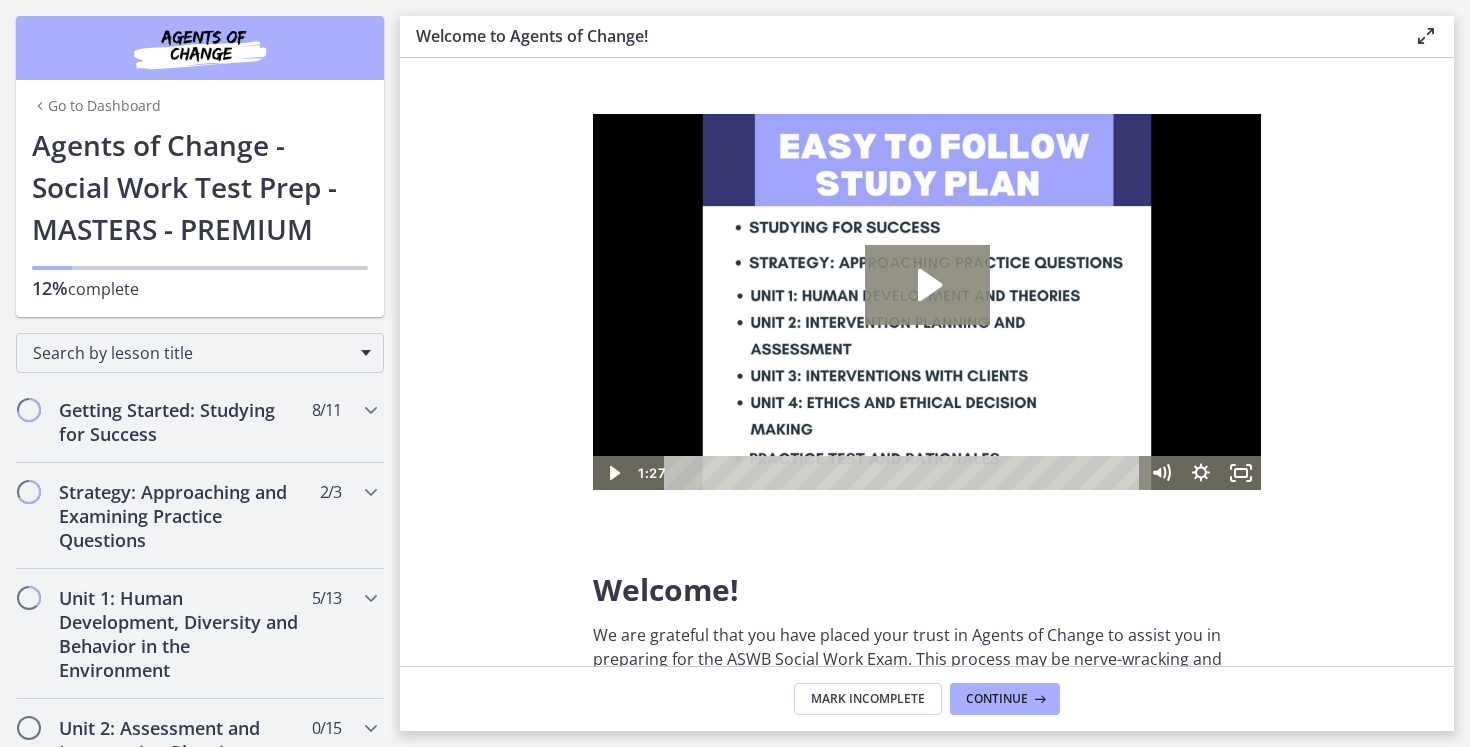 click 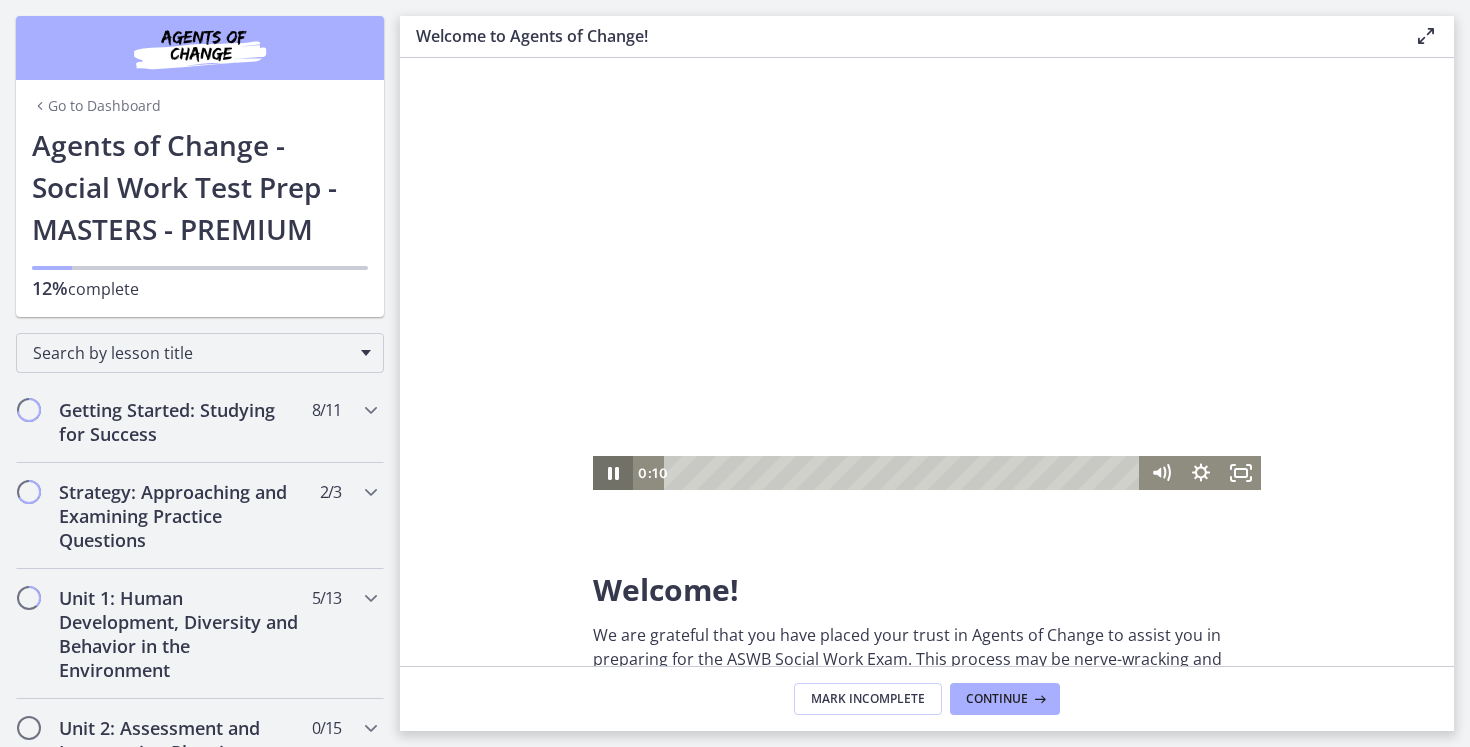 click 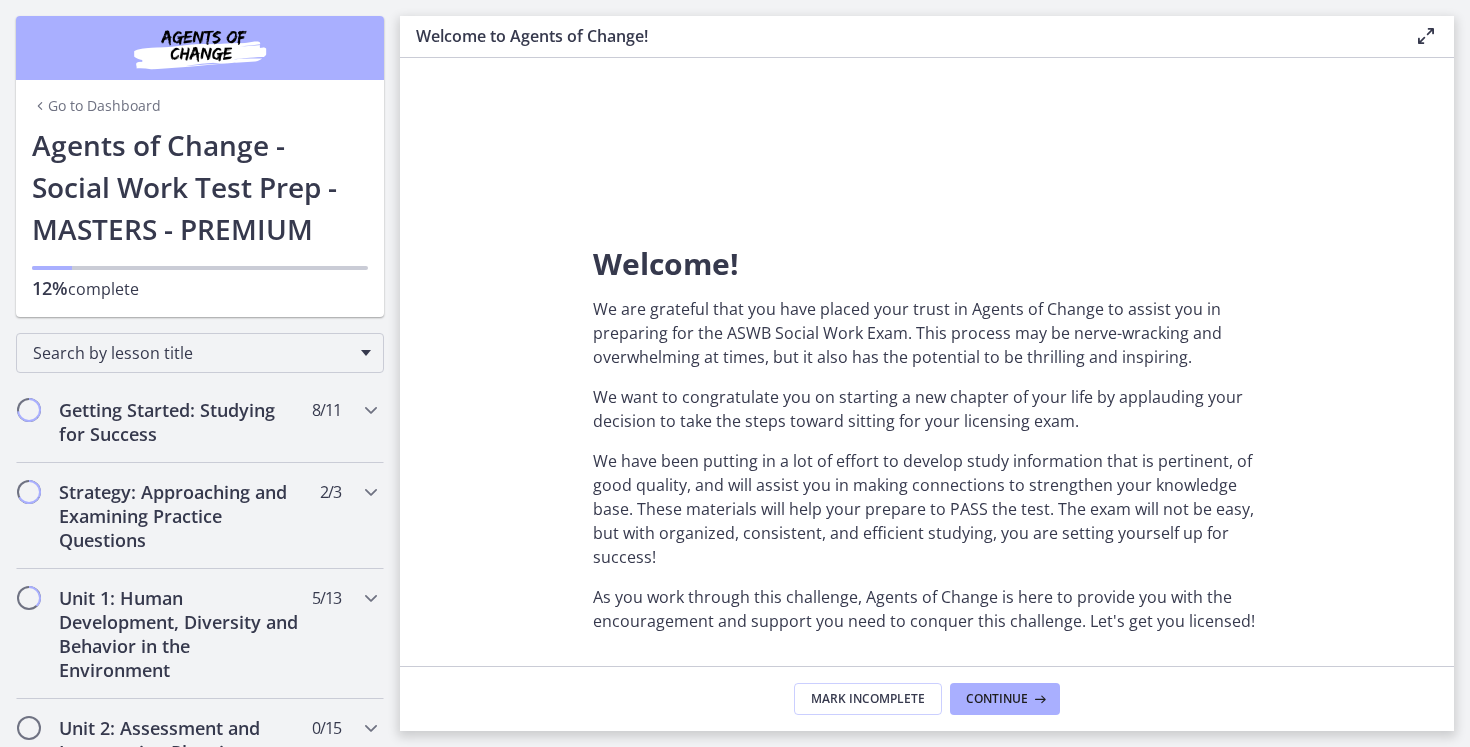 scroll, scrollTop: 0, scrollLeft: 0, axis: both 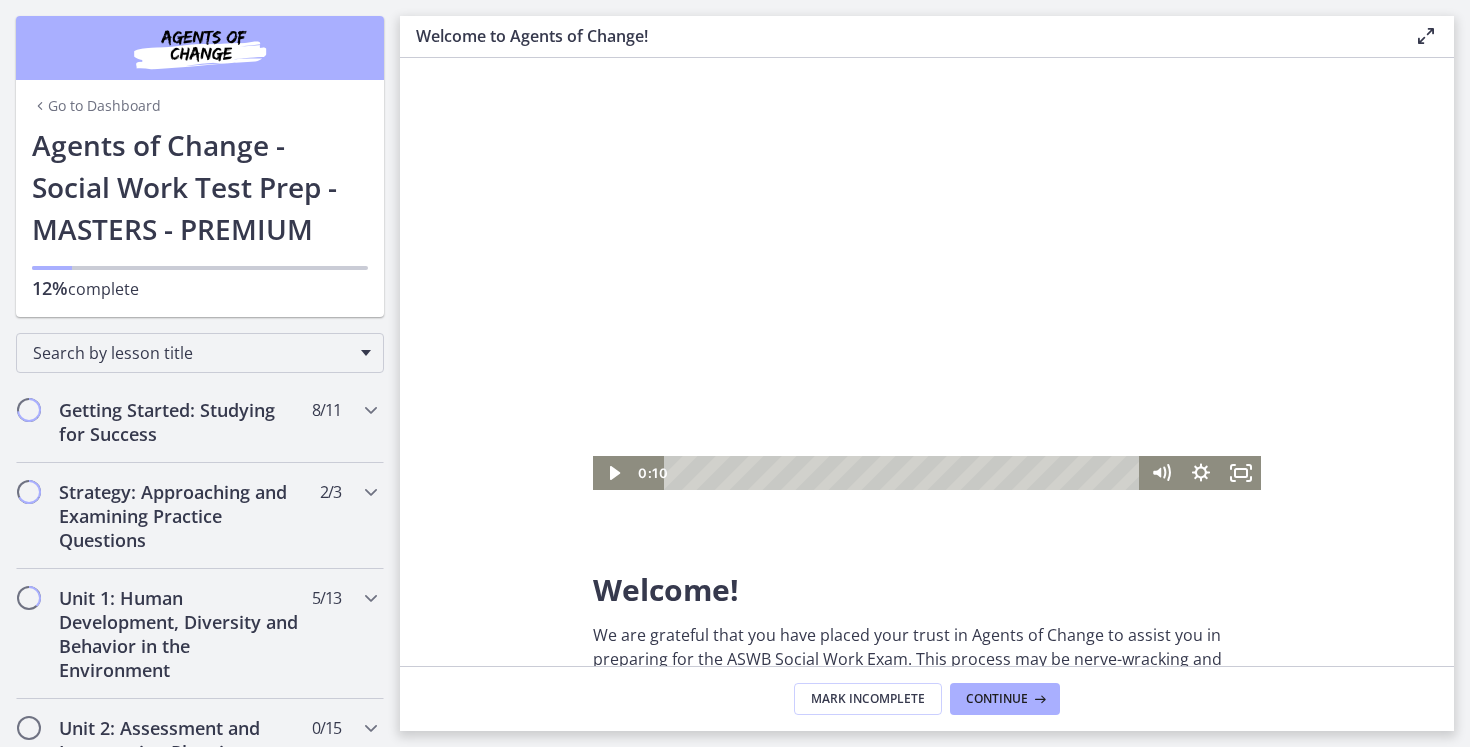 click at bounding box center (927, 302) 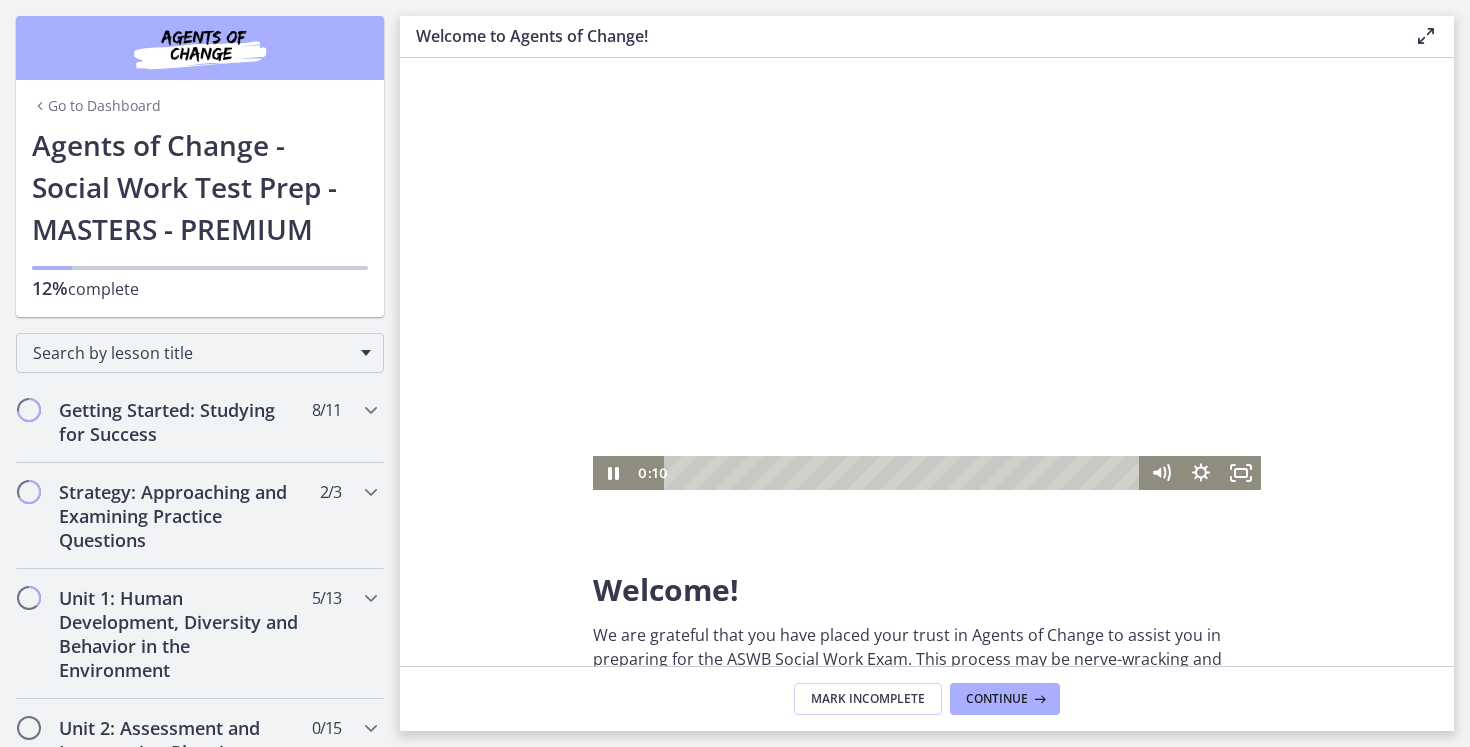 click at bounding box center [927, 302] 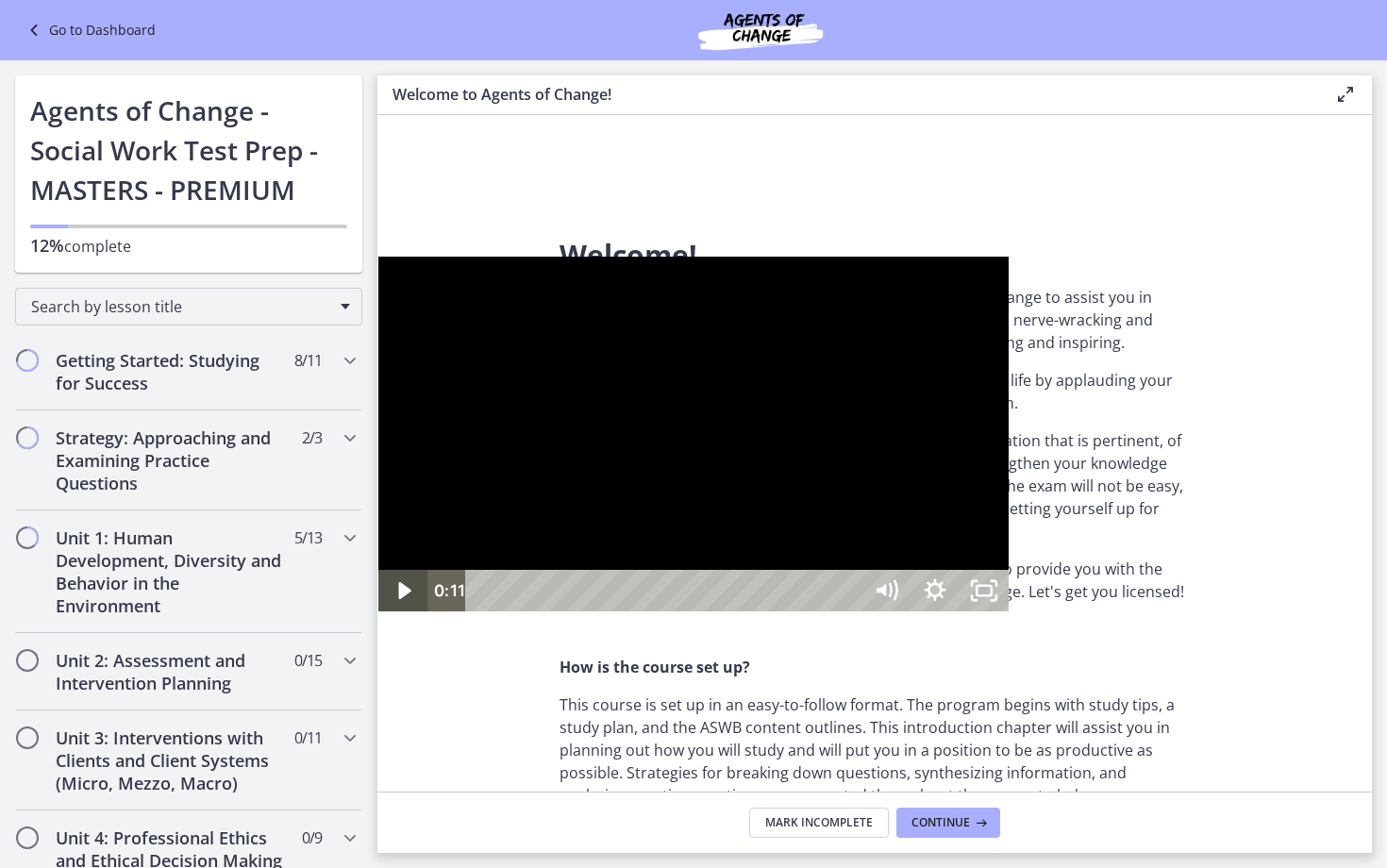 click 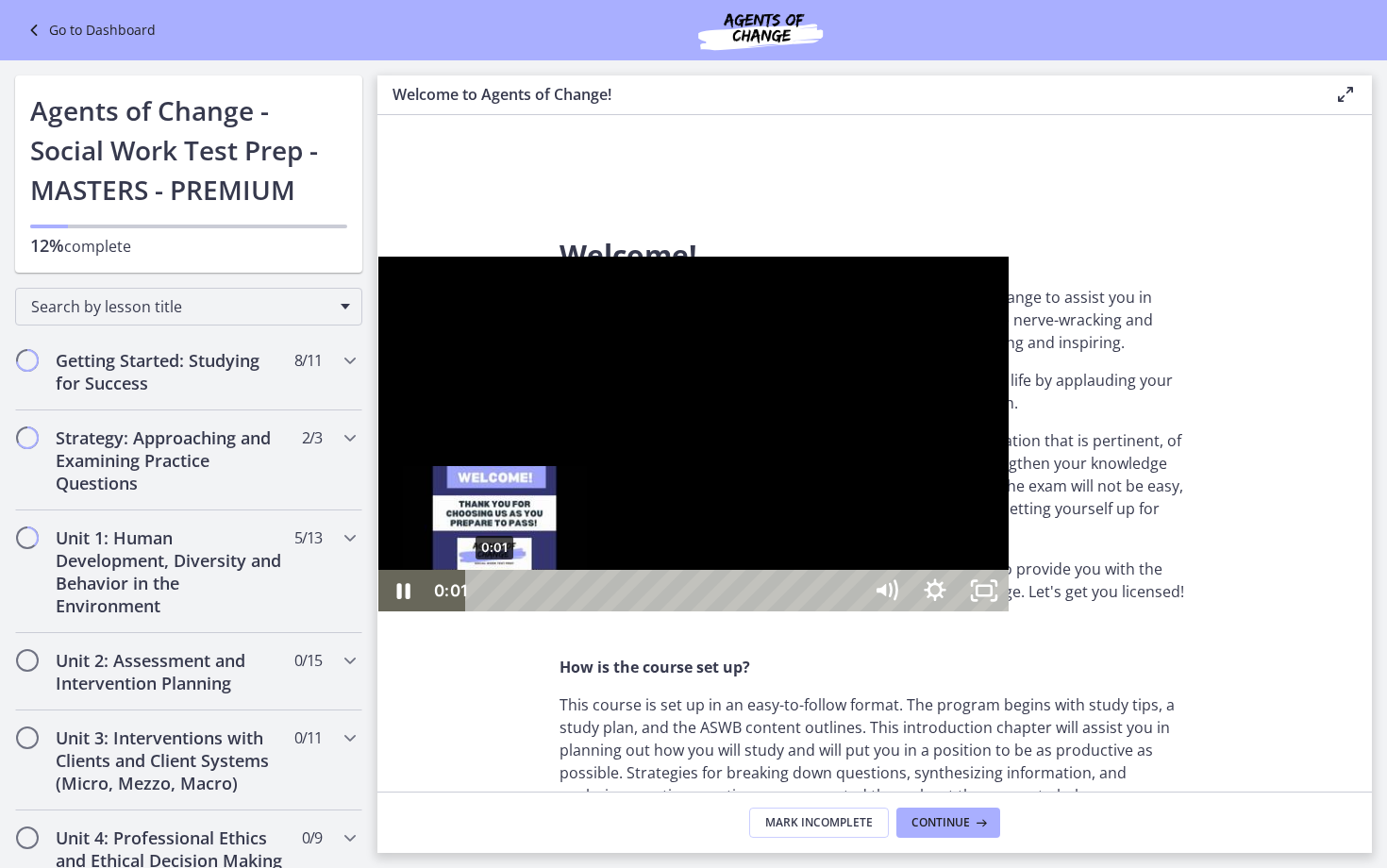 click on "0:01" at bounding box center (666, 591) 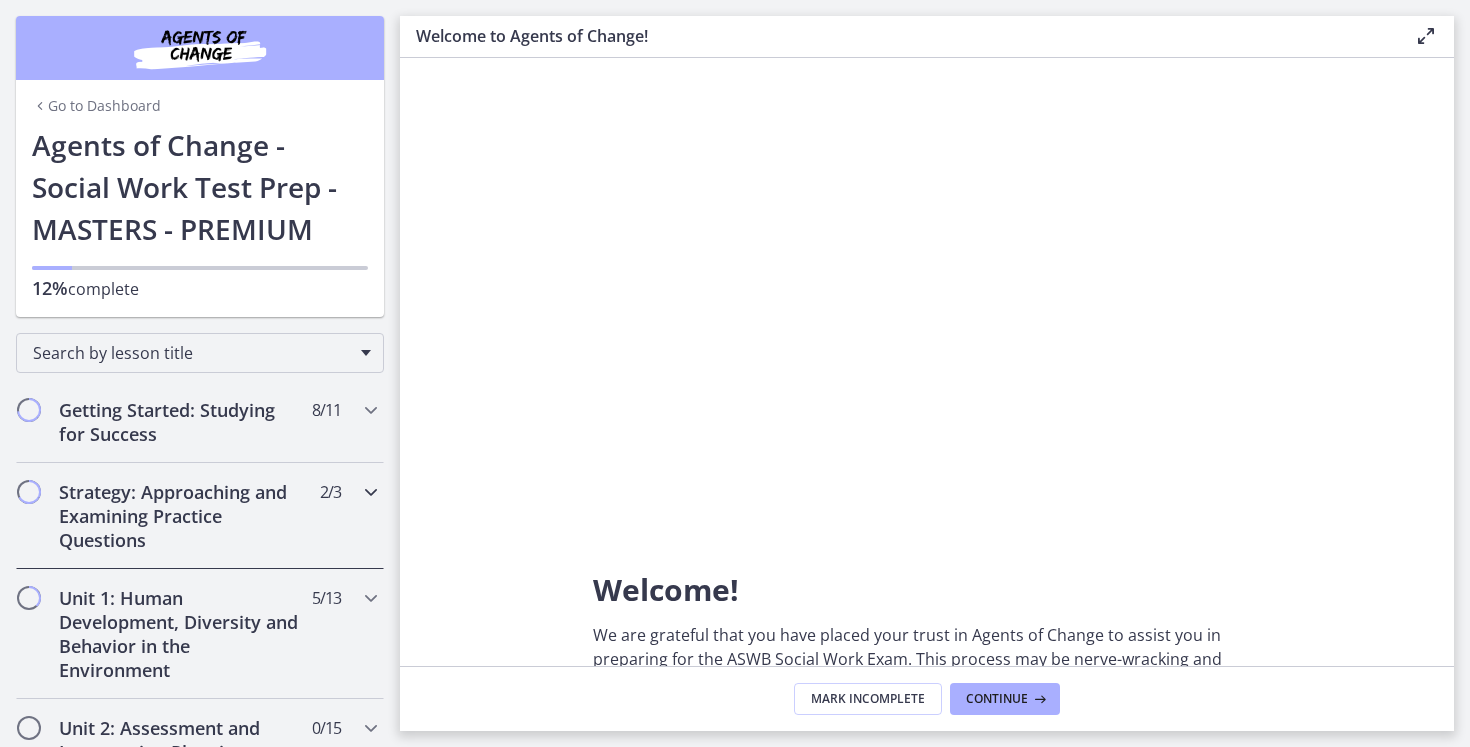 click on "Strategy: Approaching and Examining Practice Questions" at bounding box center [181, 516] 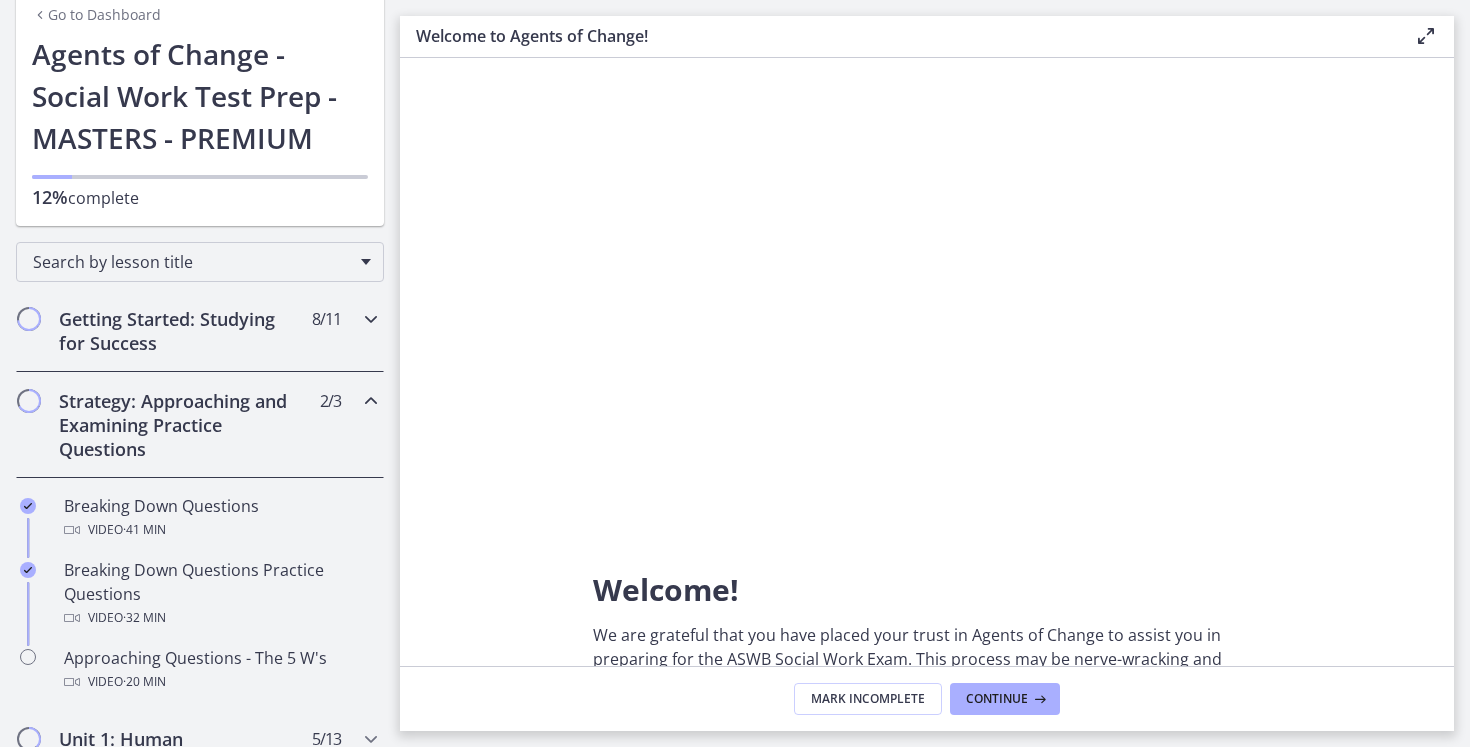 scroll, scrollTop: 89, scrollLeft: 0, axis: vertical 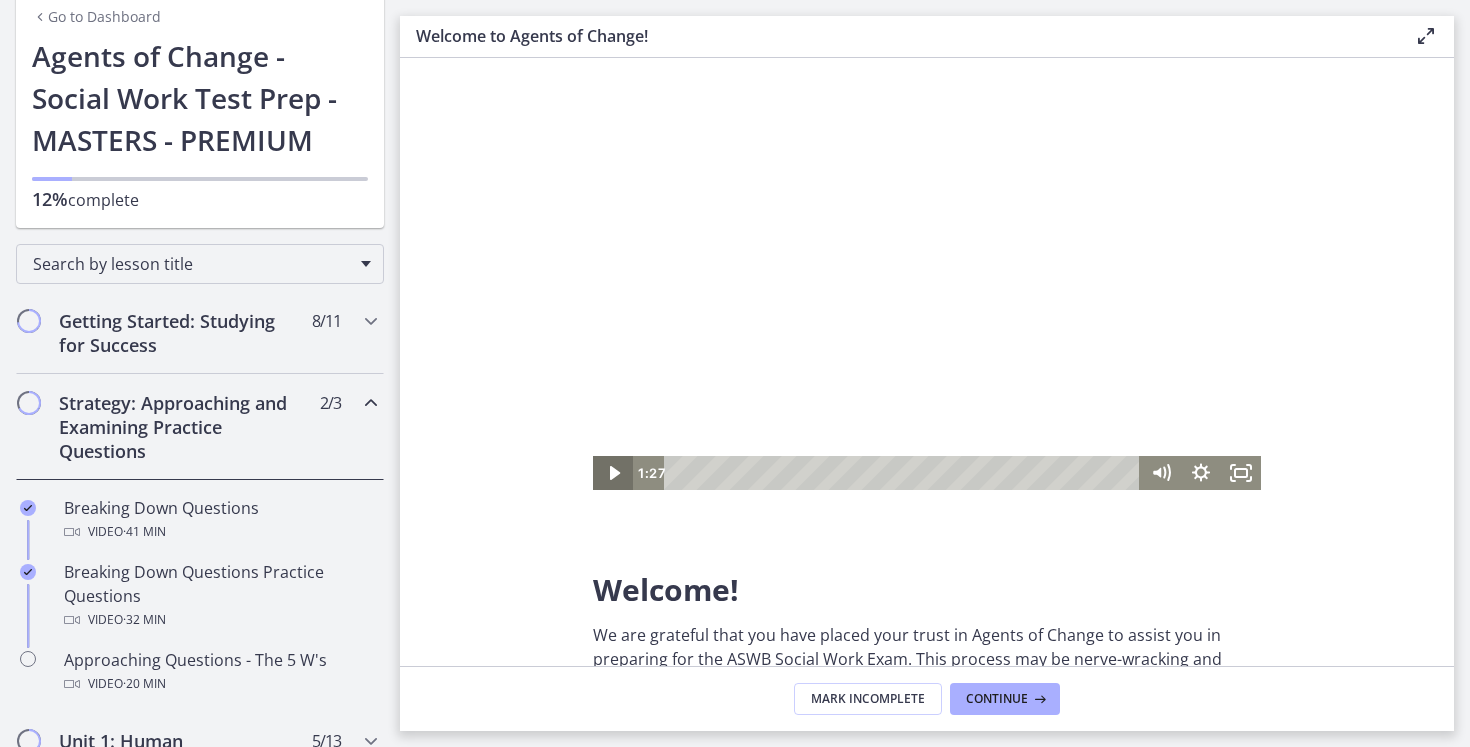click 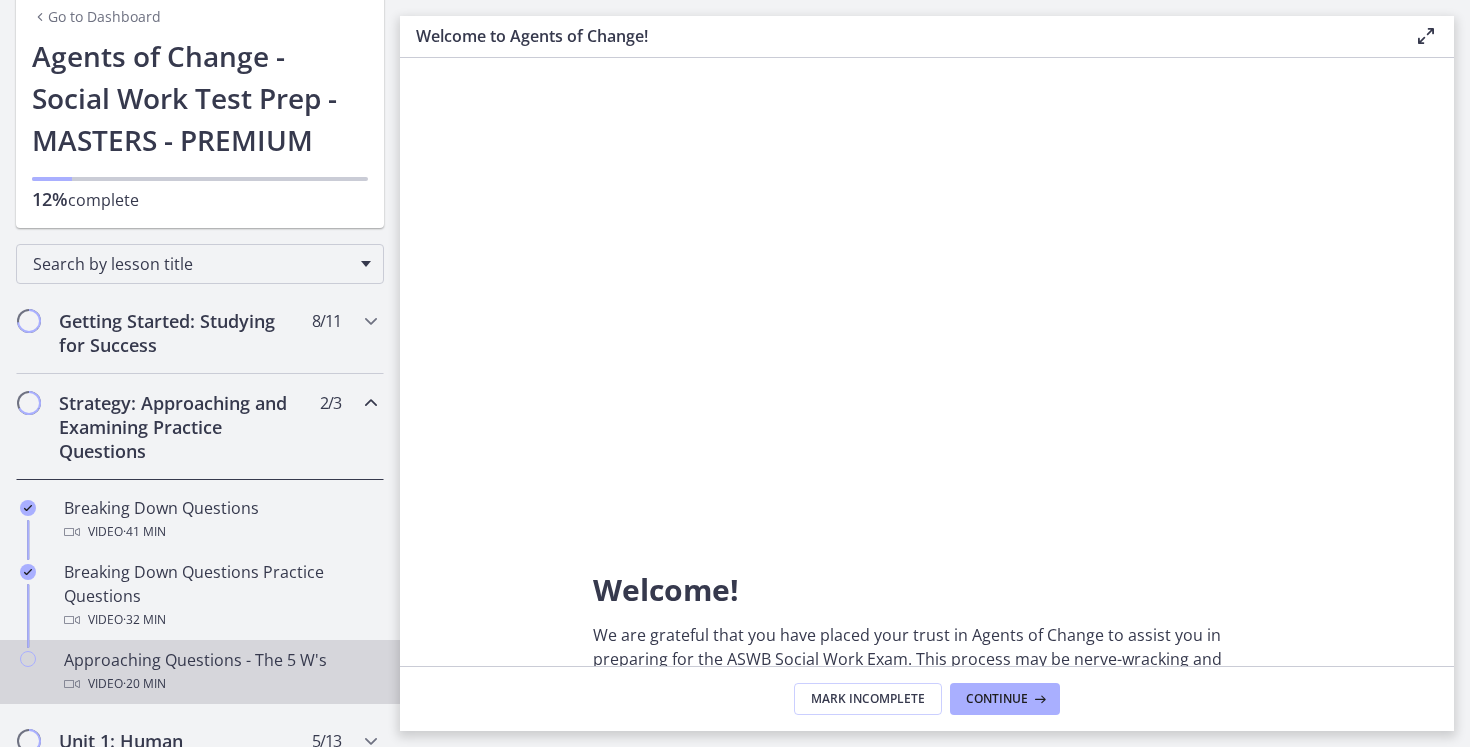 click on "Approaching Questions - The 5 W's
Video
·  20 min" at bounding box center (220, 672) 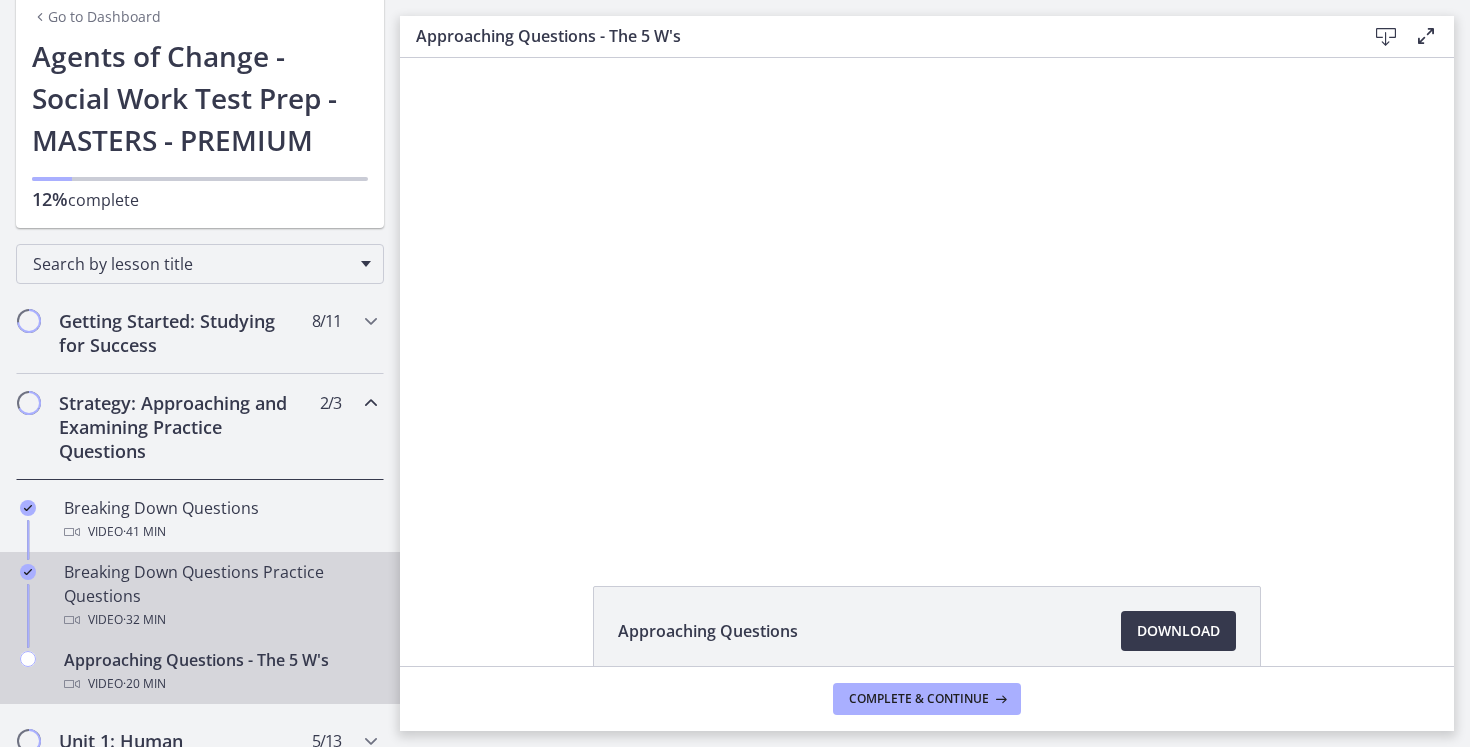 scroll, scrollTop: 0, scrollLeft: 0, axis: both 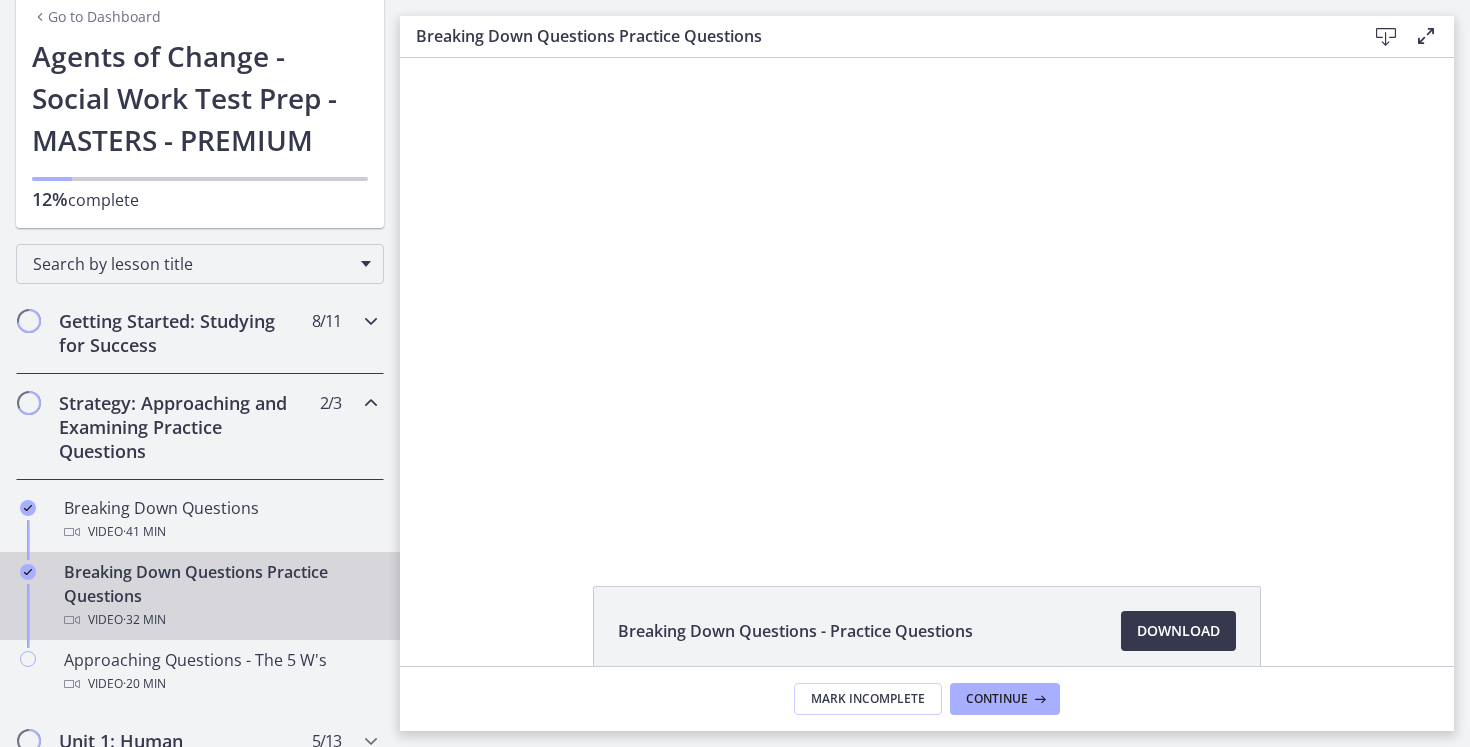 click on "Getting Started: Studying for Success" at bounding box center [181, 333] 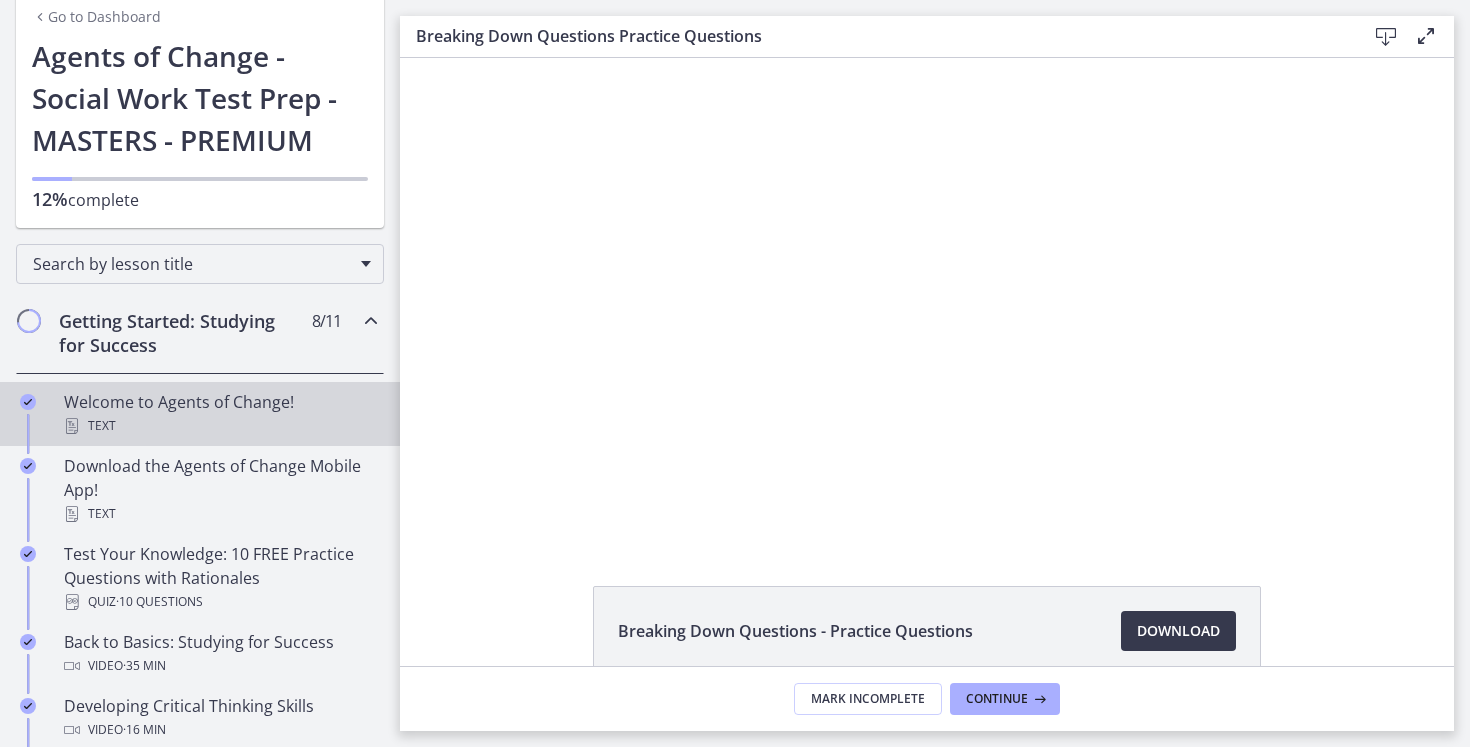 click on "Text" at bounding box center (220, 426) 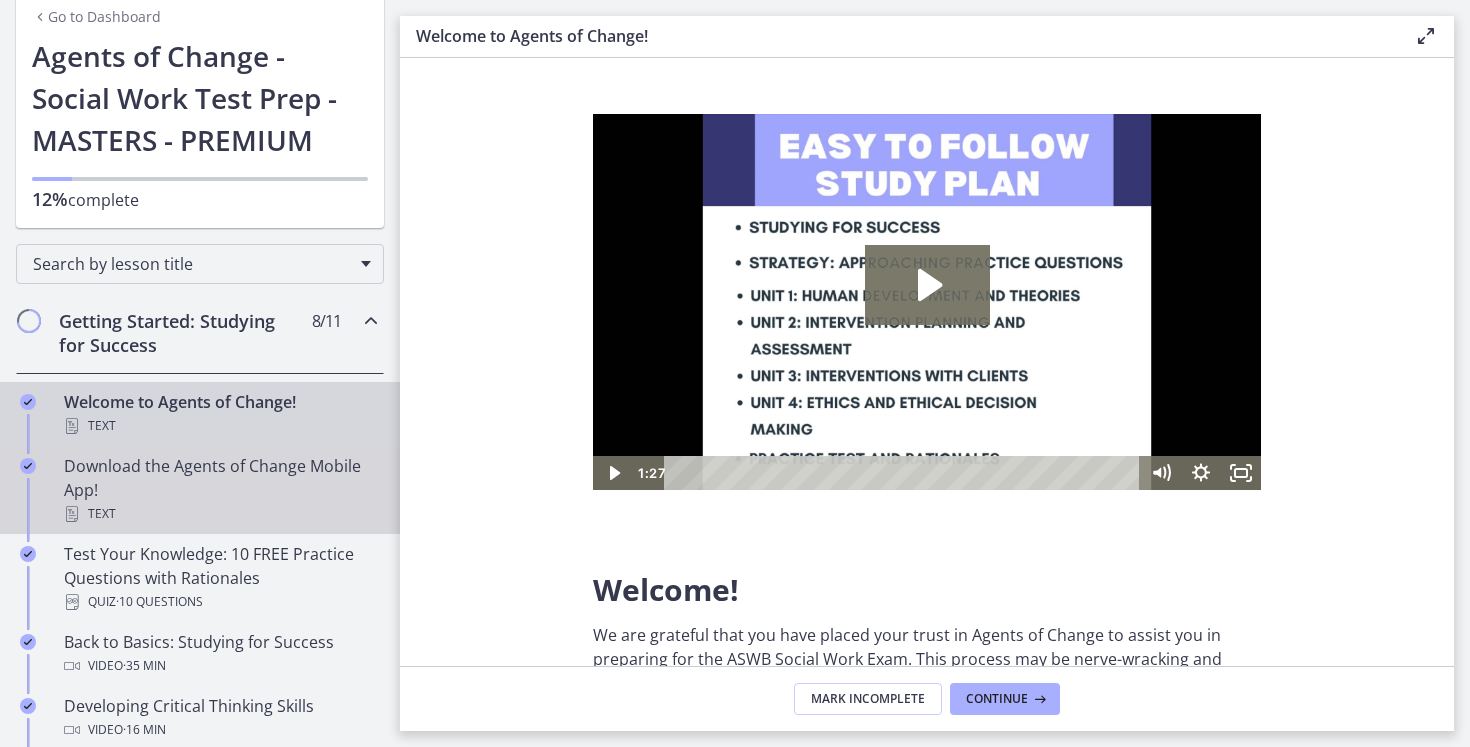 scroll, scrollTop: 0, scrollLeft: 0, axis: both 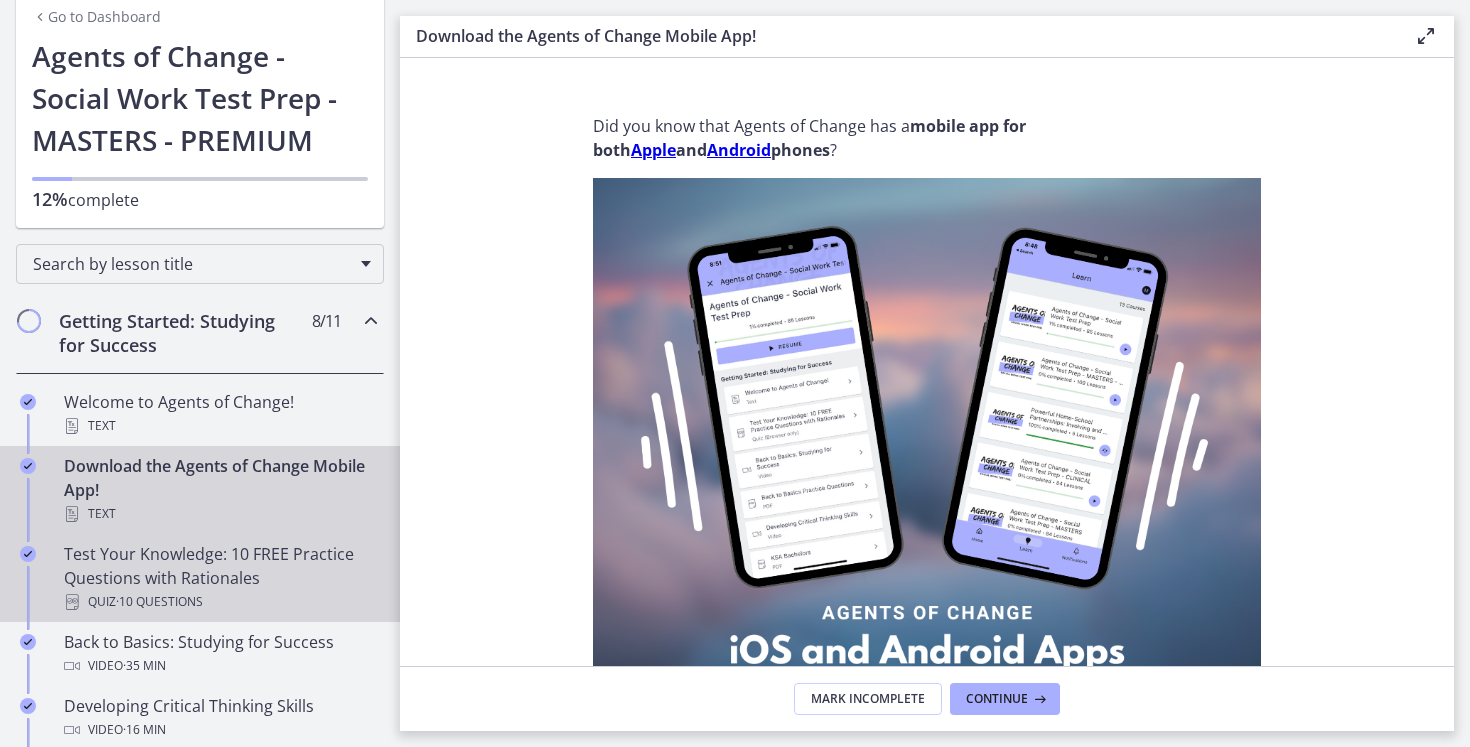 click on "Test Your Knowledge: 10 FREE Practice Questions with Rationales
Quiz
·  10 Questions" at bounding box center (200, 578) 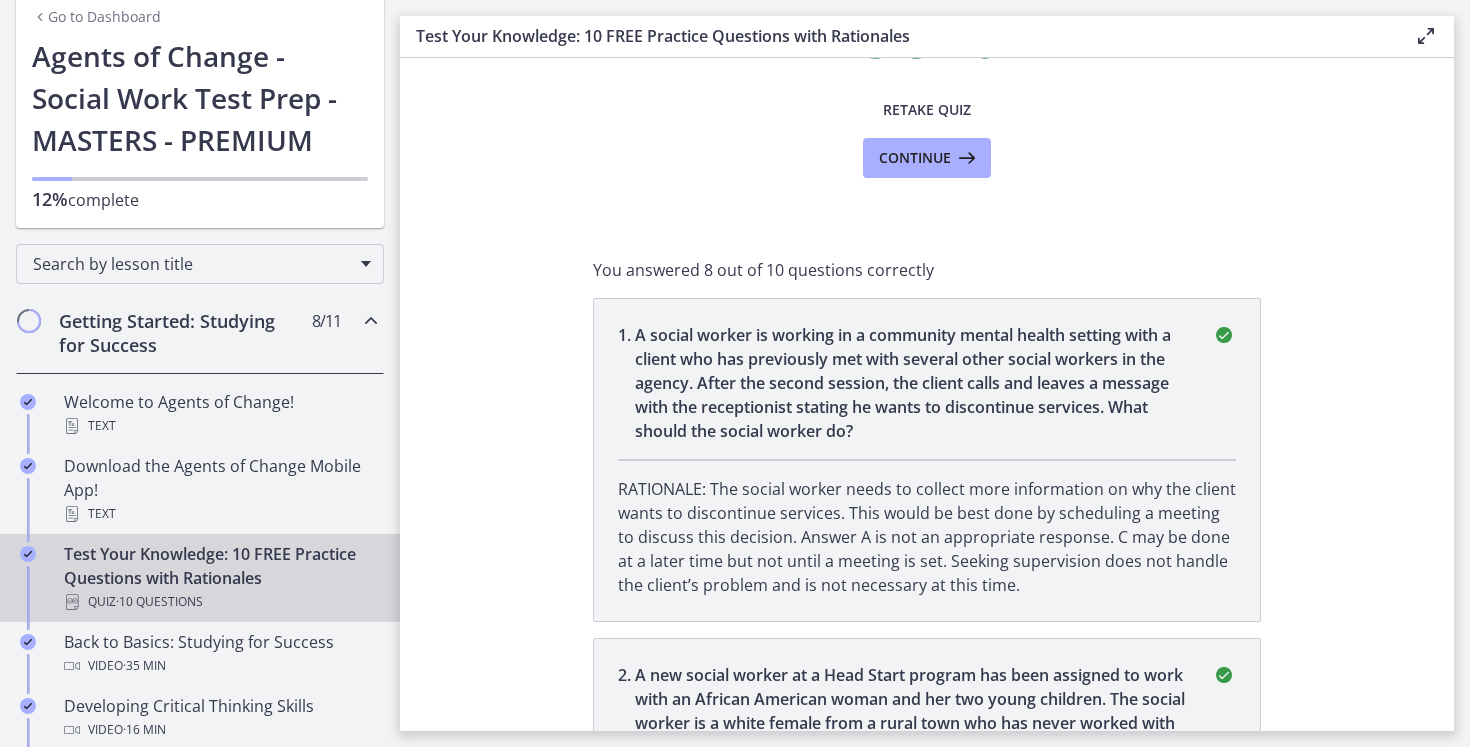 scroll, scrollTop: 196, scrollLeft: 0, axis: vertical 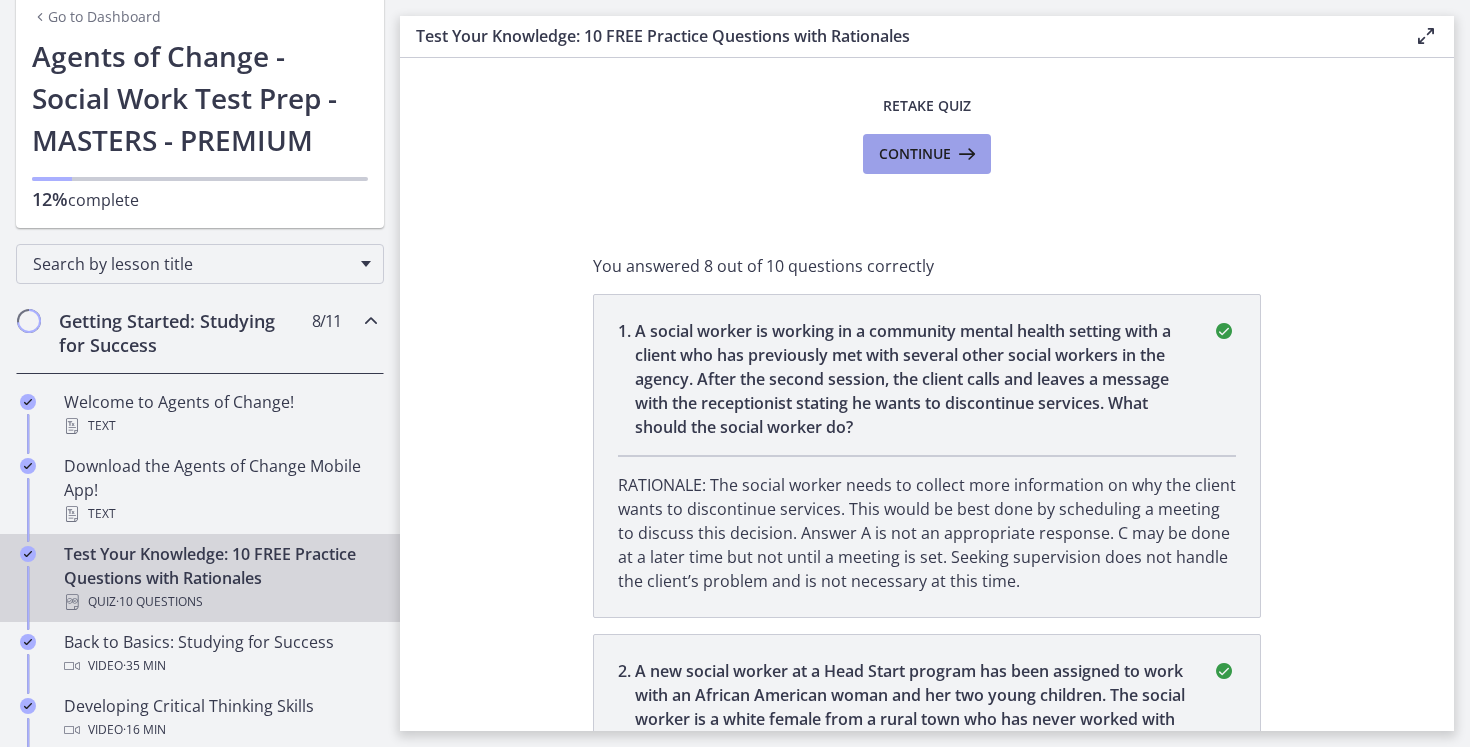 click on "Continue" at bounding box center [915, 154] 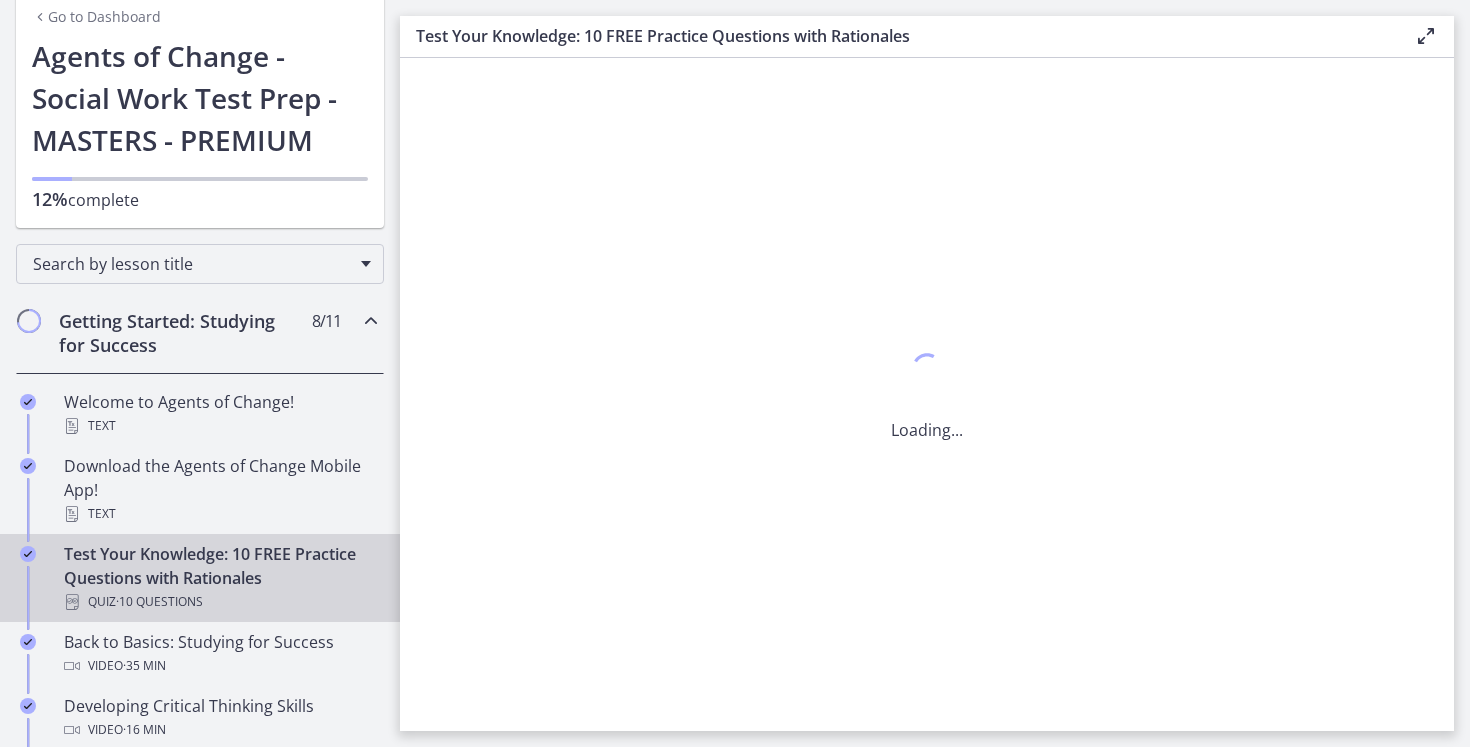 scroll, scrollTop: 0, scrollLeft: 0, axis: both 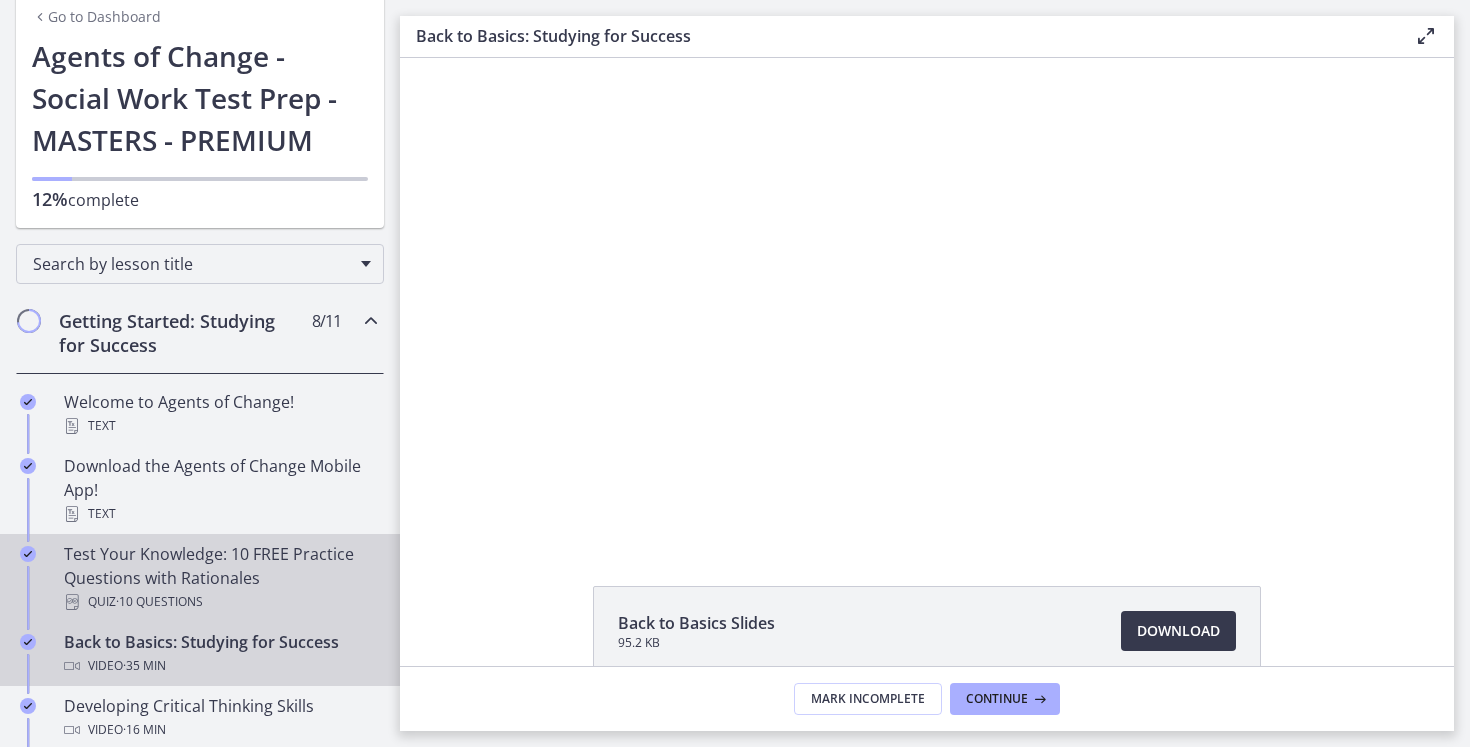 click on "Test Your Knowledge: 10 FREE Practice Questions with Rationales
Quiz
·  10 Questions" at bounding box center (200, 578) 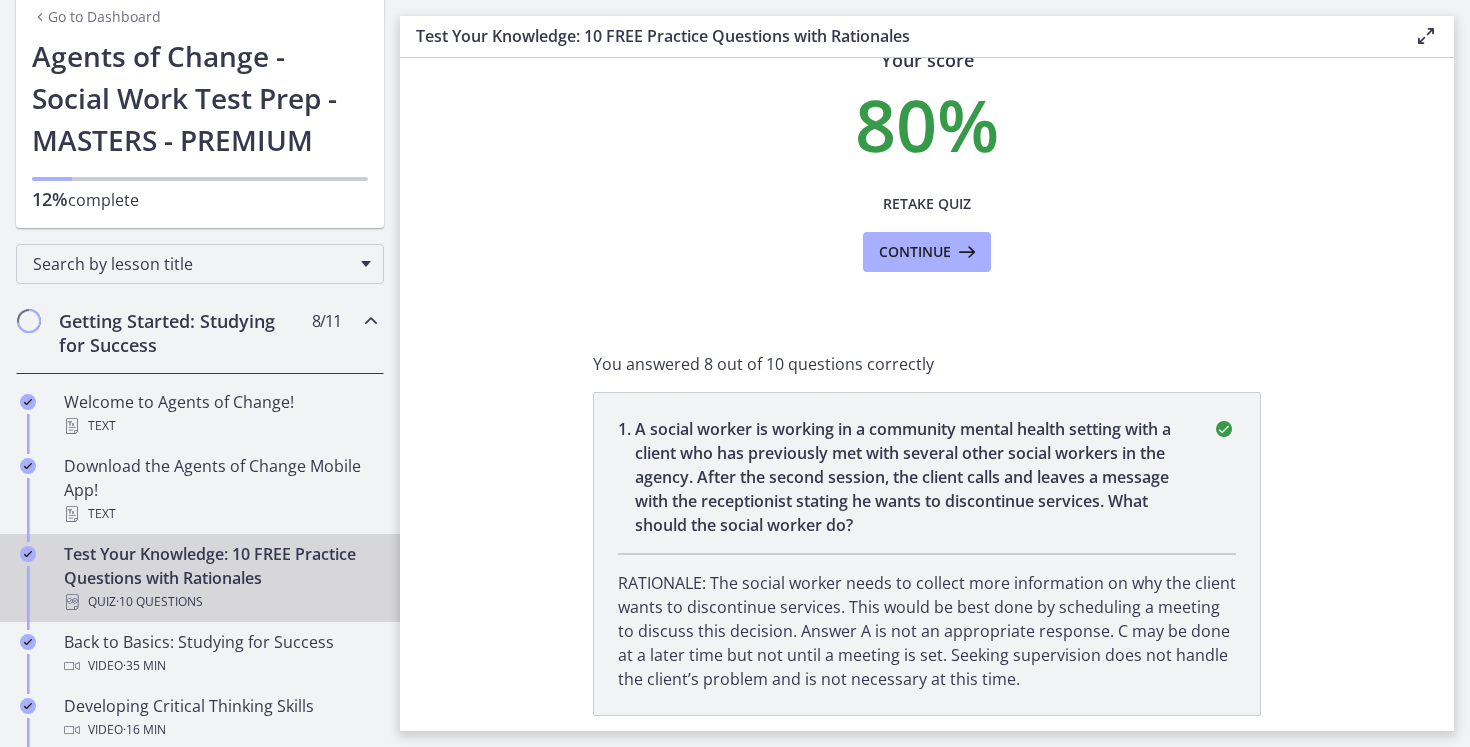 scroll, scrollTop: 0, scrollLeft: 0, axis: both 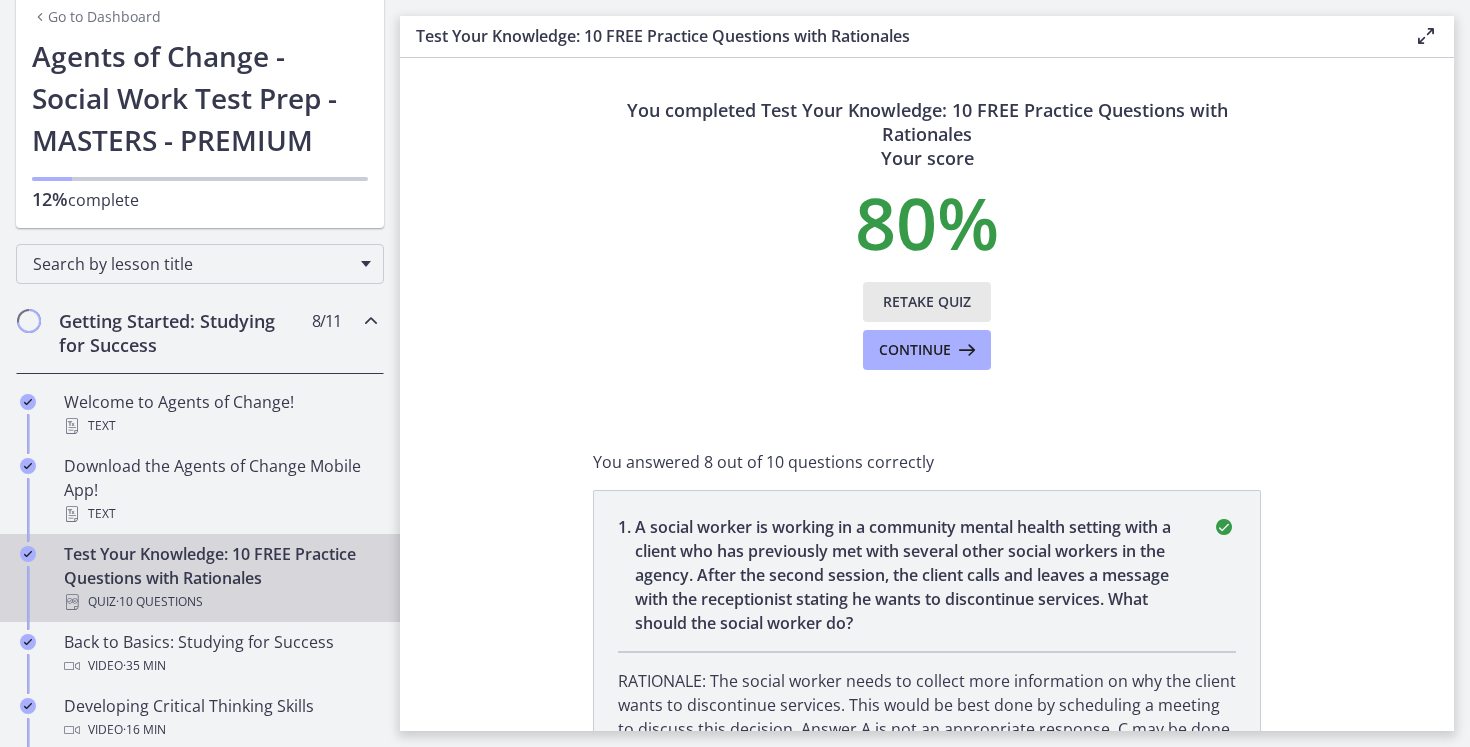 click on "Retake Quiz" at bounding box center (927, 302) 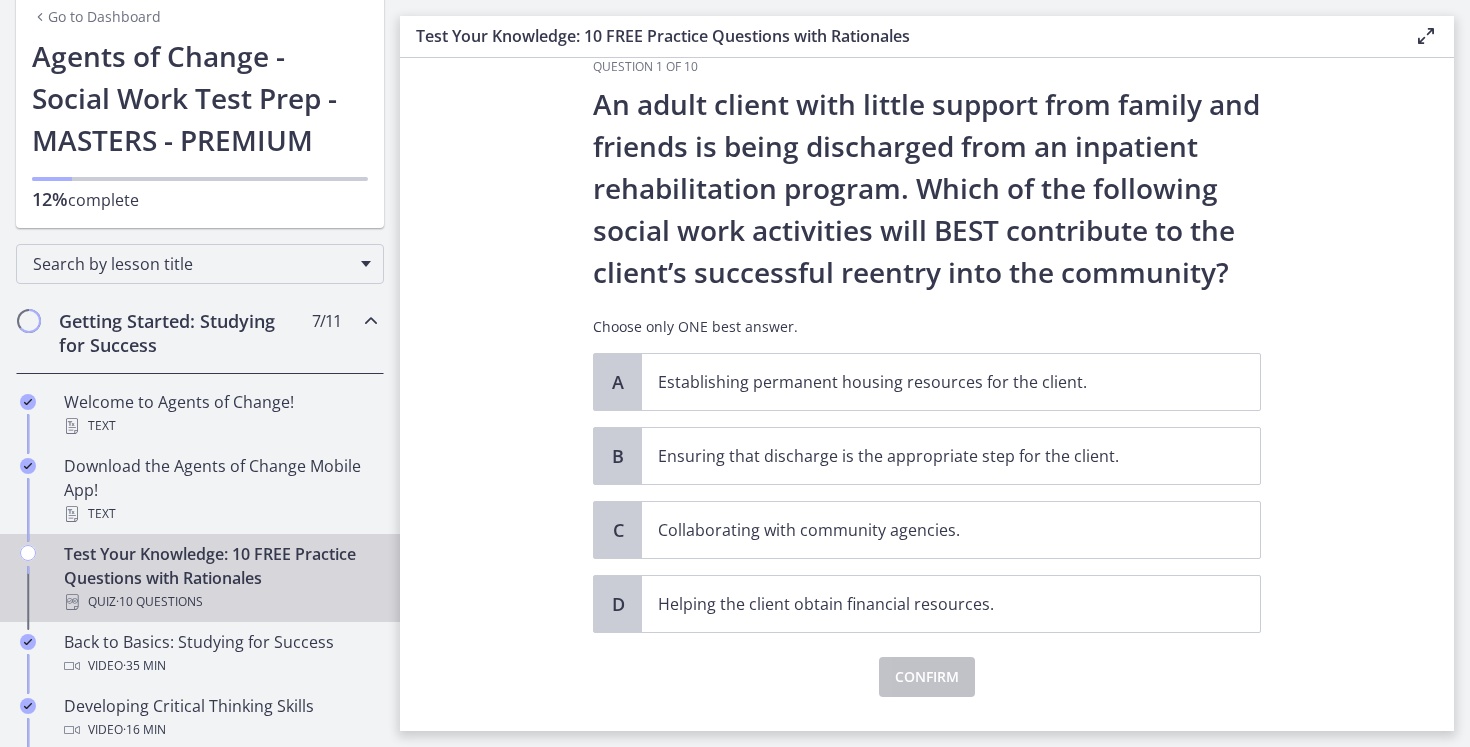 scroll, scrollTop: 21, scrollLeft: 0, axis: vertical 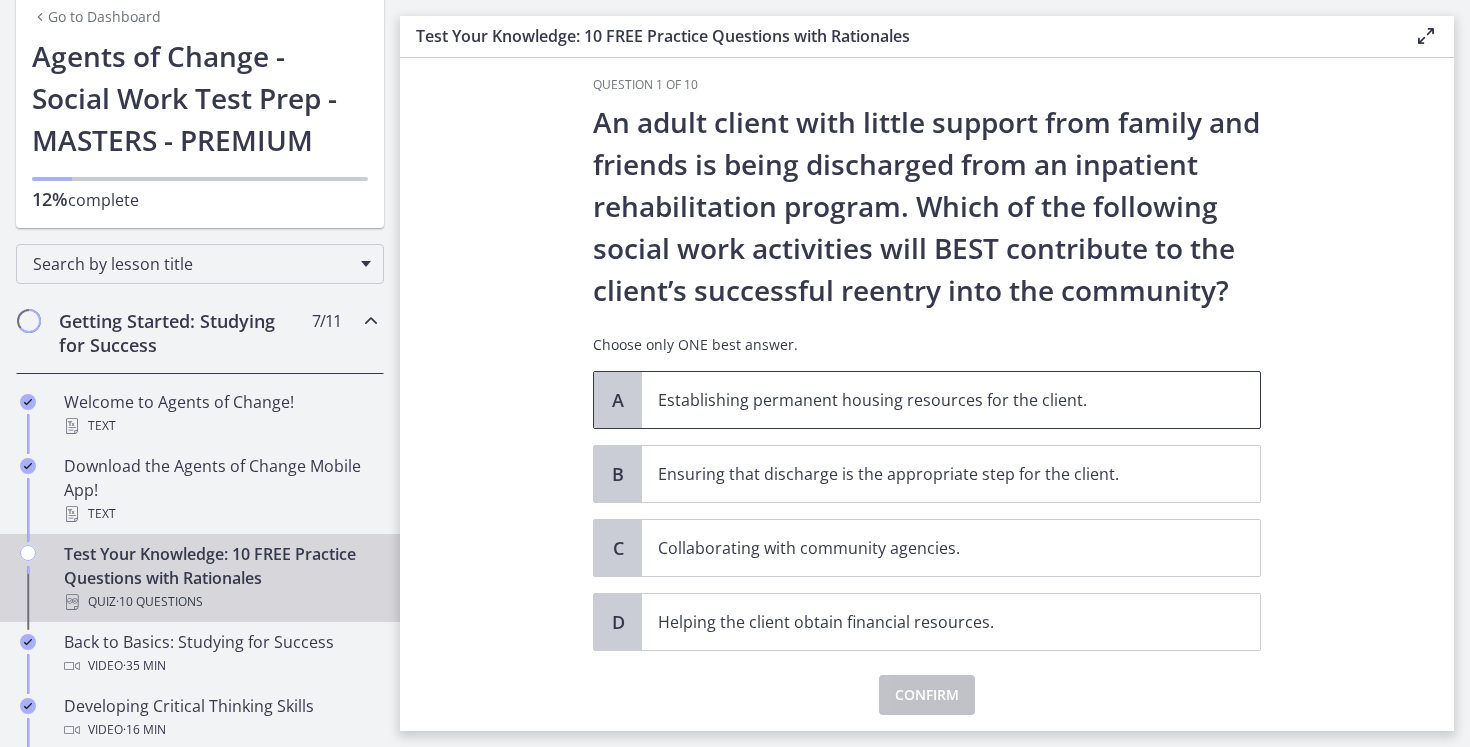 click on "Establishing permanent housing resources for the client." at bounding box center (951, 400) 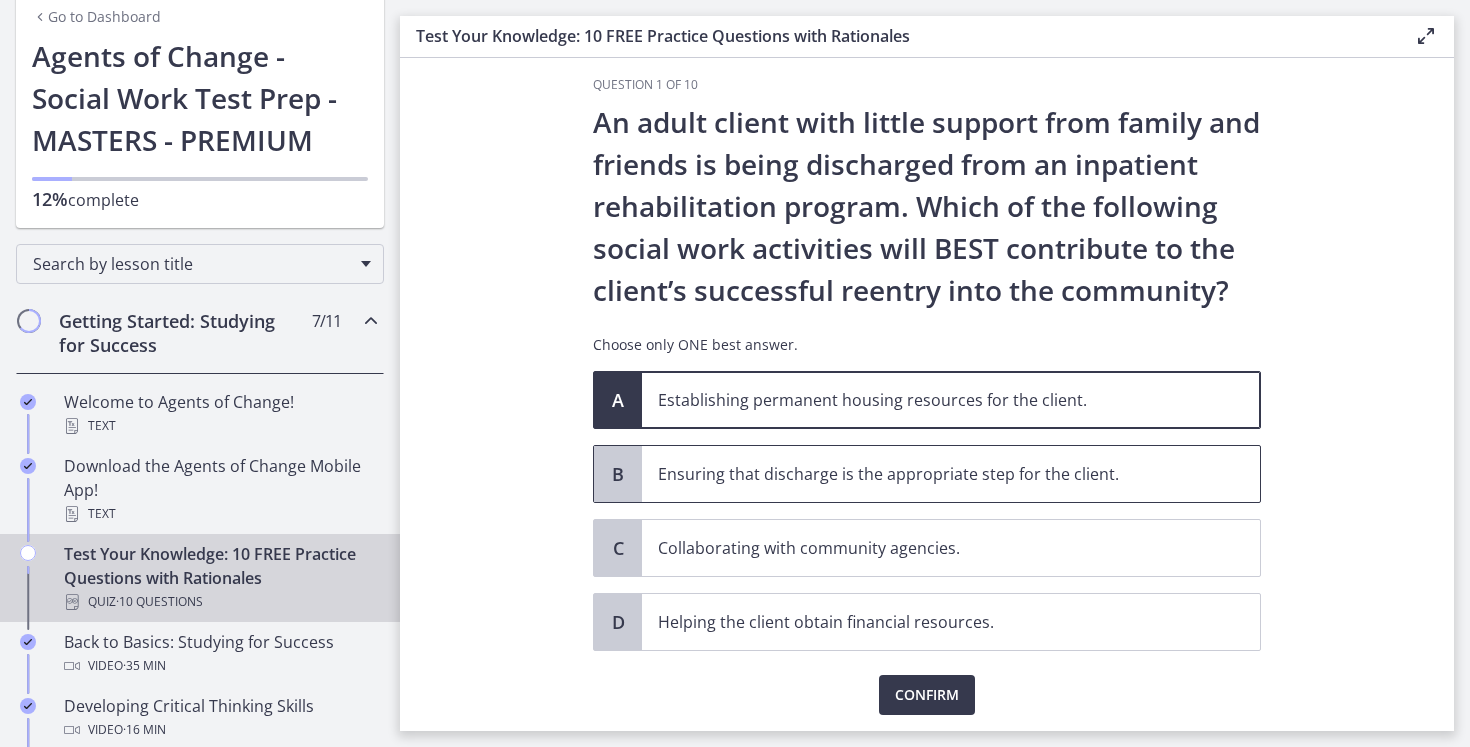 click on "Ensuring that discharge is the appropriate step for the client." at bounding box center (931, 474) 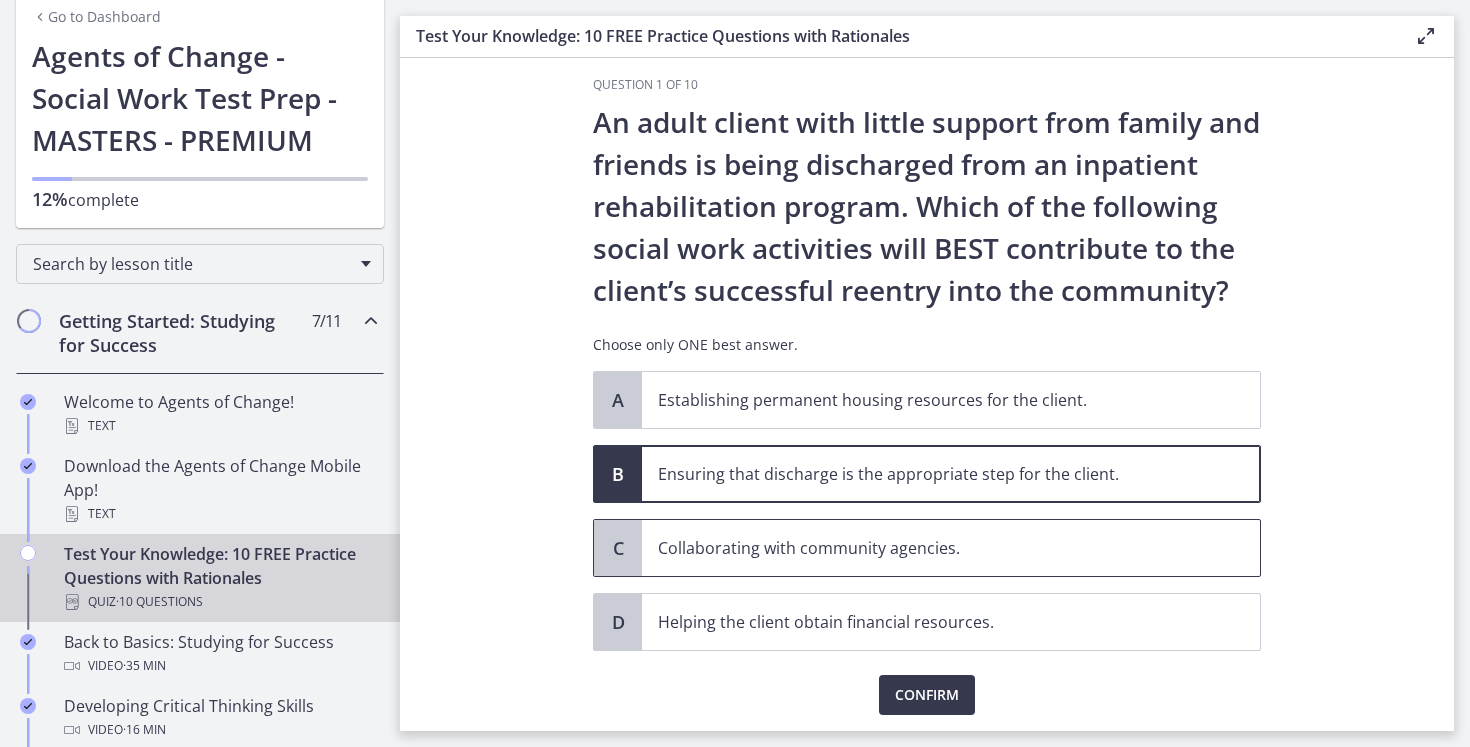 click on "Collaborating with community agencies." at bounding box center [931, 548] 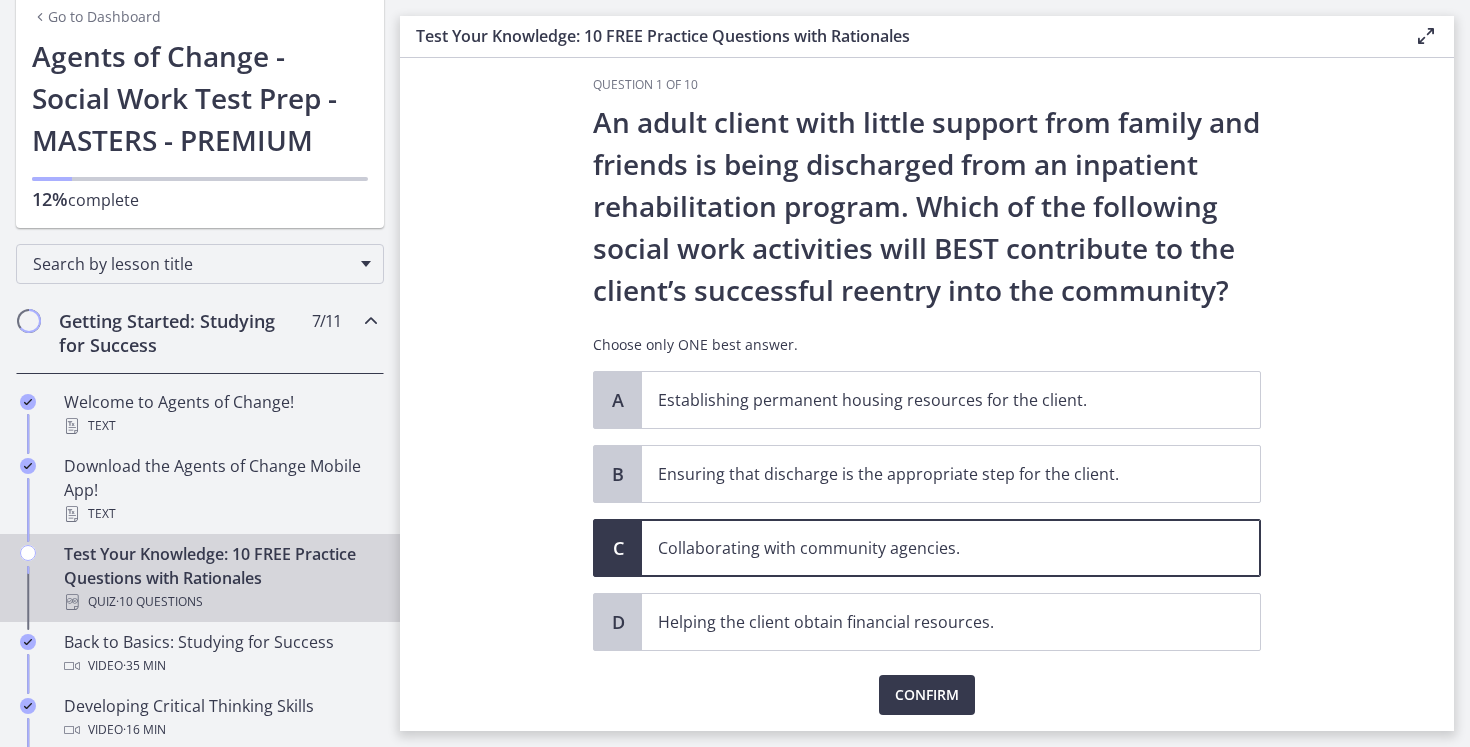 click on "A
Establishing permanent housing resources for the client.
B
Ensuring that discharge is the appropriate step for the client.
C
Collaborating with community agencies.
D
Helping the client obtain financial resources." at bounding box center [927, 511] 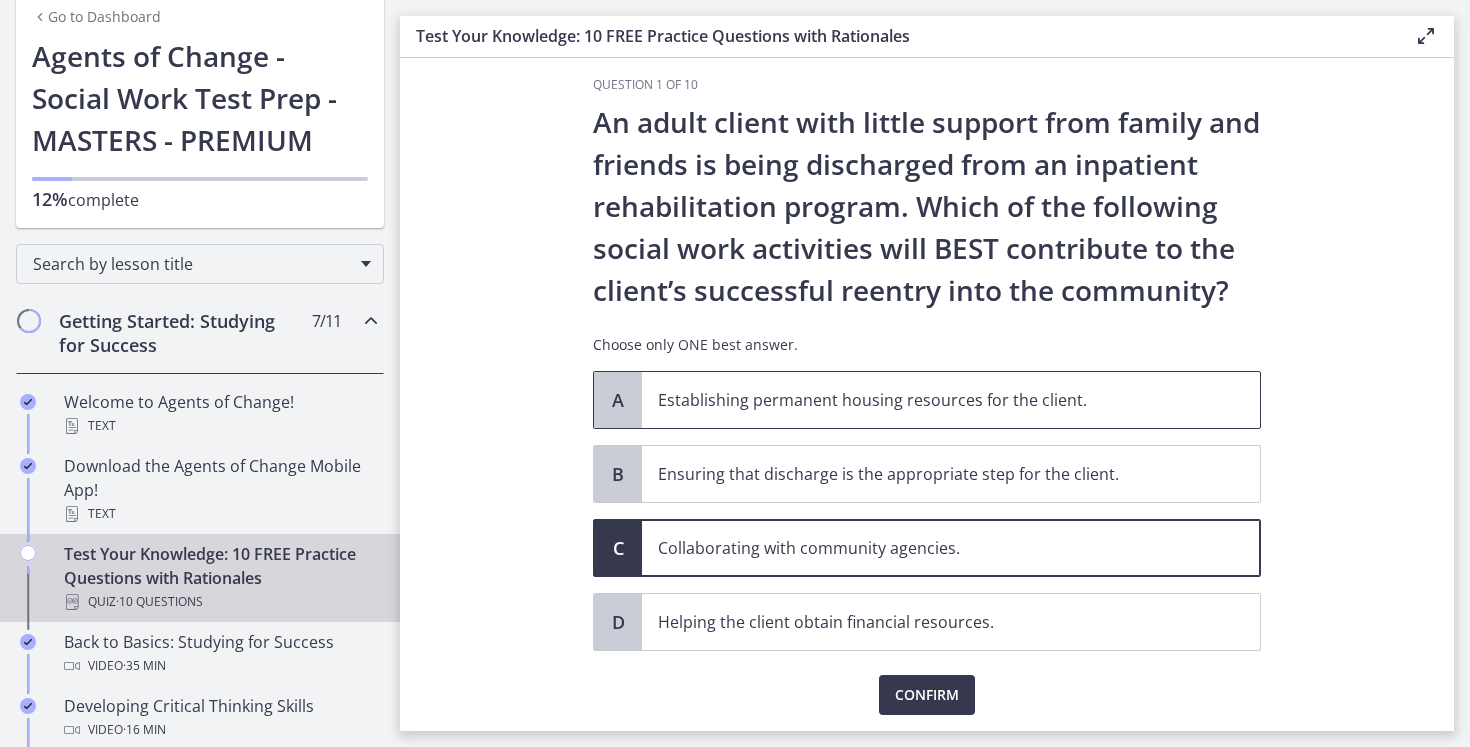 click on "Establishing permanent housing resources for the client." at bounding box center (931, 400) 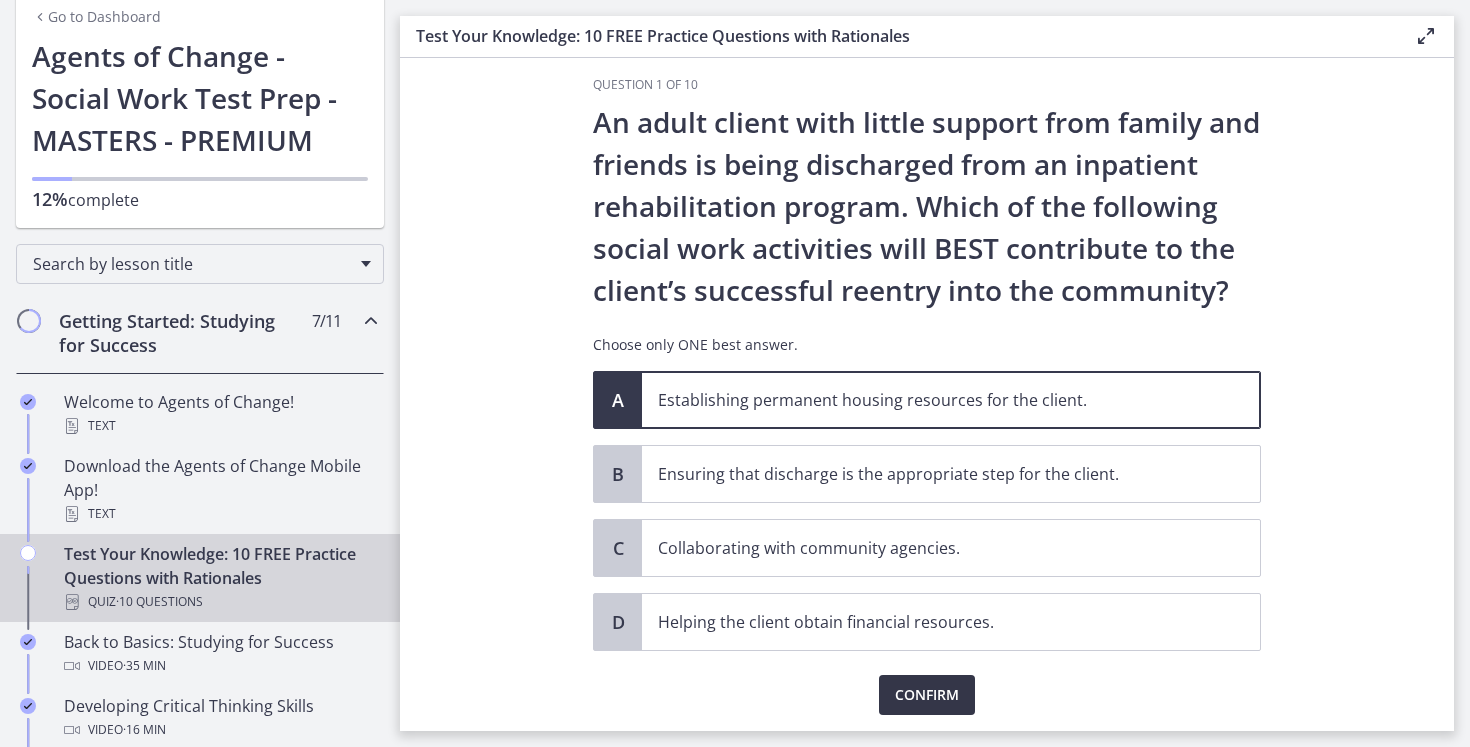 click on "Confirm" at bounding box center (927, 695) 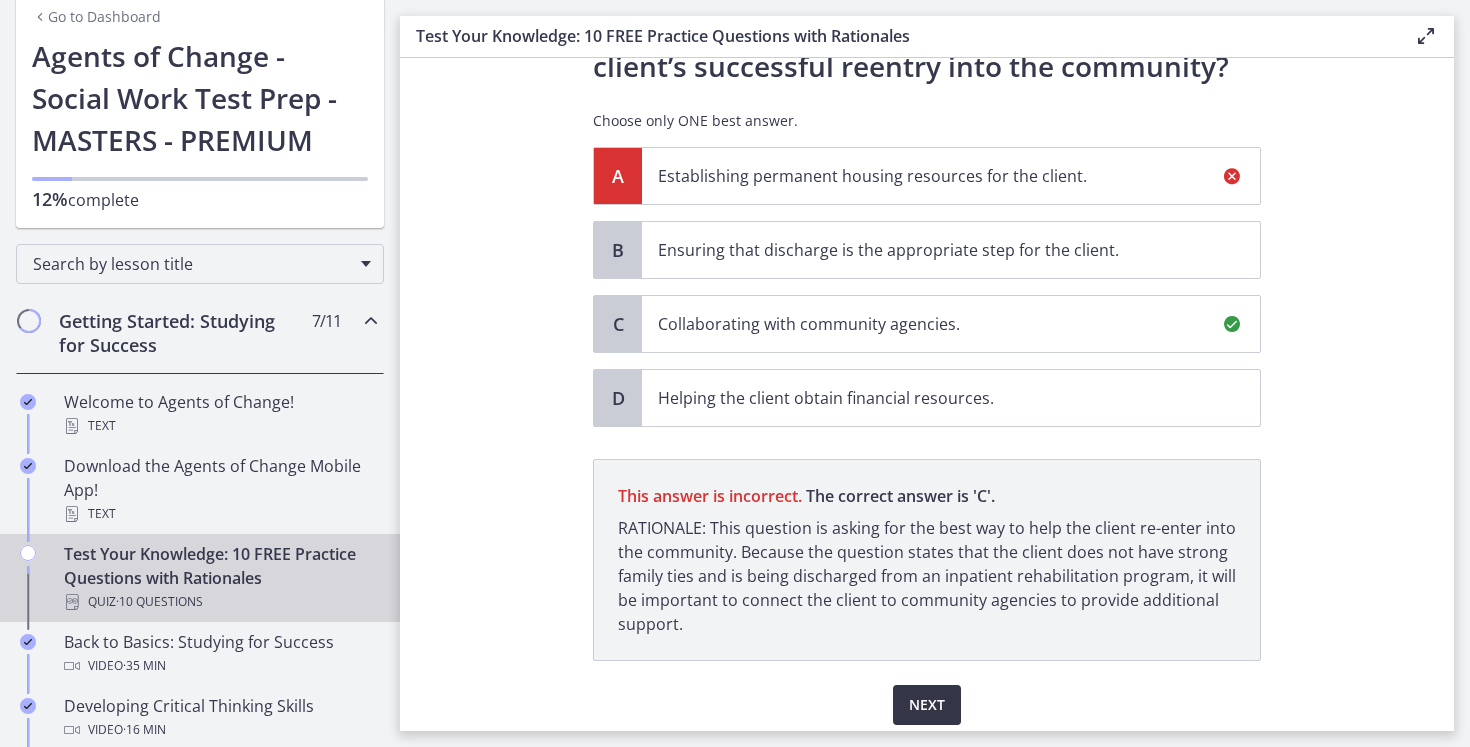 scroll, scrollTop: 319, scrollLeft: 0, axis: vertical 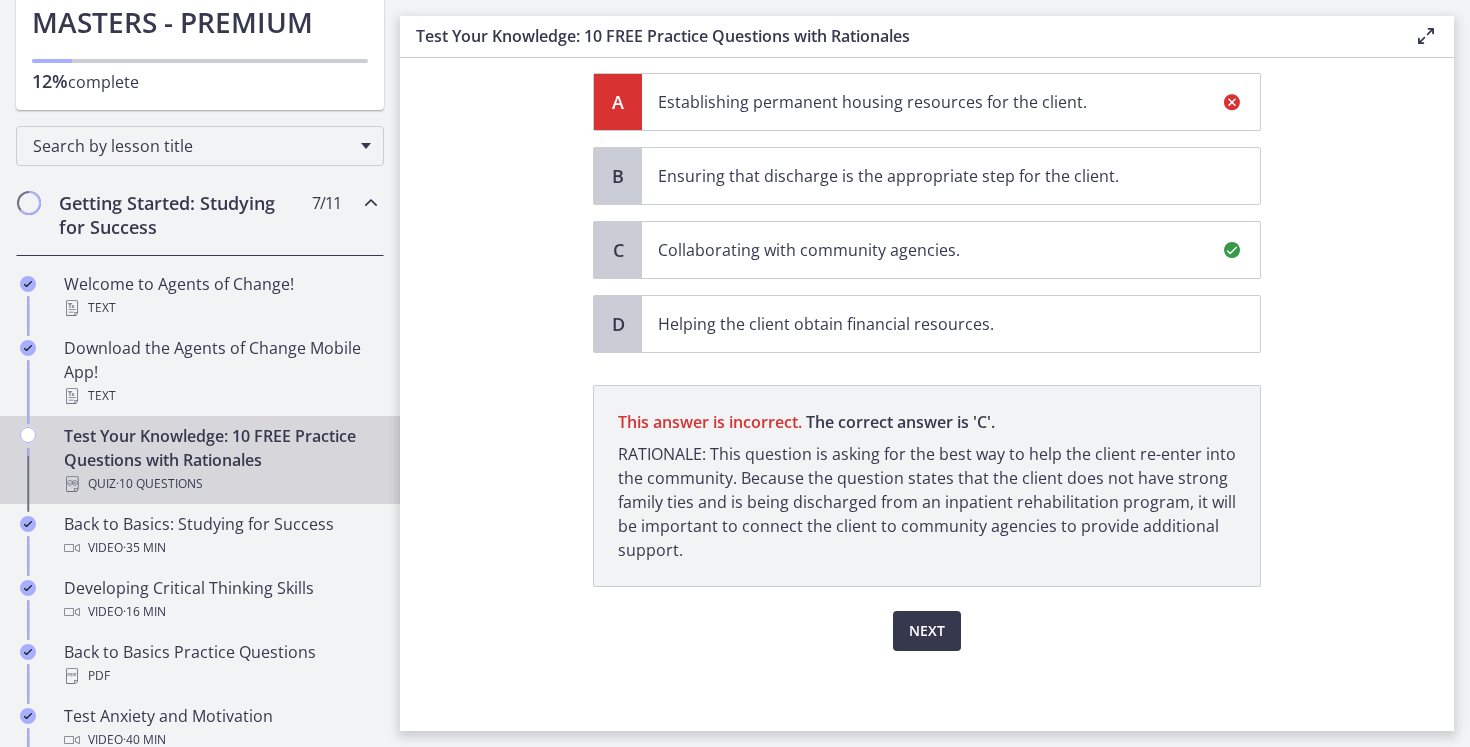 click on "Question   1   of   10
An adult client with little support from family and friends is being discharged from an inpatient rehabilitation program. Which of the following social work activities will BEST contribute to the client’s successful reentry into the community?
Choose only ONE best answer.
A
Establishing permanent housing resources for the client.
B
Ensuring that discharge is the appropriate step for the client.
C
Collaborating with community agencies.
D
Helping the client obtain financial resources.
C" 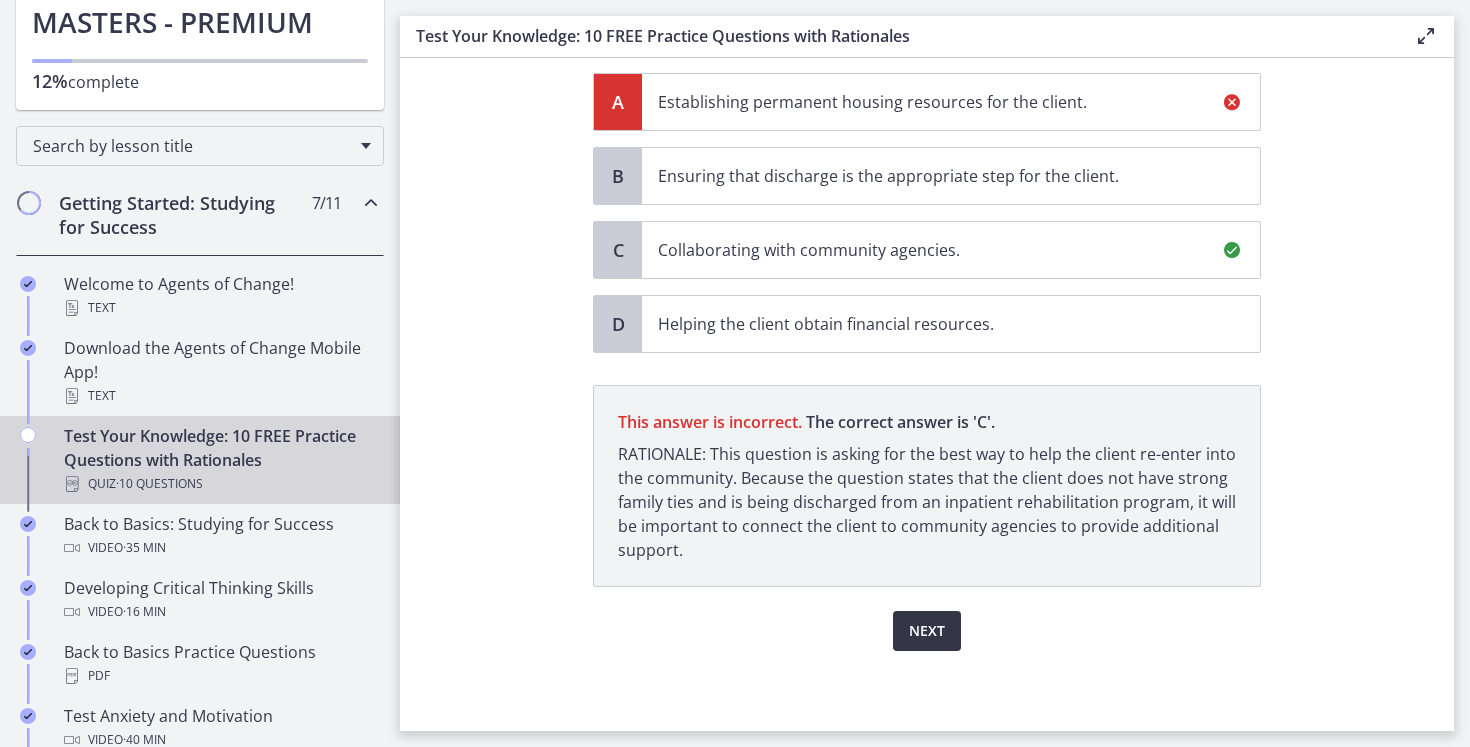 click on "Next" at bounding box center (927, 631) 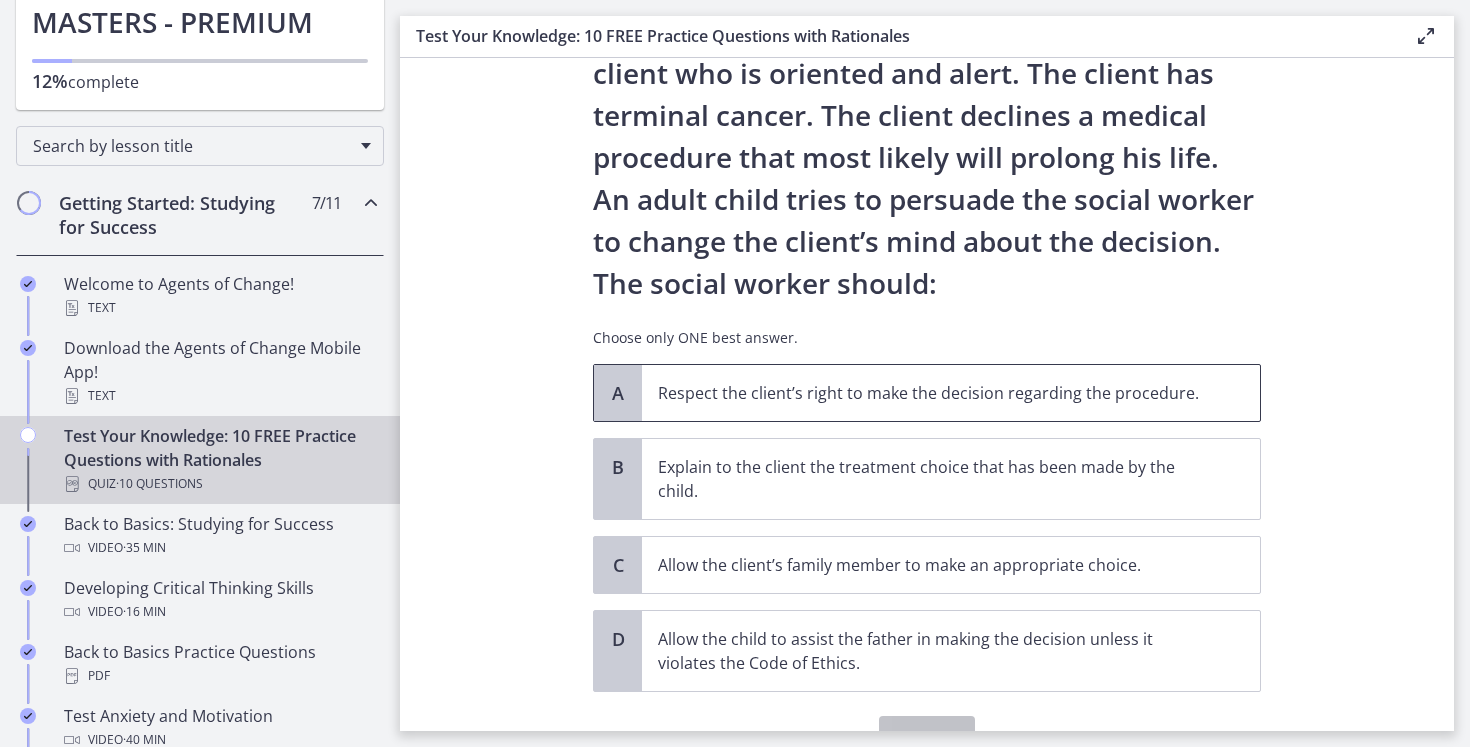 scroll, scrollTop: 113, scrollLeft: 0, axis: vertical 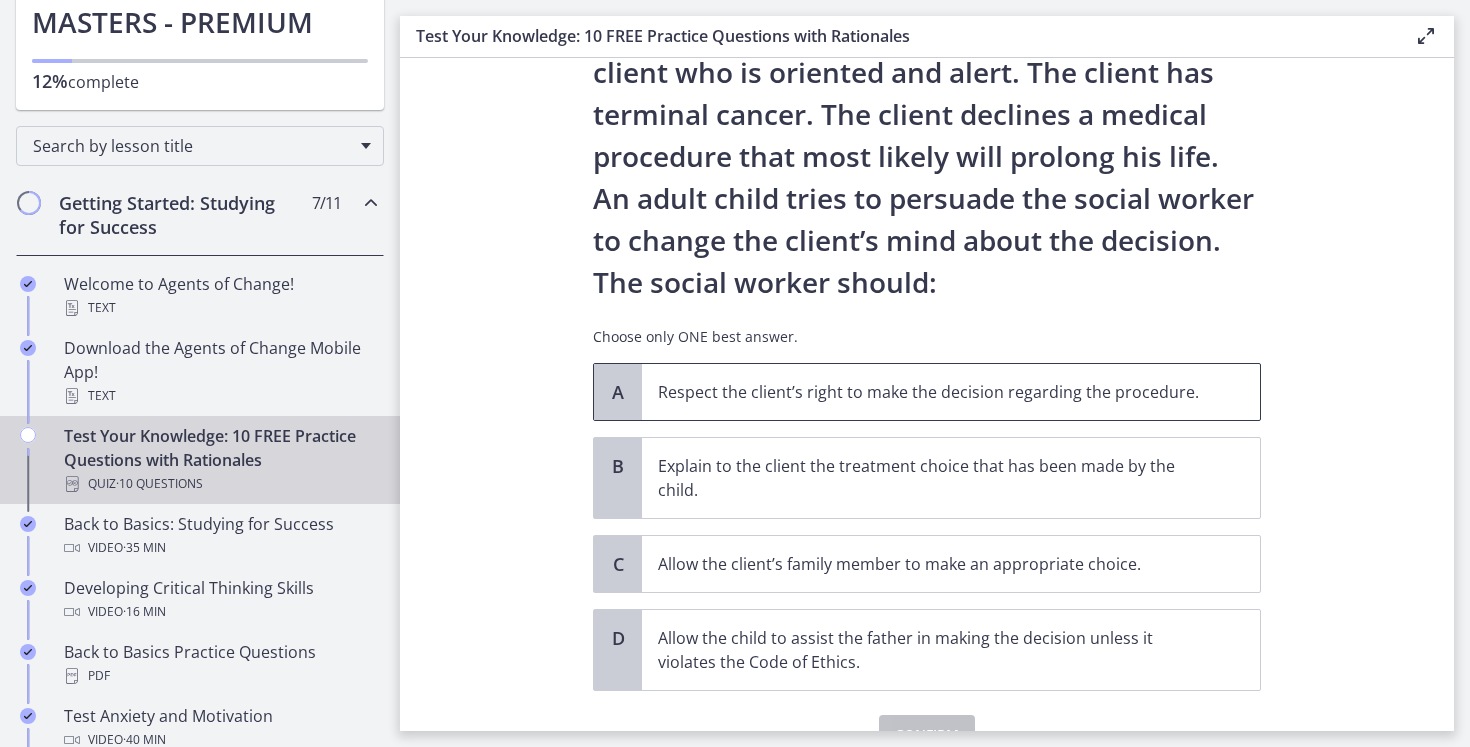click on "A
Respect the client’s right to make the decision regarding the procedure." at bounding box center [927, 392] 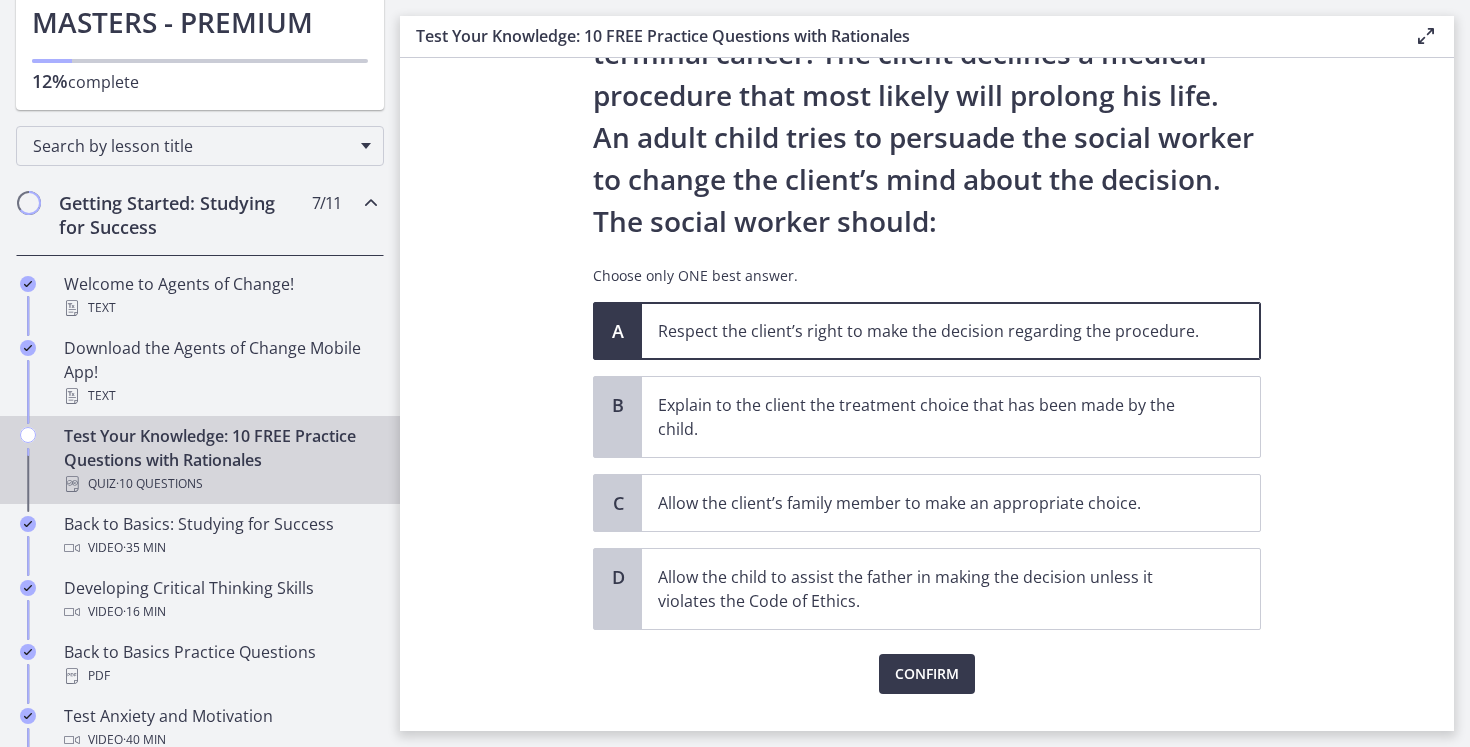 scroll, scrollTop: 176, scrollLeft: 0, axis: vertical 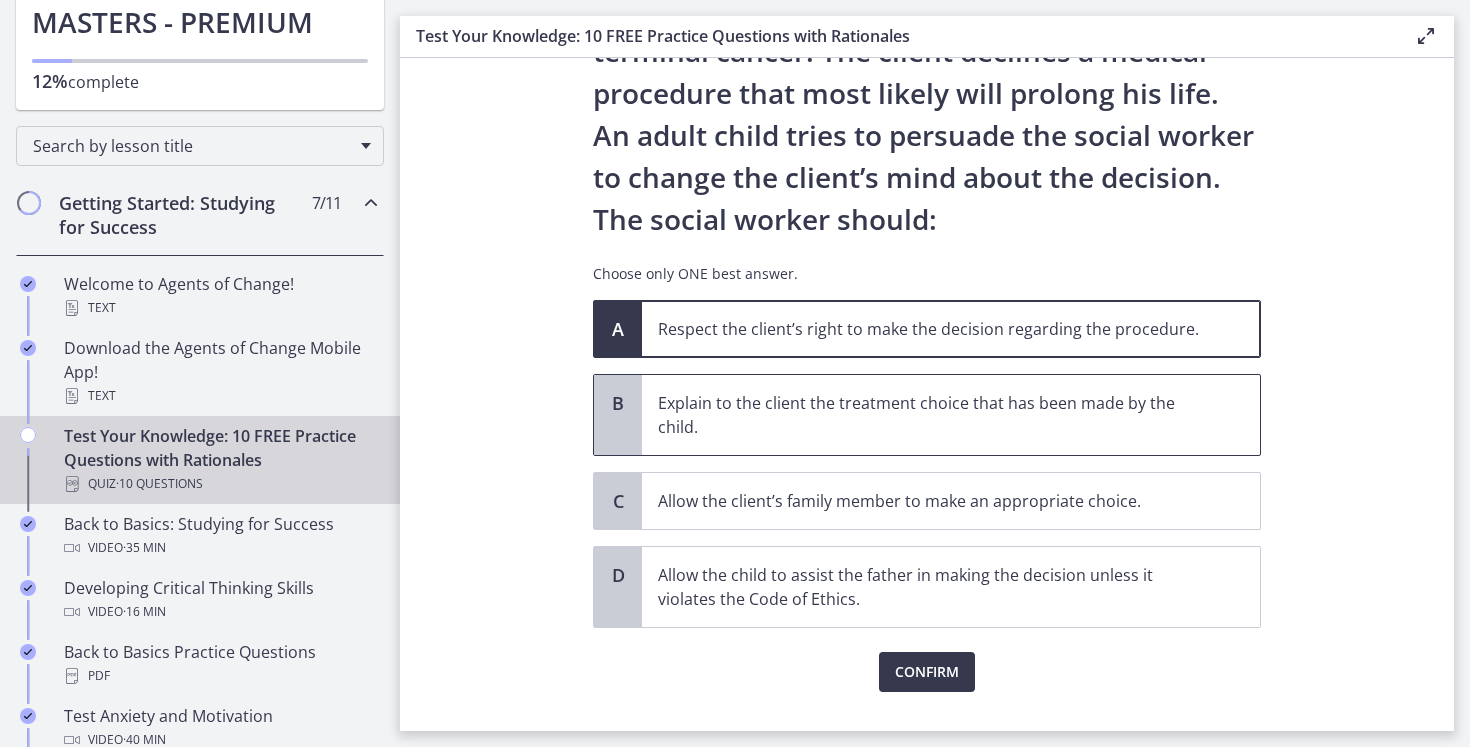 click on "Explain to the client the treatment choice that has been made by the child." at bounding box center [951, 415] 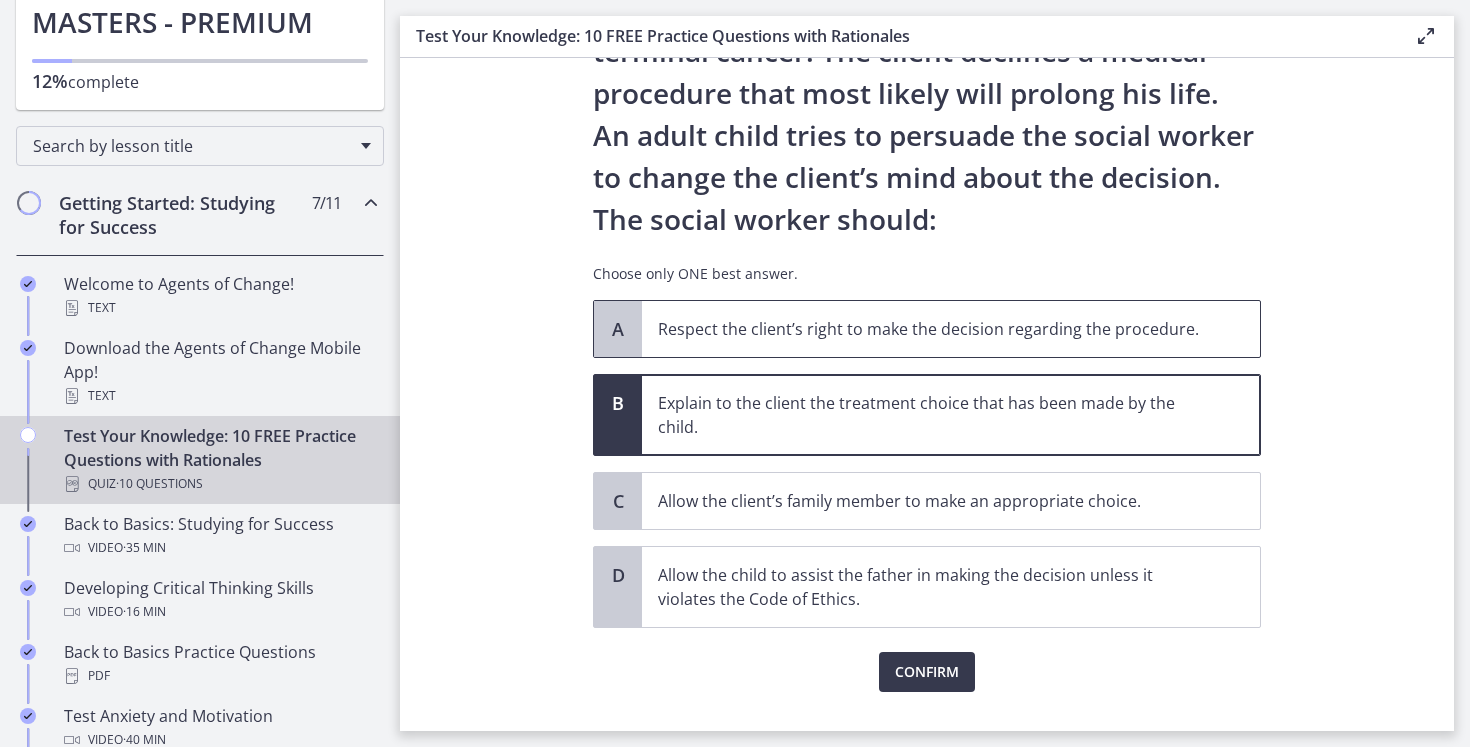click on "Respect the client’s right to make the decision regarding the procedure." at bounding box center [951, 329] 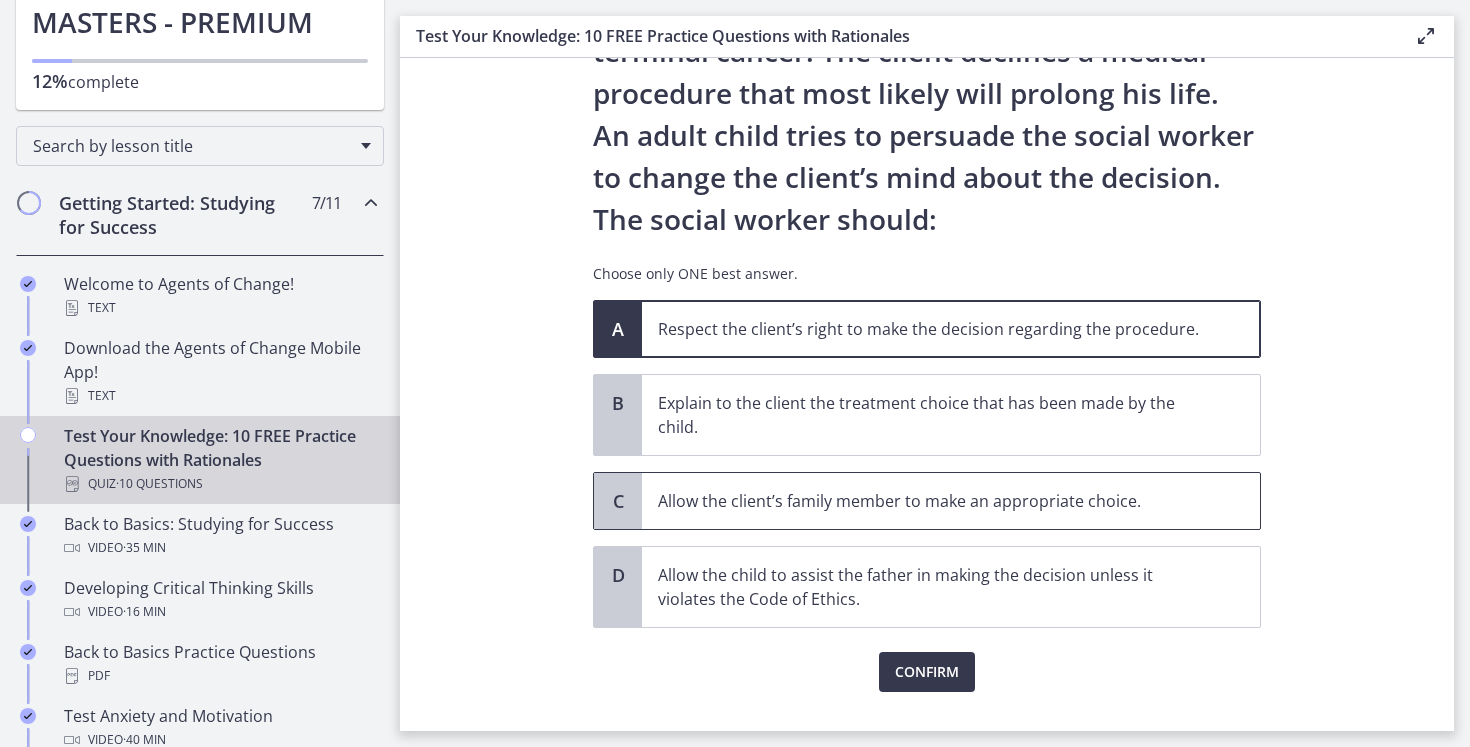 click on "Allow the client’s family member to make an appropriate choice." at bounding box center (931, 501) 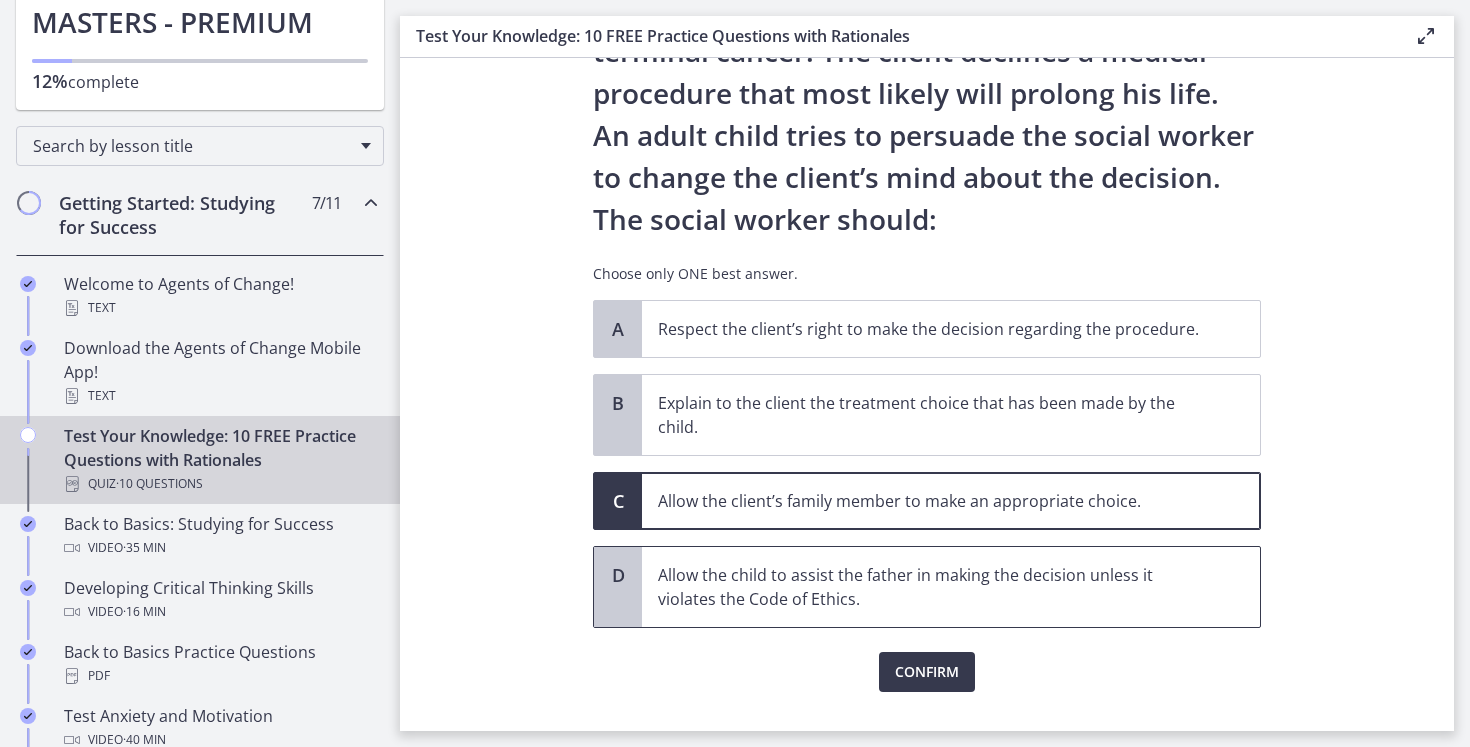 click on "Allow the child to assist the father in making the decision unless it violates the Code of Ethics." at bounding box center [931, 587] 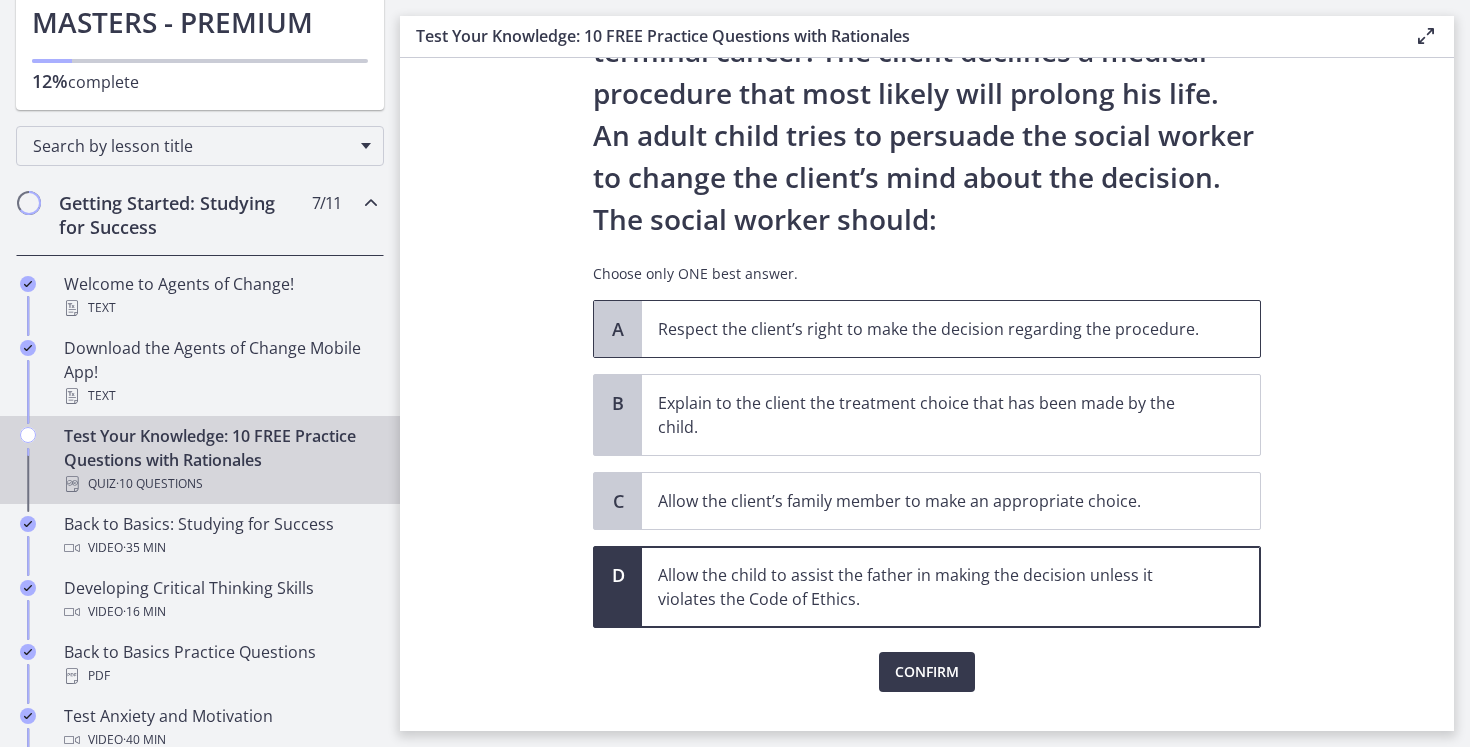 click on "Respect the client’s right to make the decision regarding the procedure." at bounding box center (931, 329) 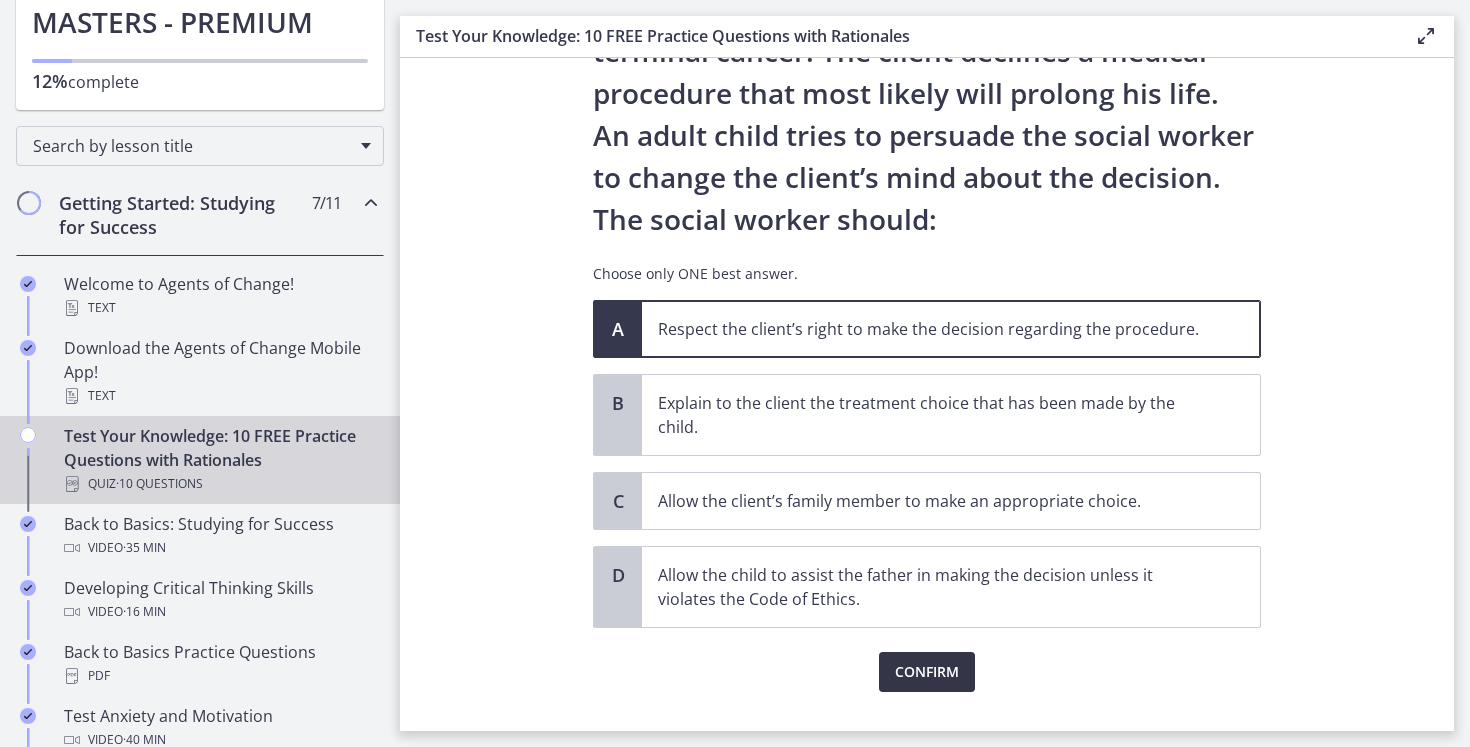 click on "Confirm" at bounding box center (927, 672) 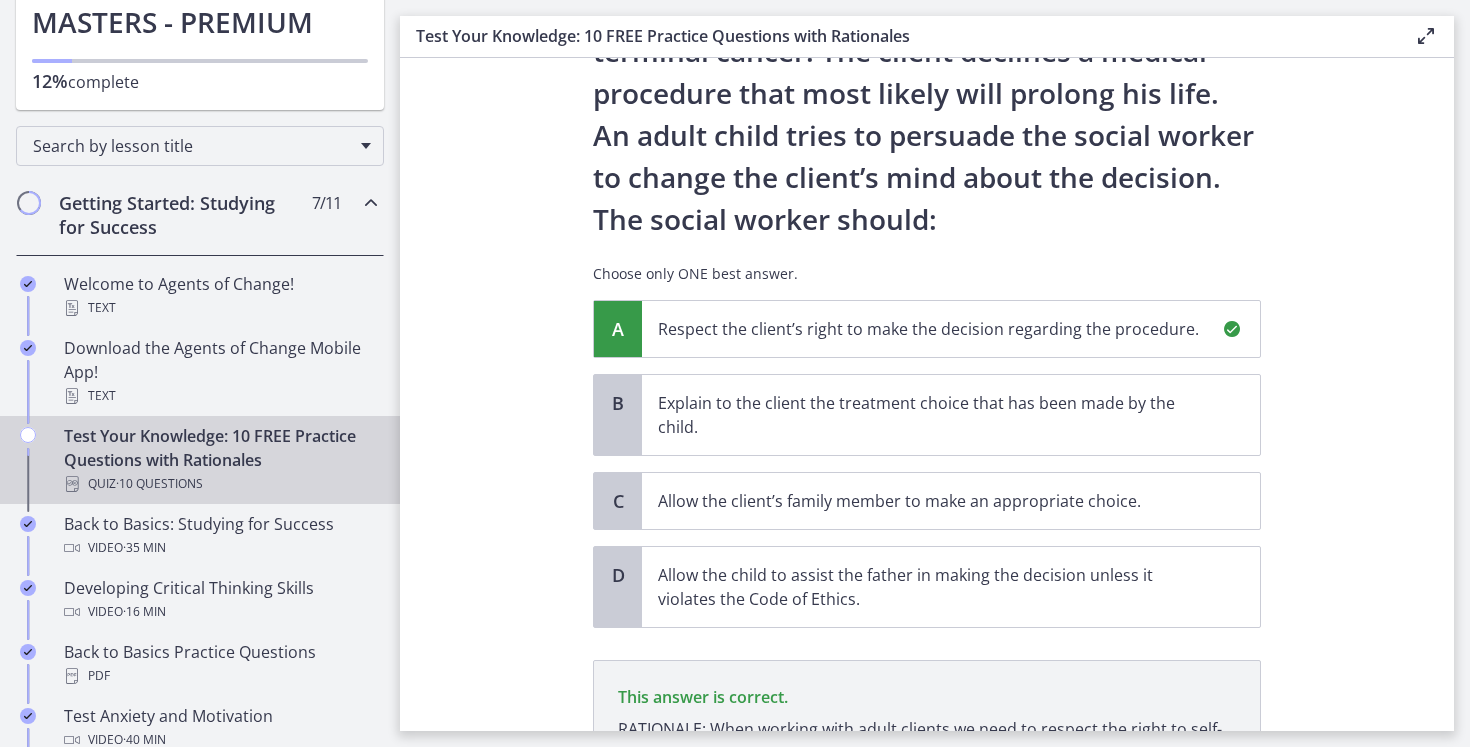 scroll, scrollTop: 427, scrollLeft: 0, axis: vertical 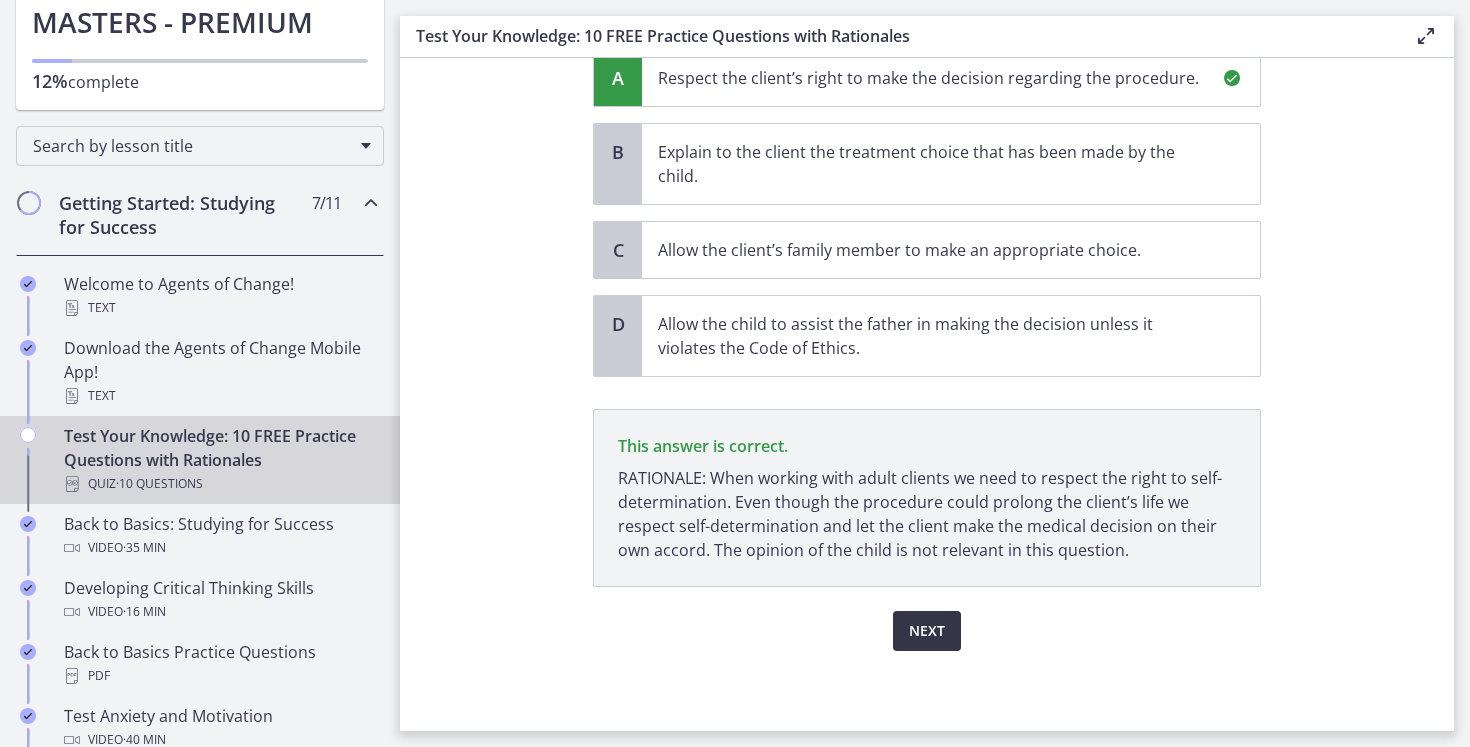 click on "Next" at bounding box center [927, 631] 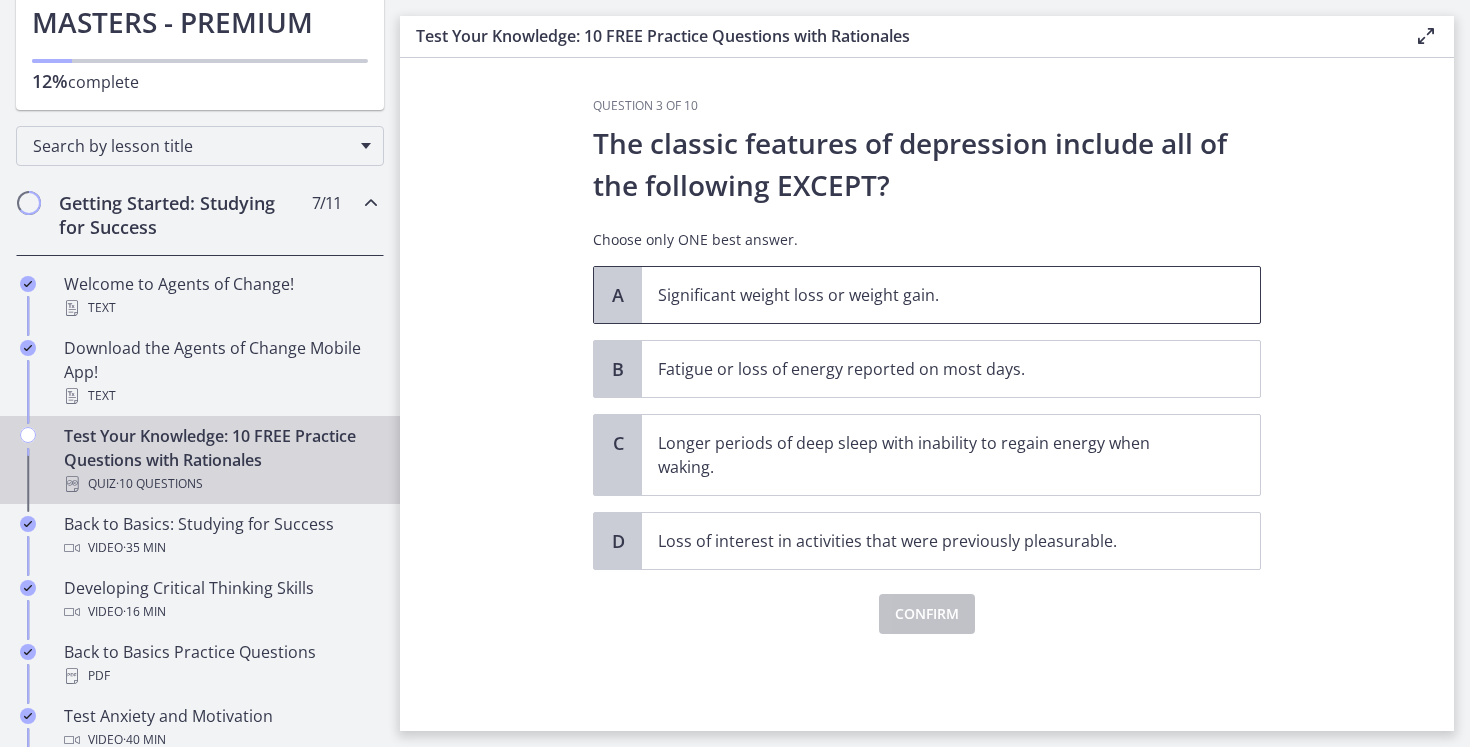 click on "Significant weight loss or weight gain." at bounding box center [951, 295] 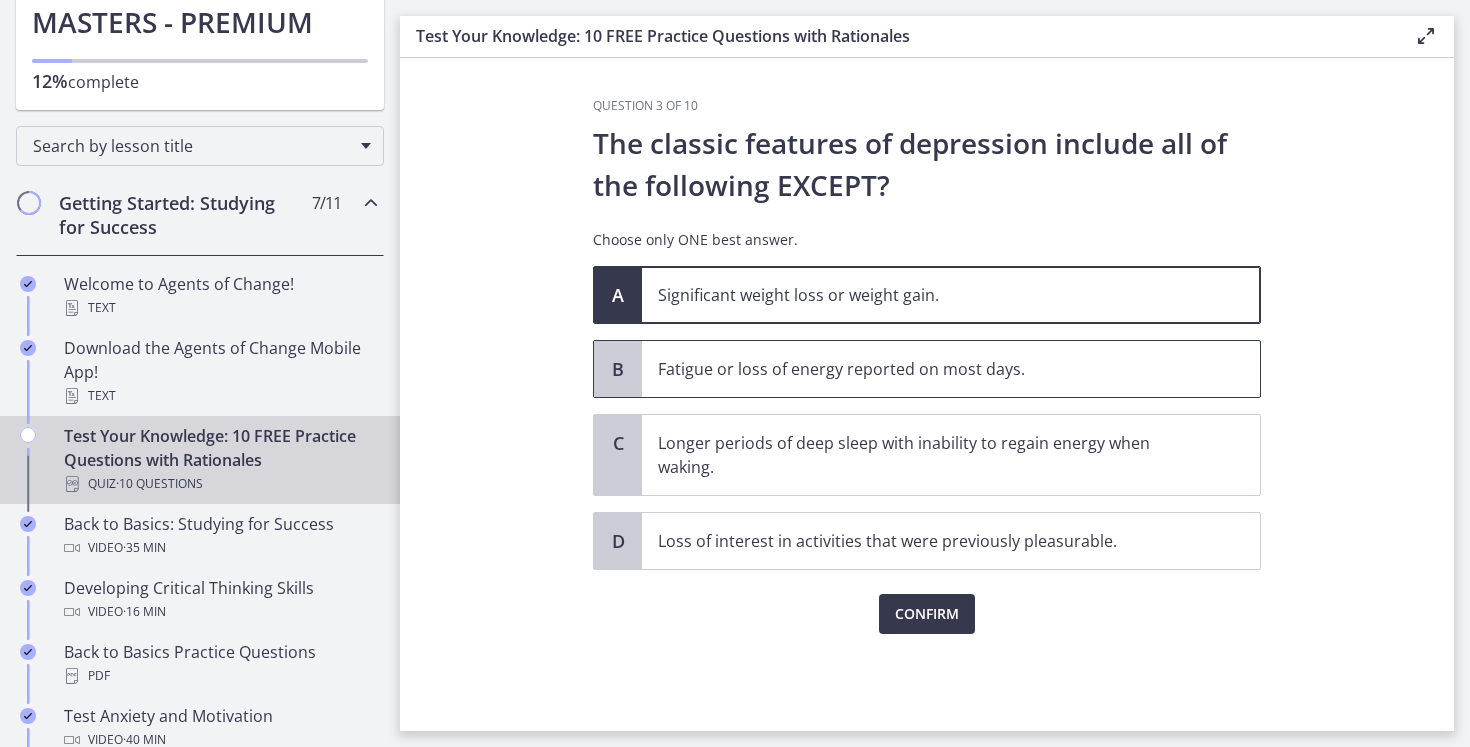 click on "Fatigue or loss of energy reported on most days." at bounding box center [951, 369] 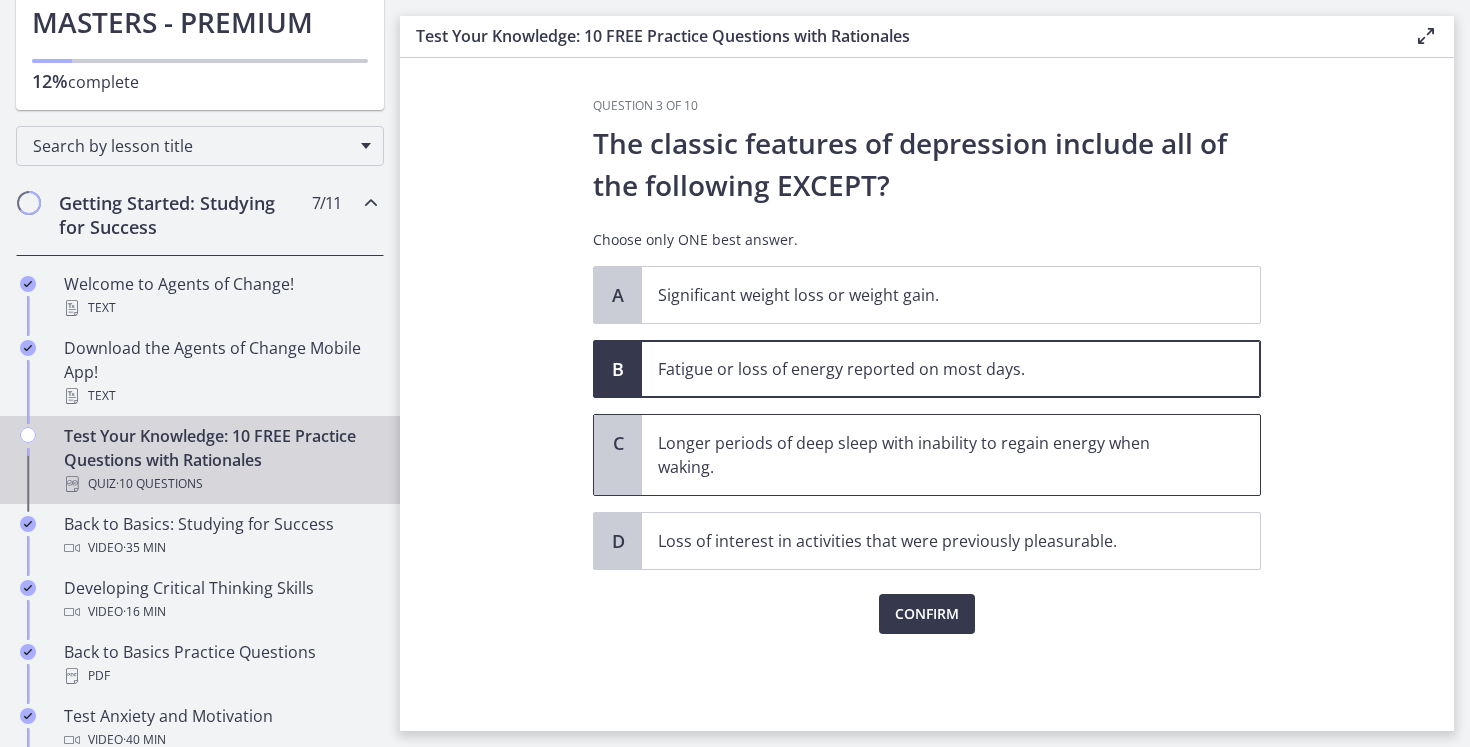 click on "Longer periods of deep sleep with inability to regain energy when waking." at bounding box center [931, 455] 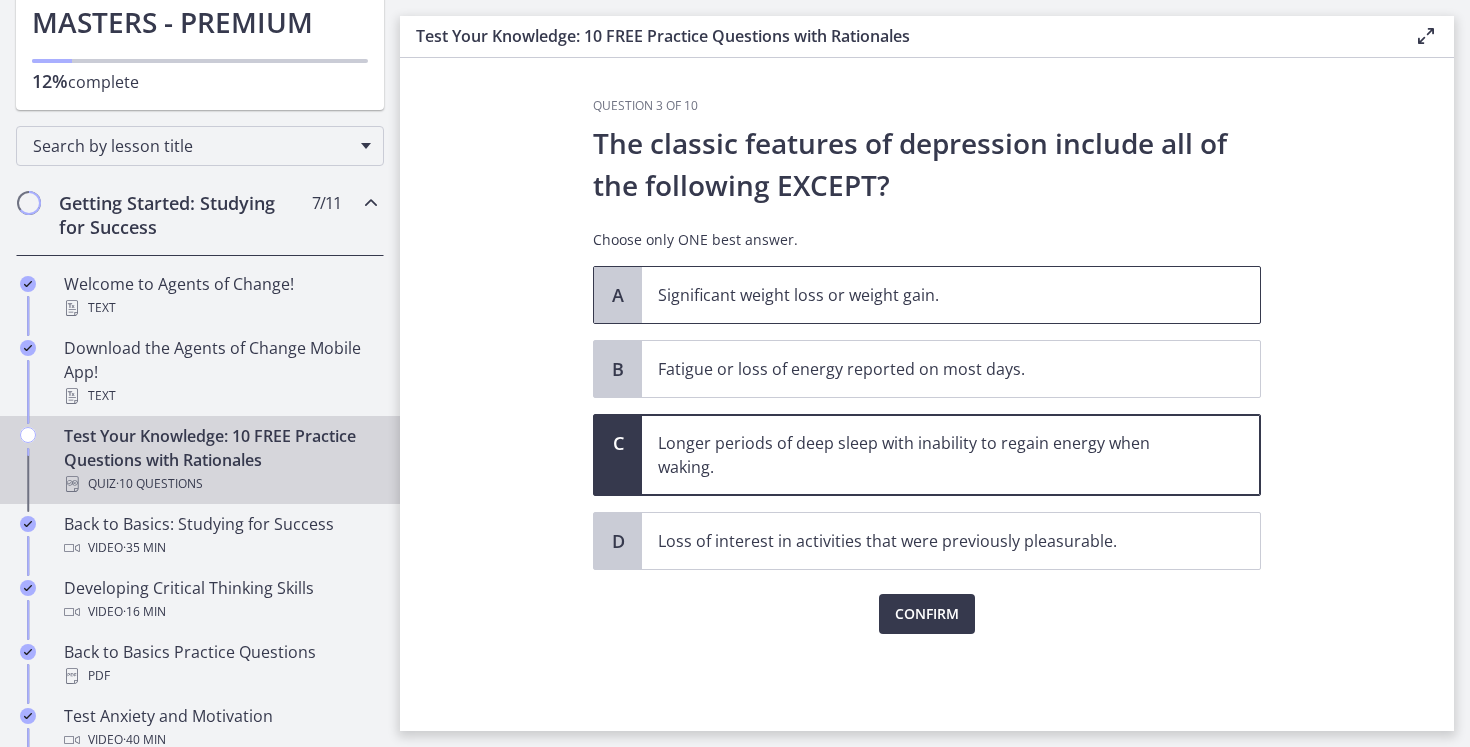 click on "Significant weight loss or weight gain." at bounding box center [951, 295] 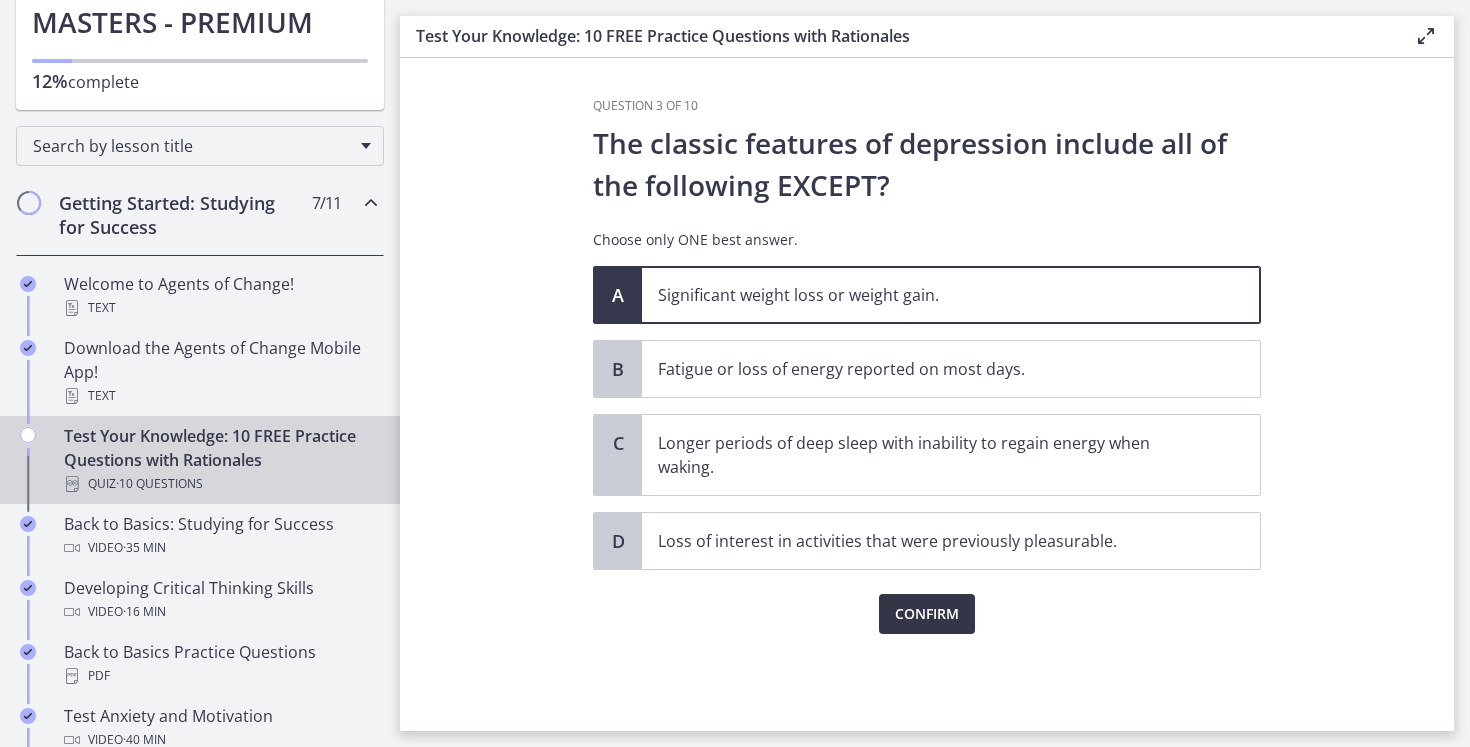 click on "Confirm" at bounding box center (927, 614) 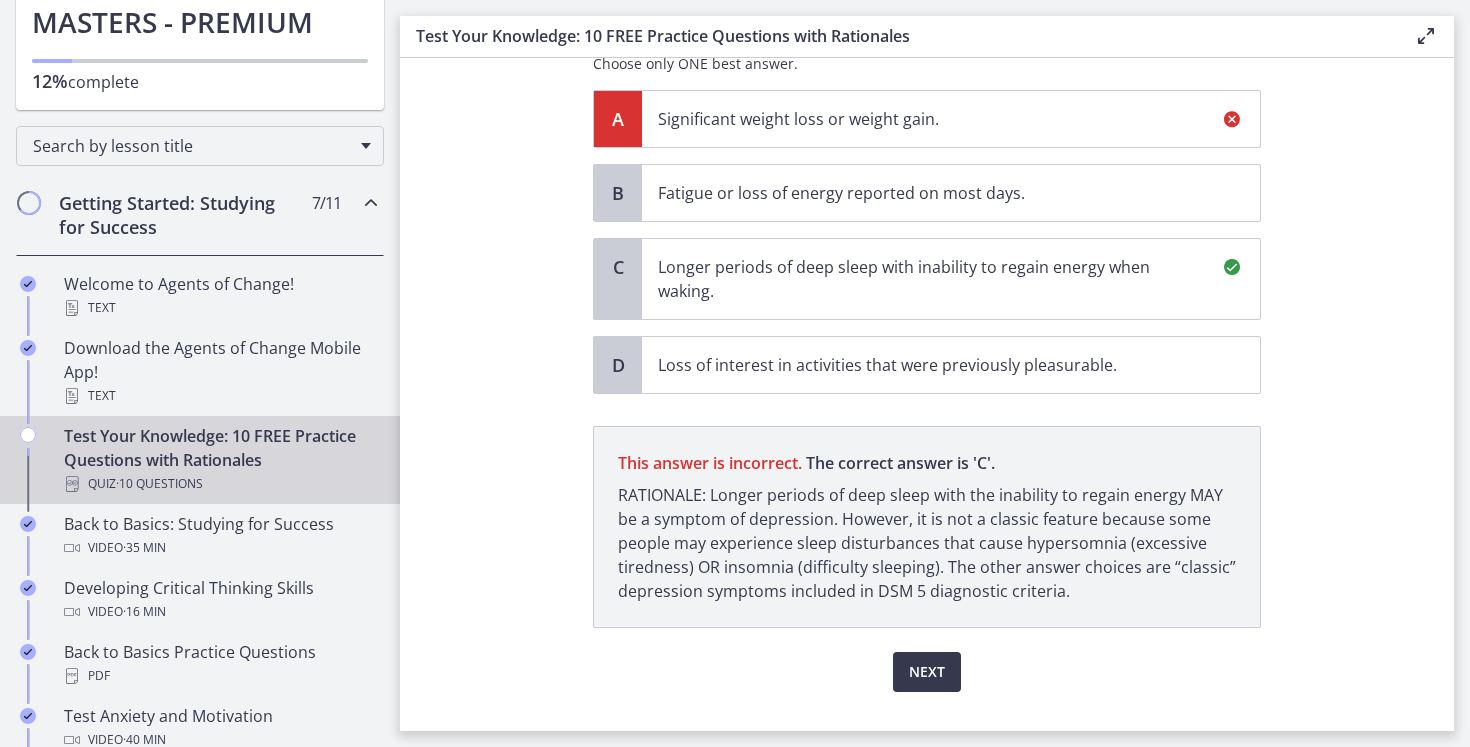 scroll, scrollTop: 181, scrollLeft: 0, axis: vertical 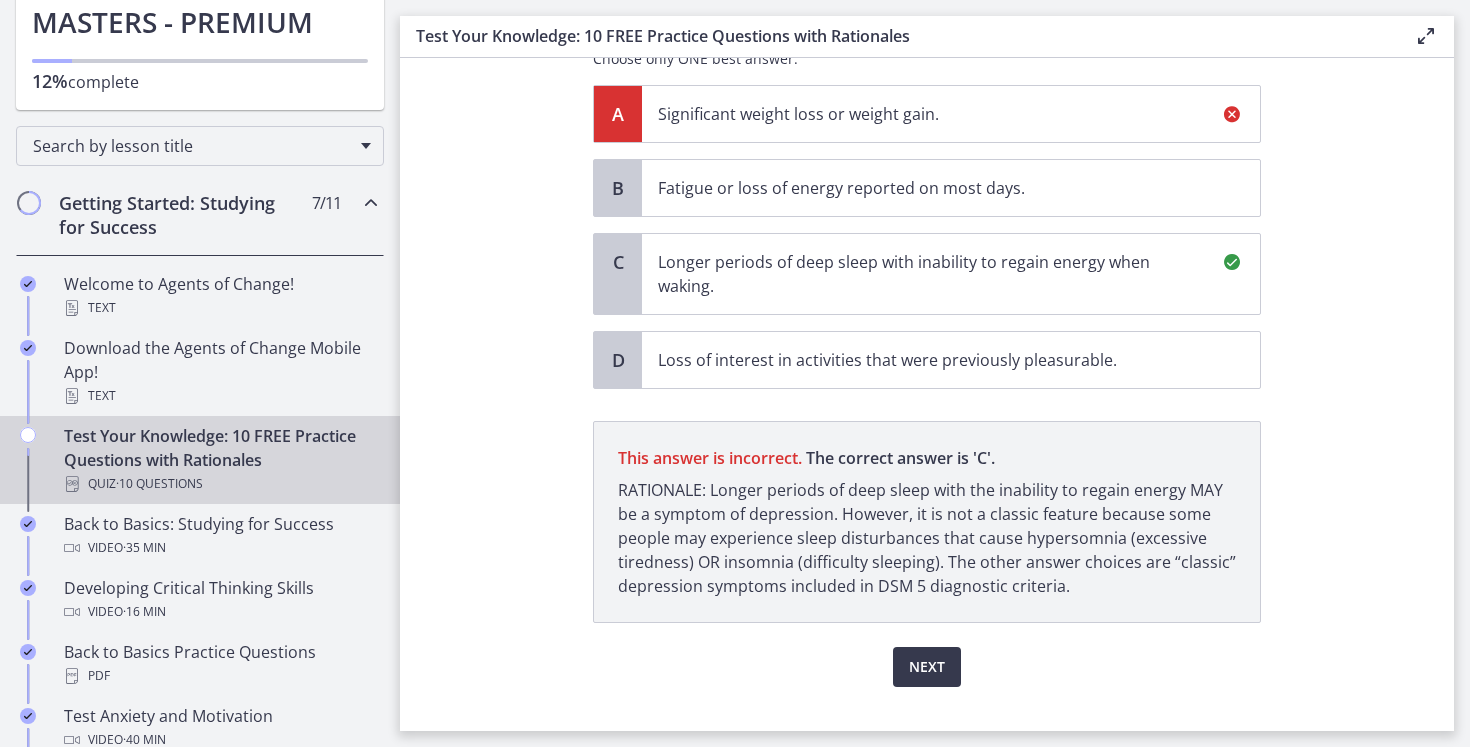click on "Next" at bounding box center (927, 655) 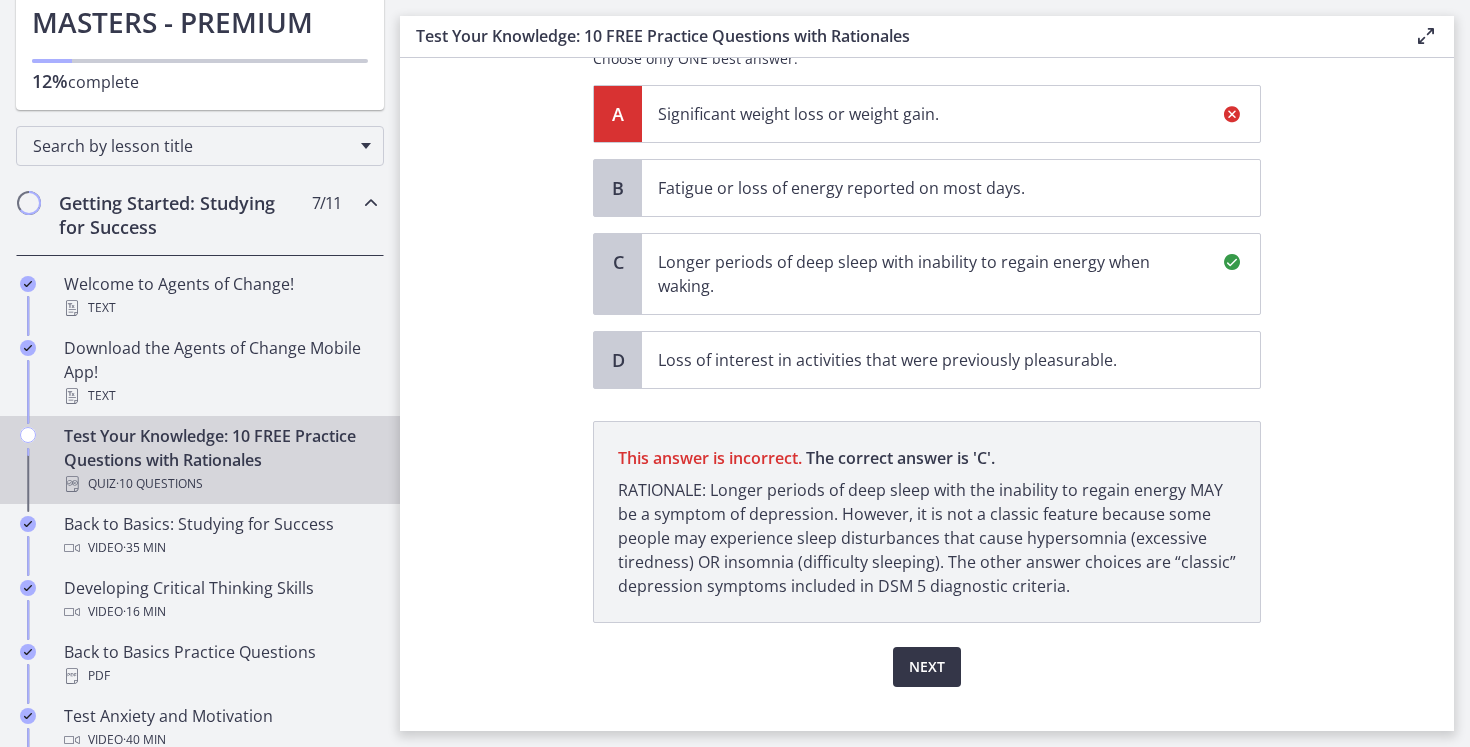 click on "Next" at bounding box center [927, 667] 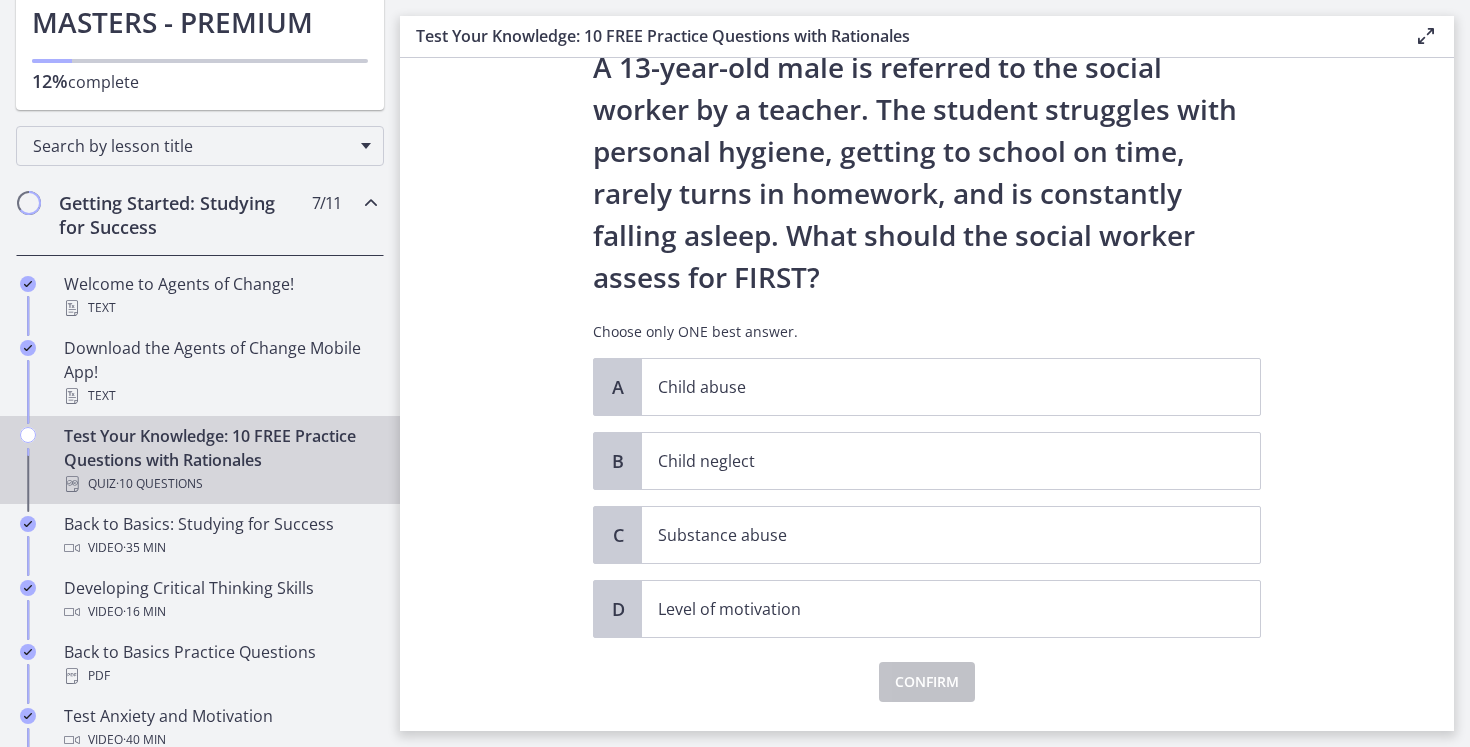 scroll, scrollTop: 77, scrollLeft: 0, axis: vertical 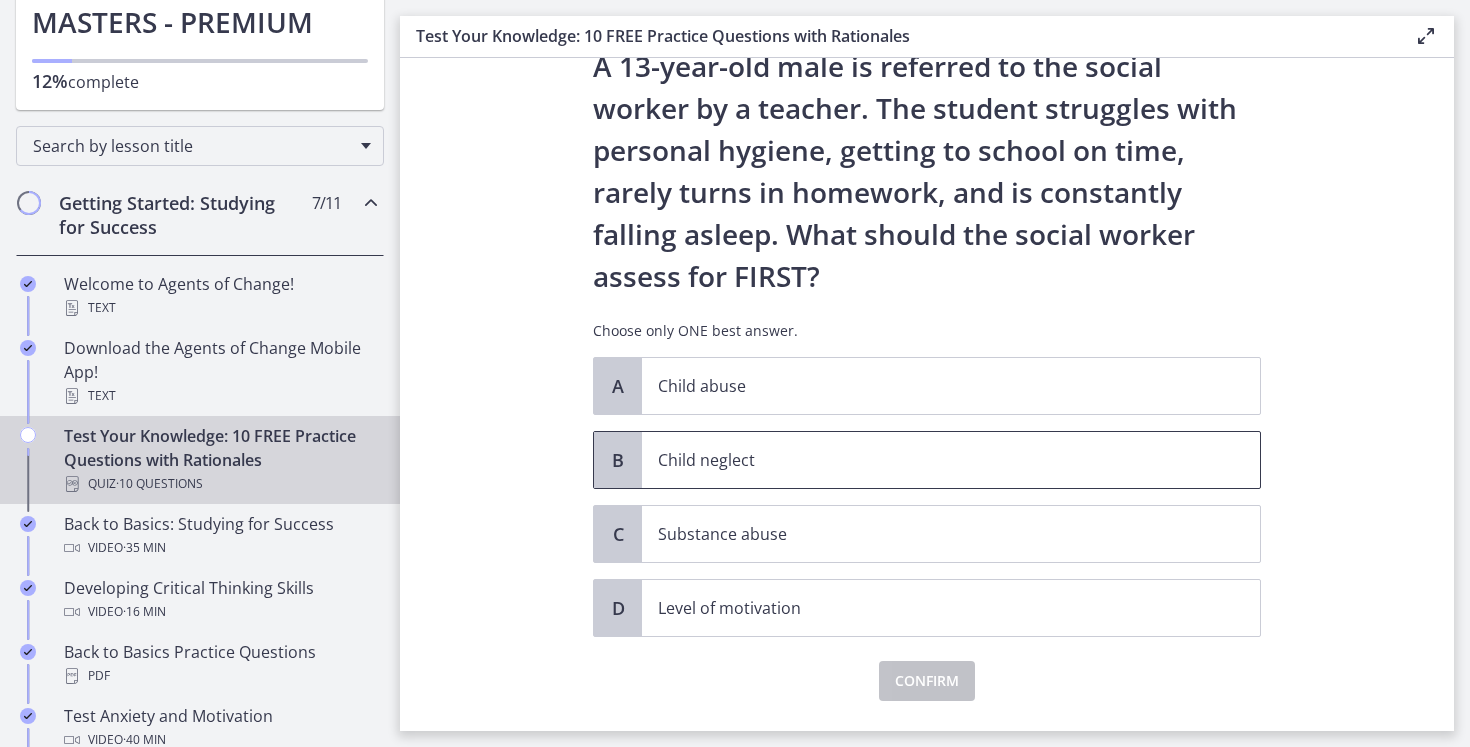 click on "Child neglect" at bounding box center (951, 460) 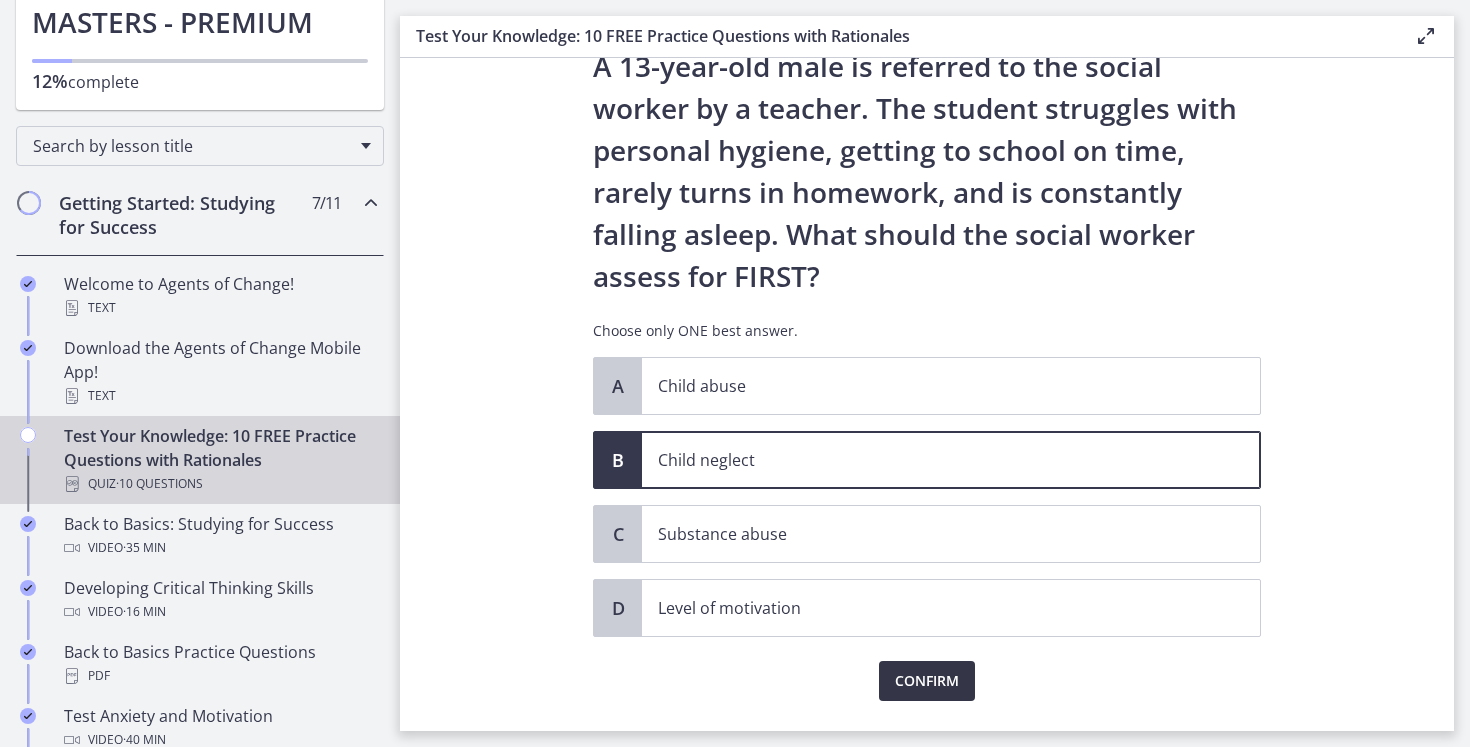 click on "Confirm" at bounding box center (927, 681) 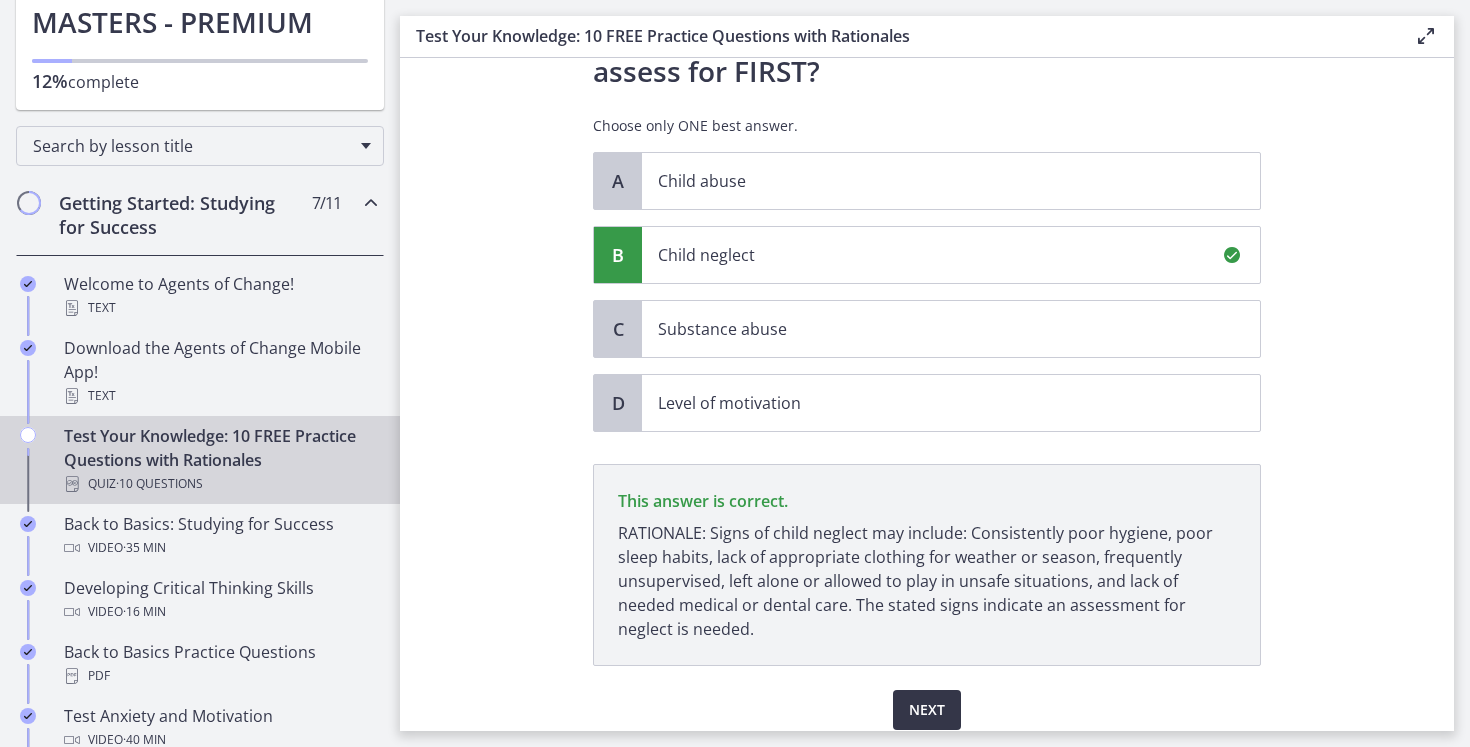 scroll, scrollTop: 361, scrollLeft: 0, axis: vertical 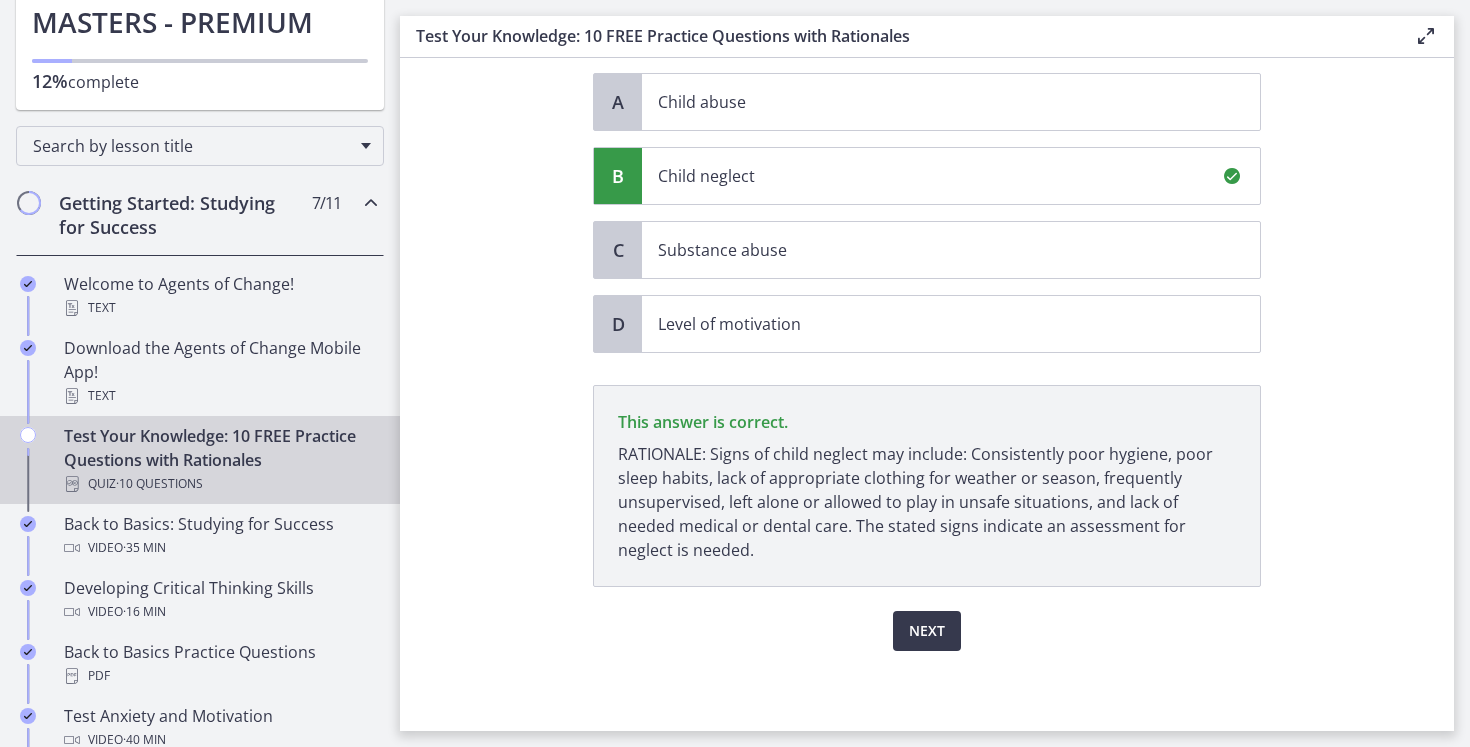 click on "Next" at bounding box center (927, 619) 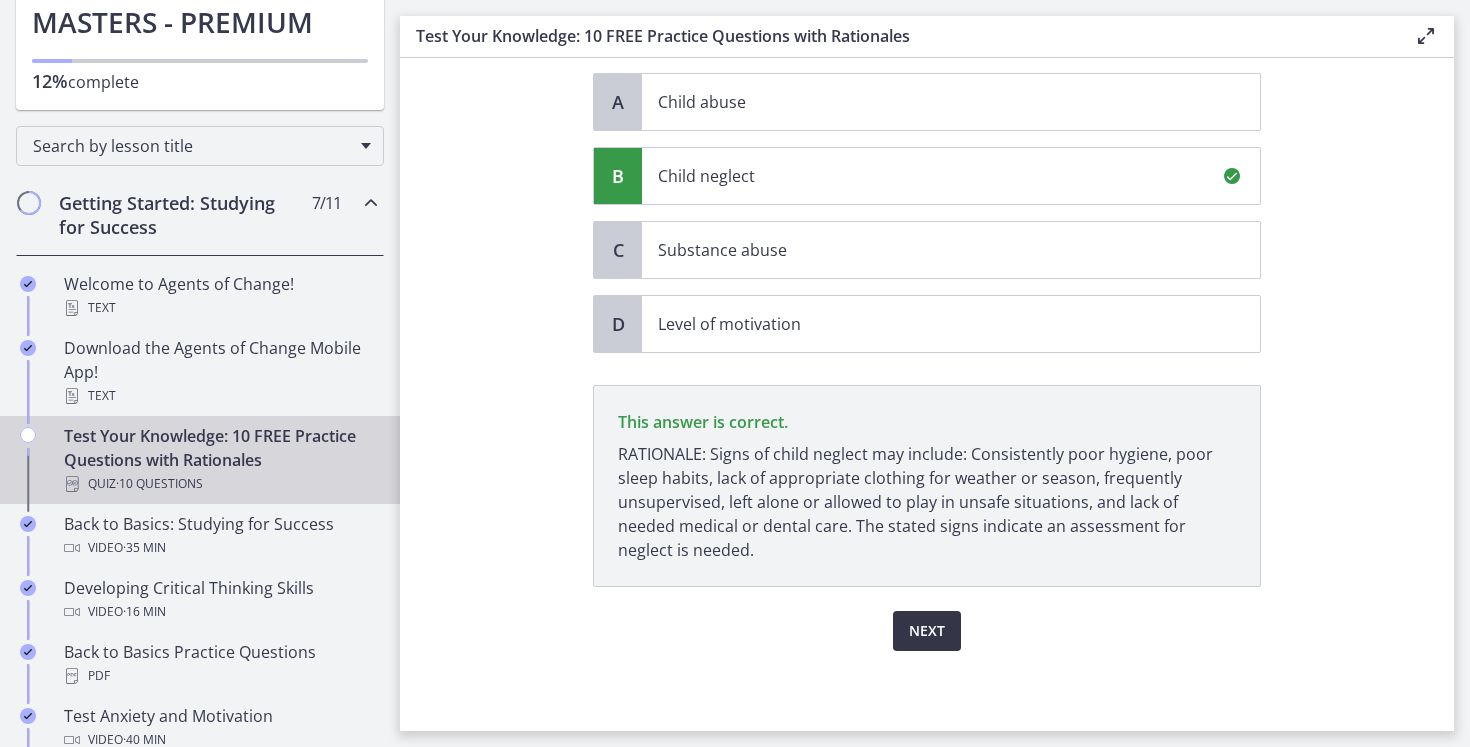 click on "Next" at bounding box center (927, 631) 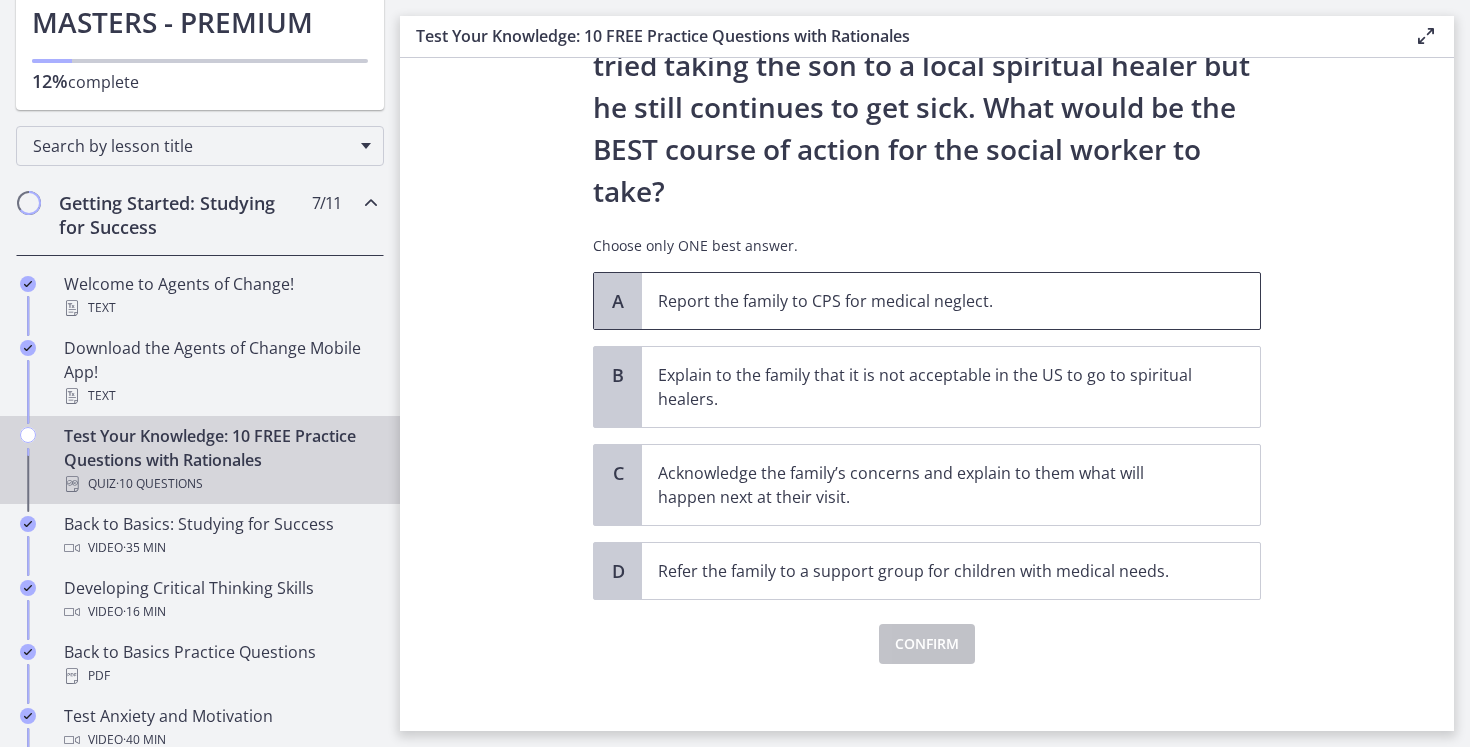 scroll, scrollTop: 370, scrollLeft: 0, axis: vertical 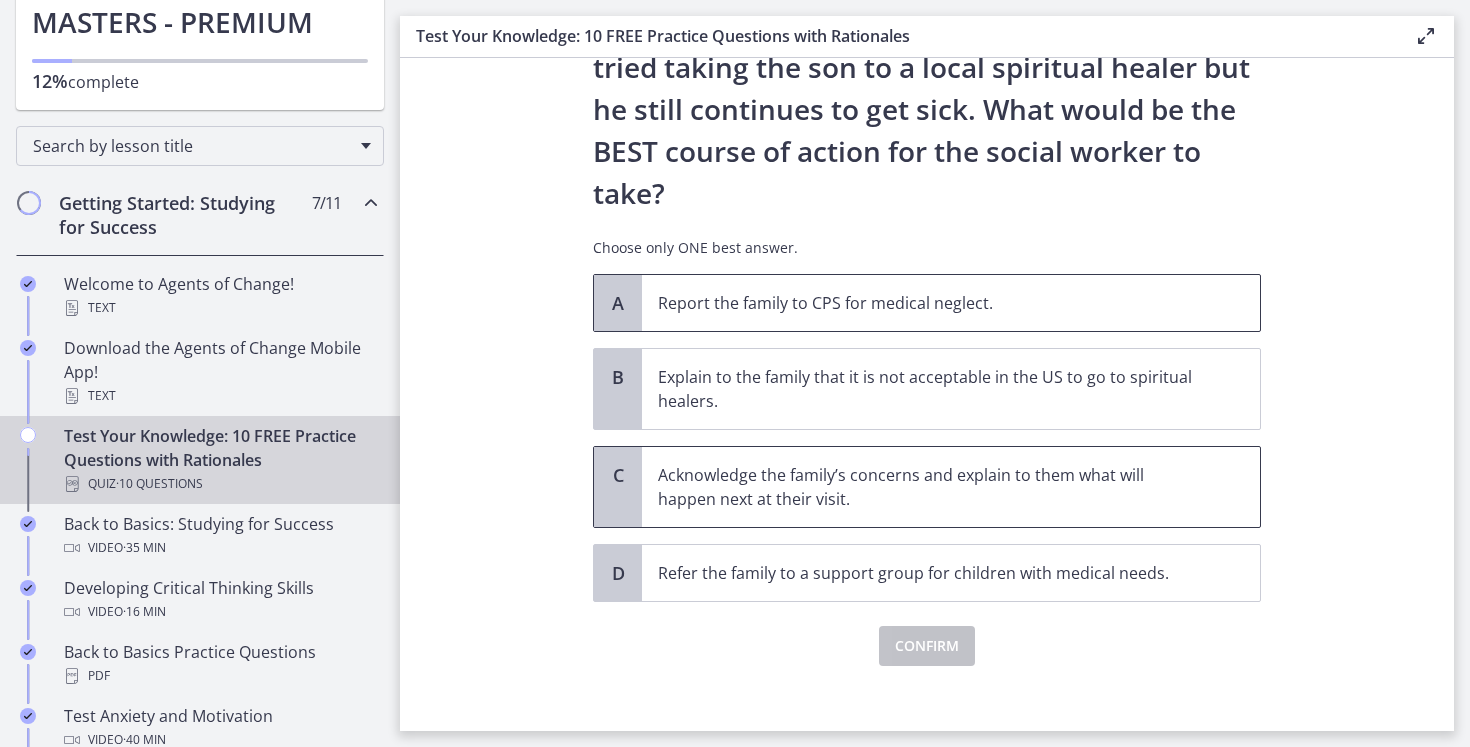 click on "Acknowledge the family’s concerns and explain to them what will happen next at their visit." at bounding box center [931, 487] 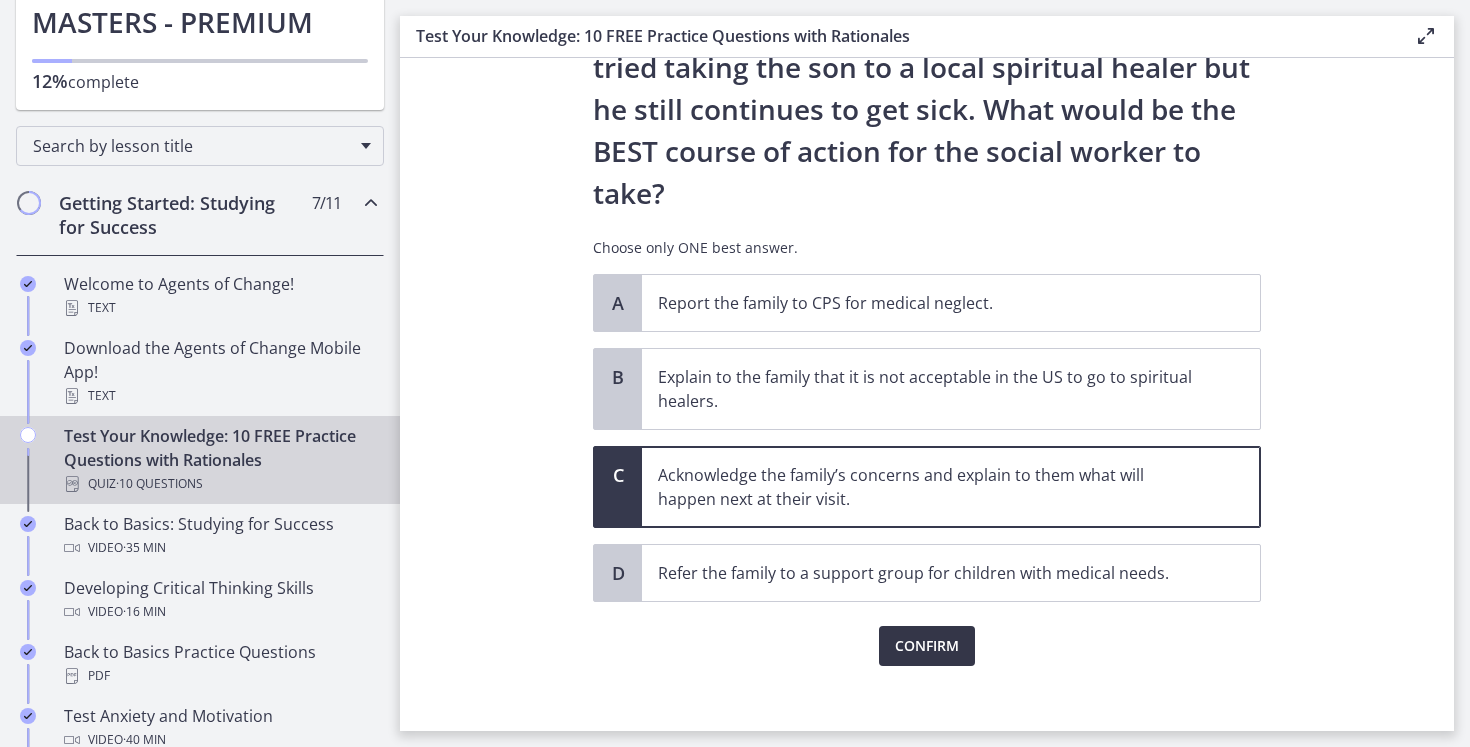 click on "Confirm" at bounding box center [927, 646] 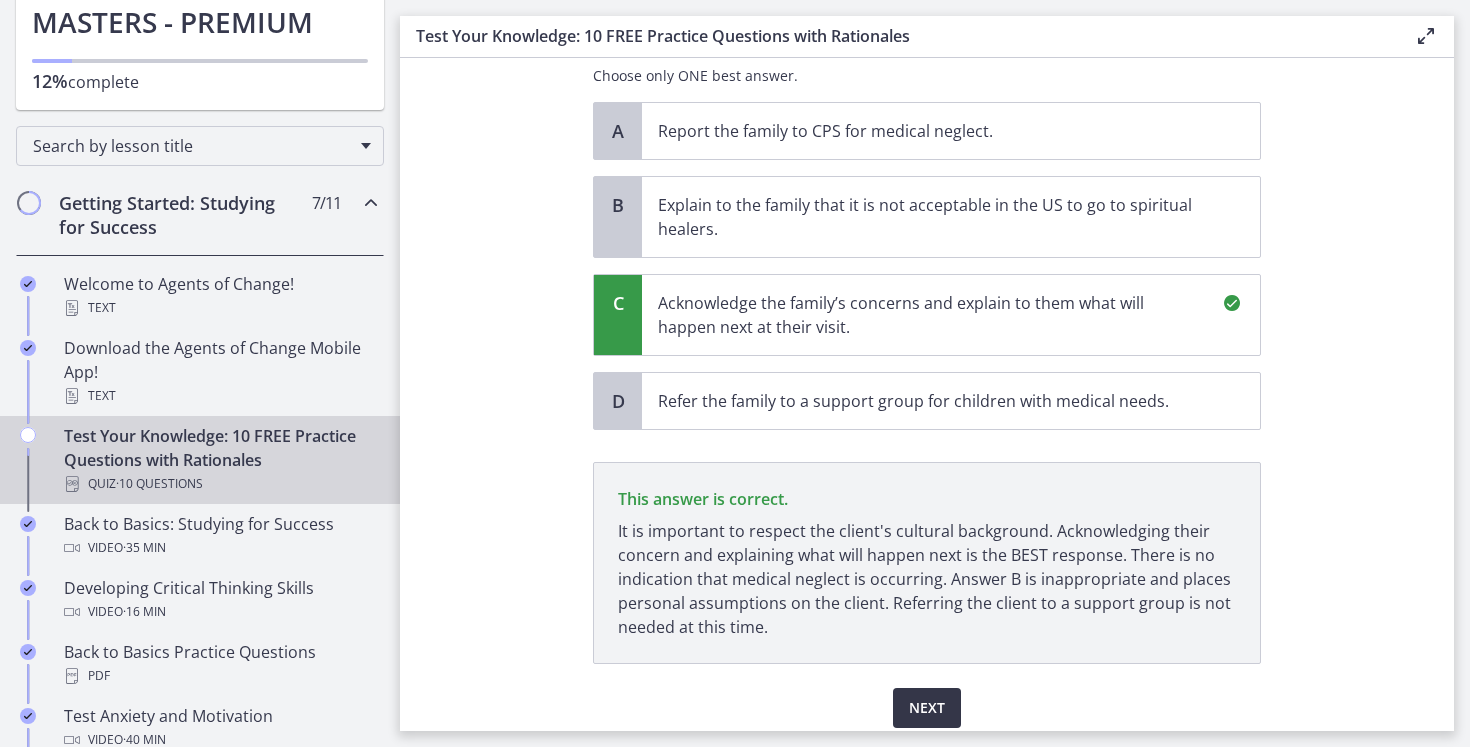 scroll, scrollTop: 619, scrollLeft: 0, axis: vertical 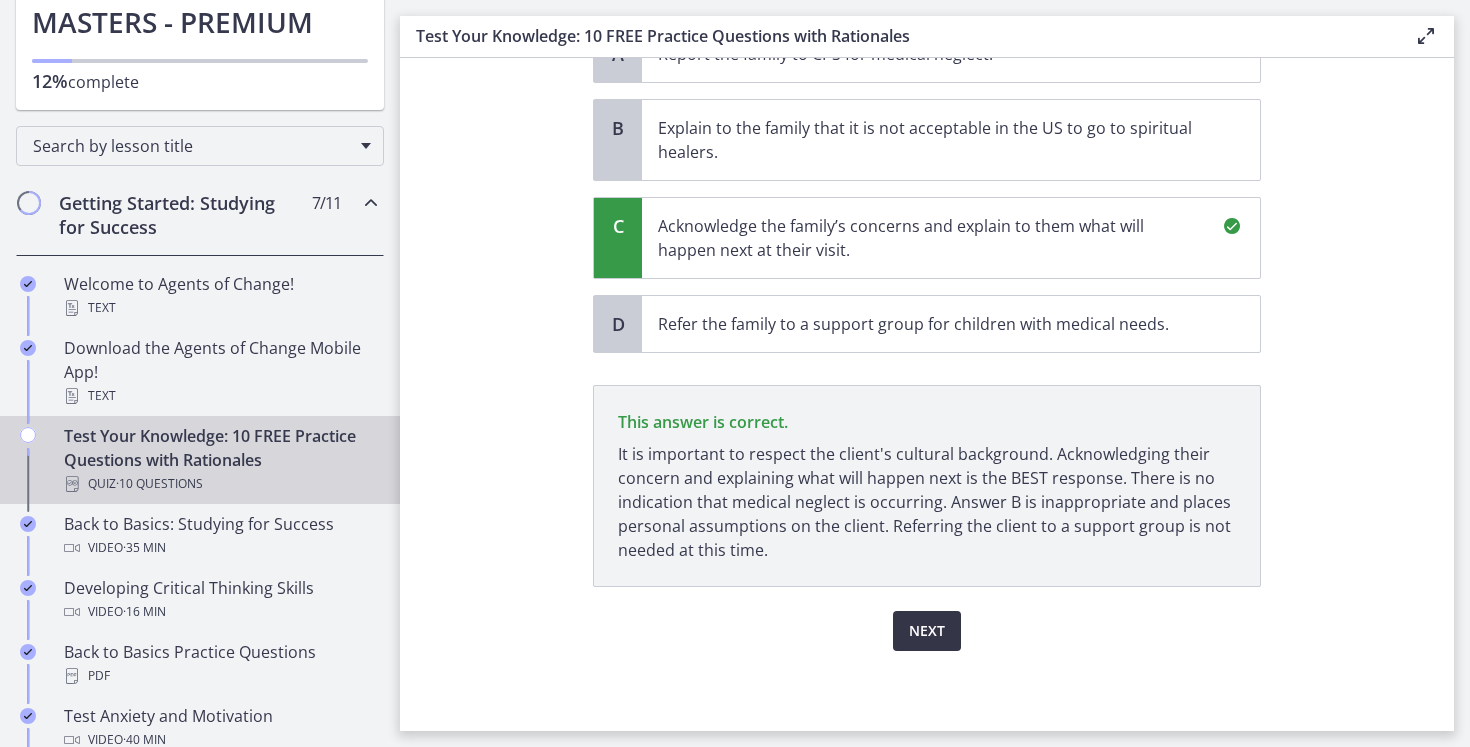 click on "Next" at bounding box center [927, 631] 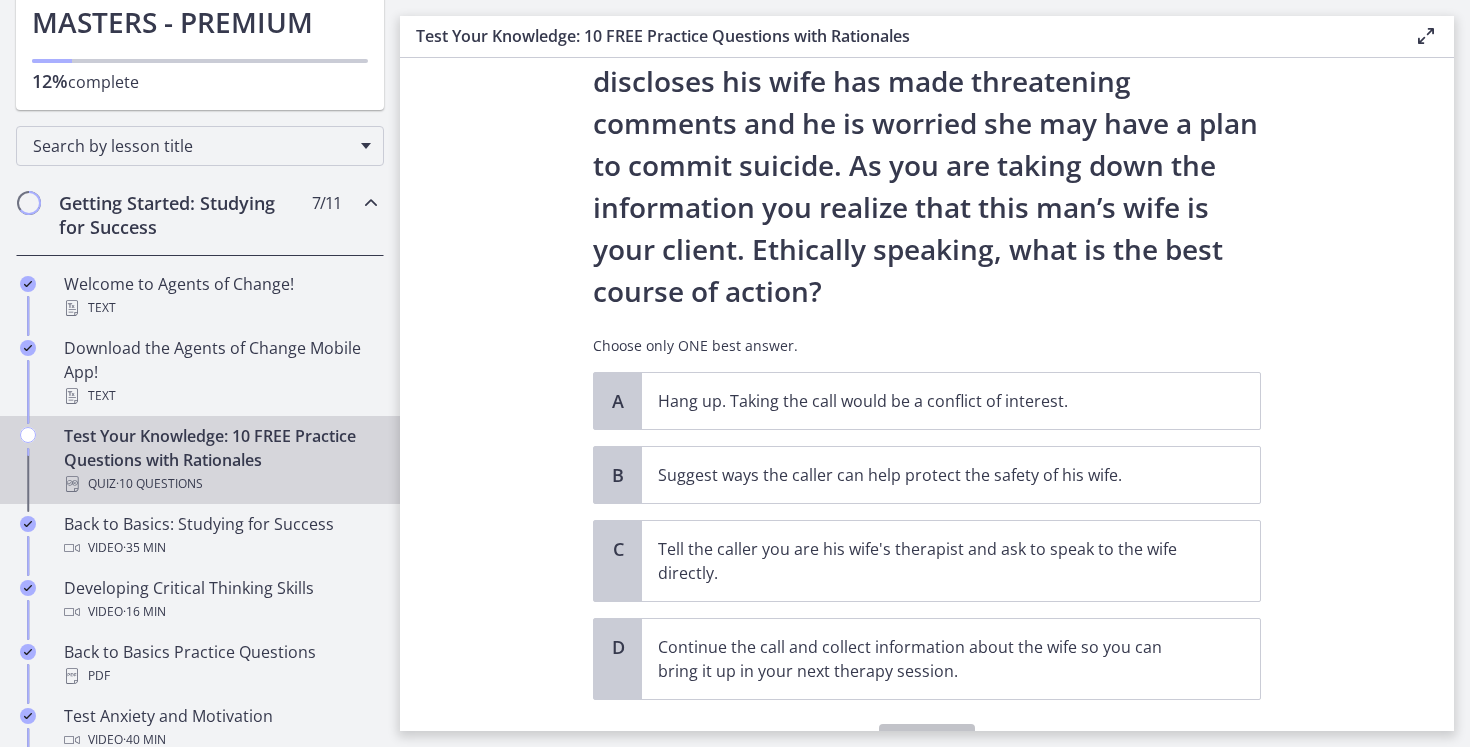 scroll, scrollTop: 144, scrollLeft: 0, axis: vertical 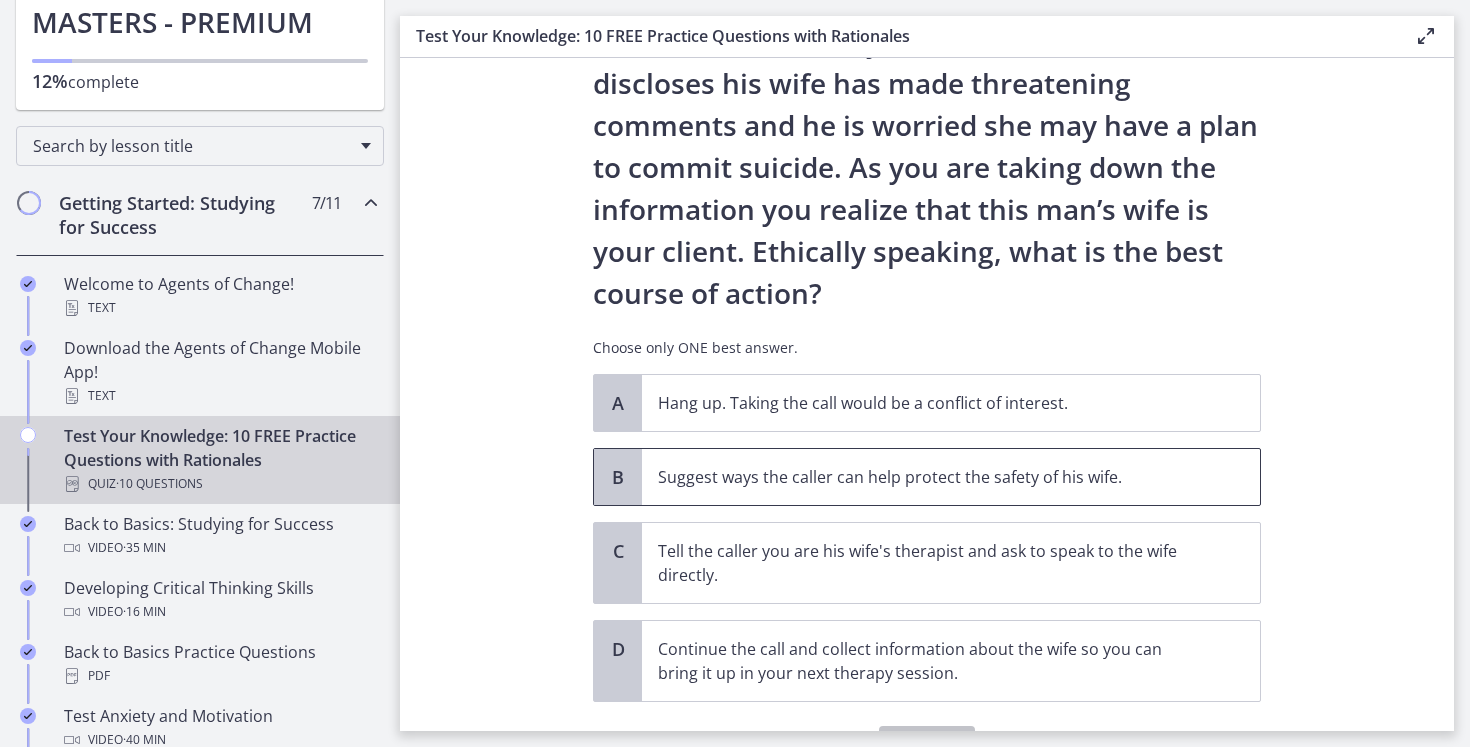 click on "Suggest ways the caller can help protect the safety of his wife." at bounding box center [931, 477] 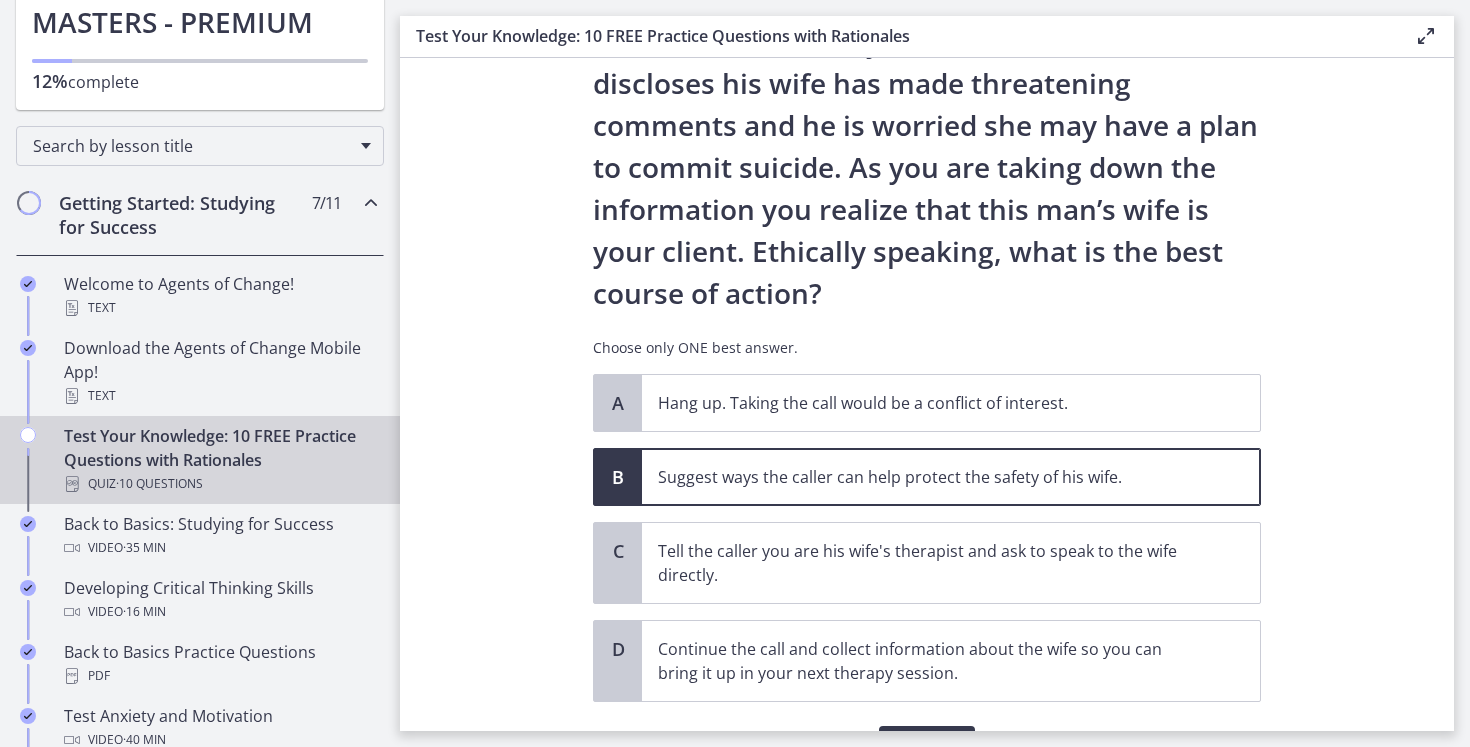 scroll, scrollTop: 259, scrollLeft: 0, axis: vertical 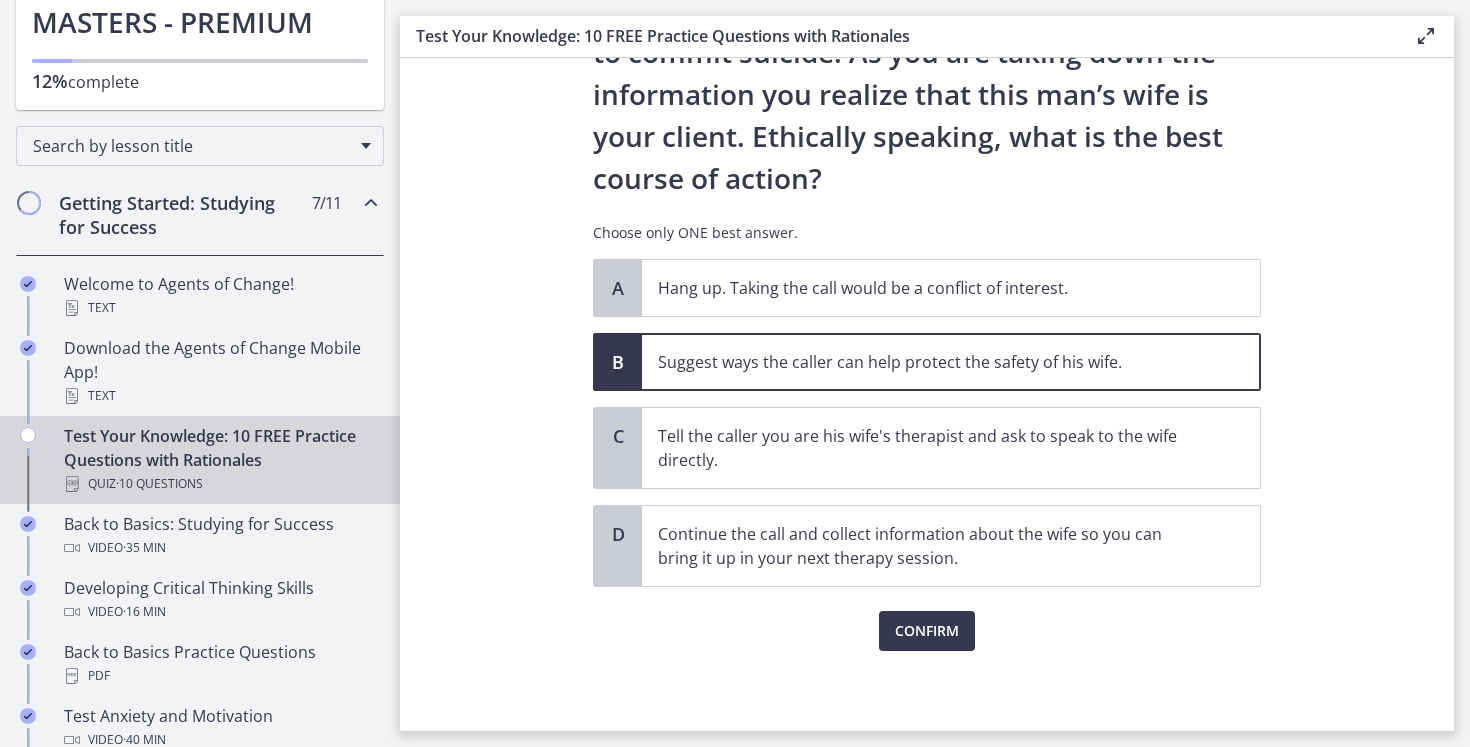click on "Question   6   of   10
You are volunteering to work on a crisis hotline. You receive an anonymous call and the caller discloses his wife has made threatening comments and he is worried she may have a plan to commit suicide. As you are taking down the information you realize that this man’s wife is your client. Ethically speaking, what is the best course of action?
Choose only ONE best answer.
A
Hang up. Taking the call would be a conflict of interest.
B
Suggest ways the caller can help protect the safety of his wife.
C
Tell the caller you are his wife's therapist and ask to speak to the wife directly.
D" 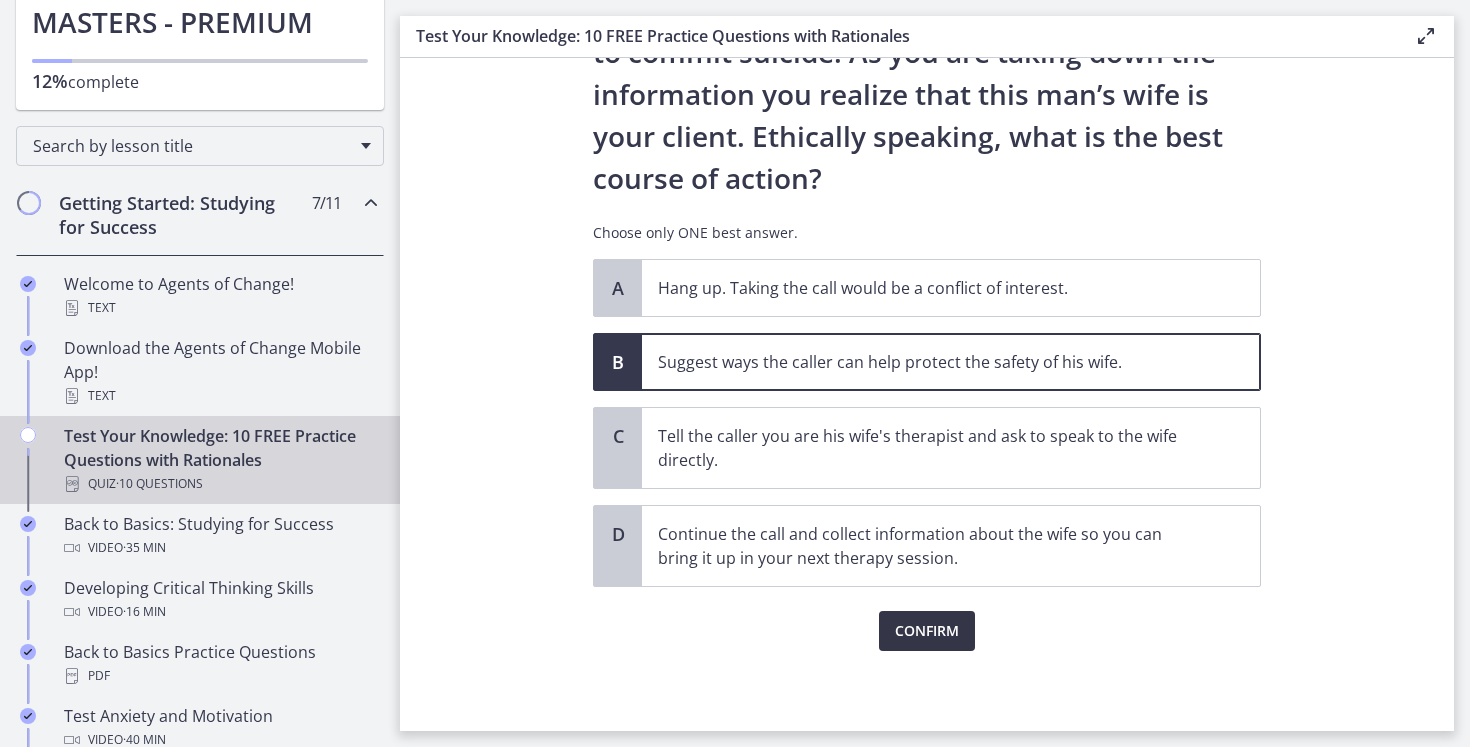 click on "Confirm" at bounding box center (927, 631) 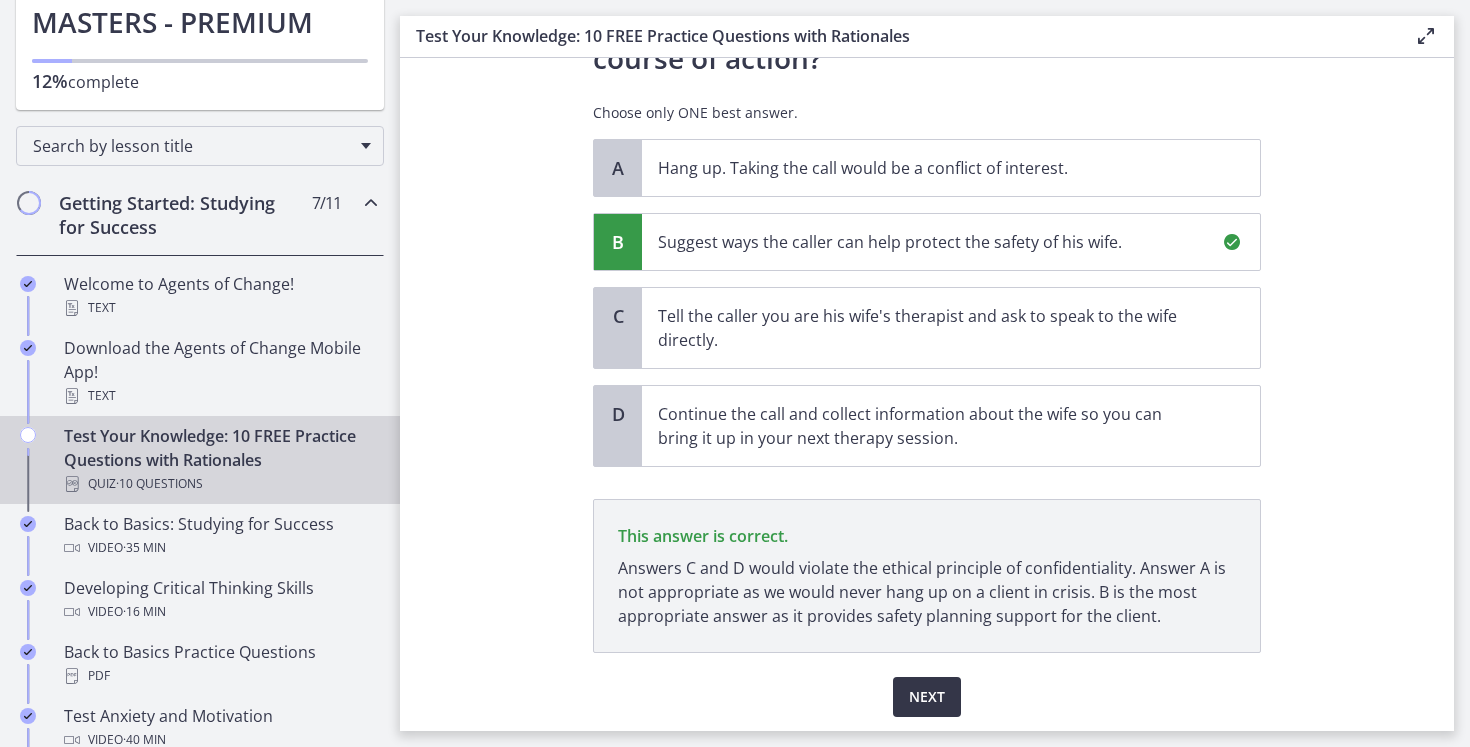 scroll, scrollTop: 445, scrollLeft: 0, axis: vertical 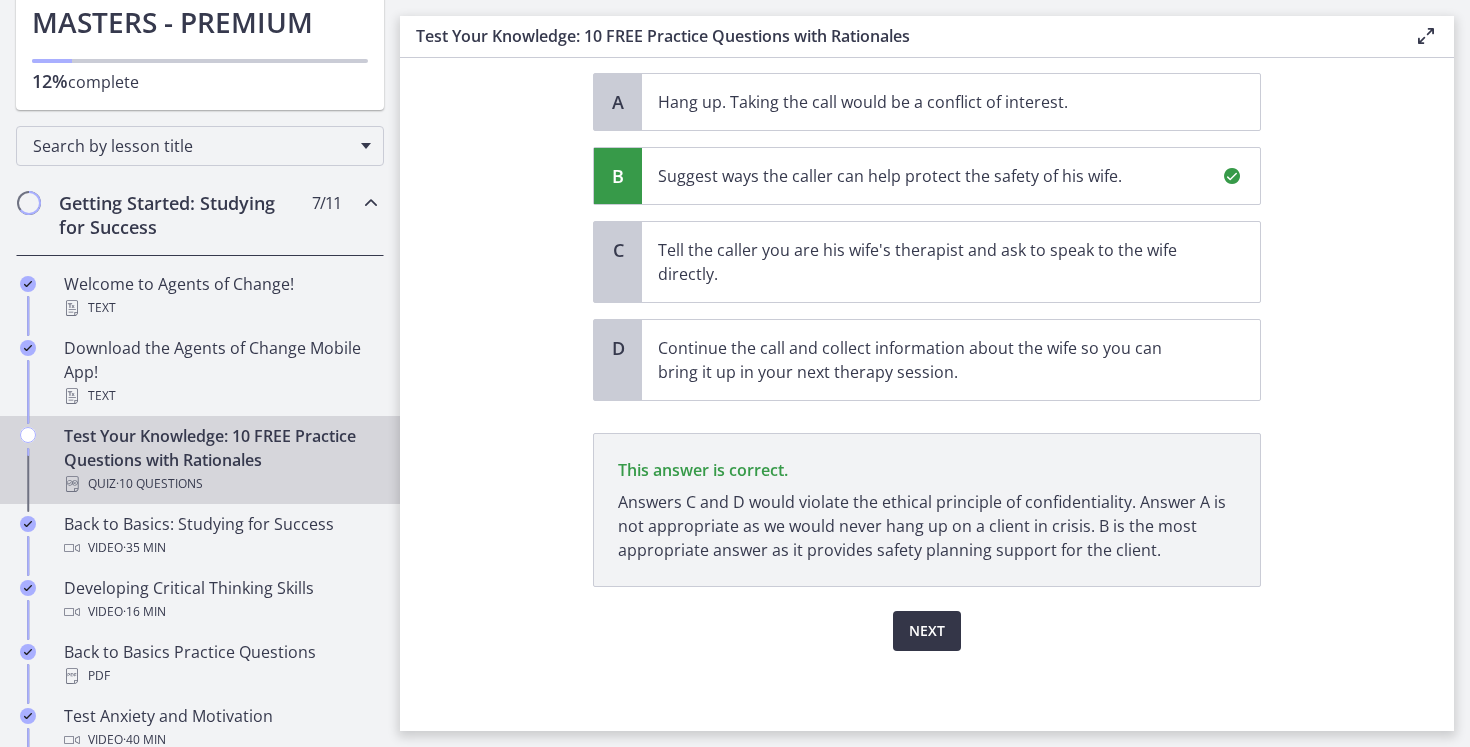 click on "Next" at bounding box center [927, 631] 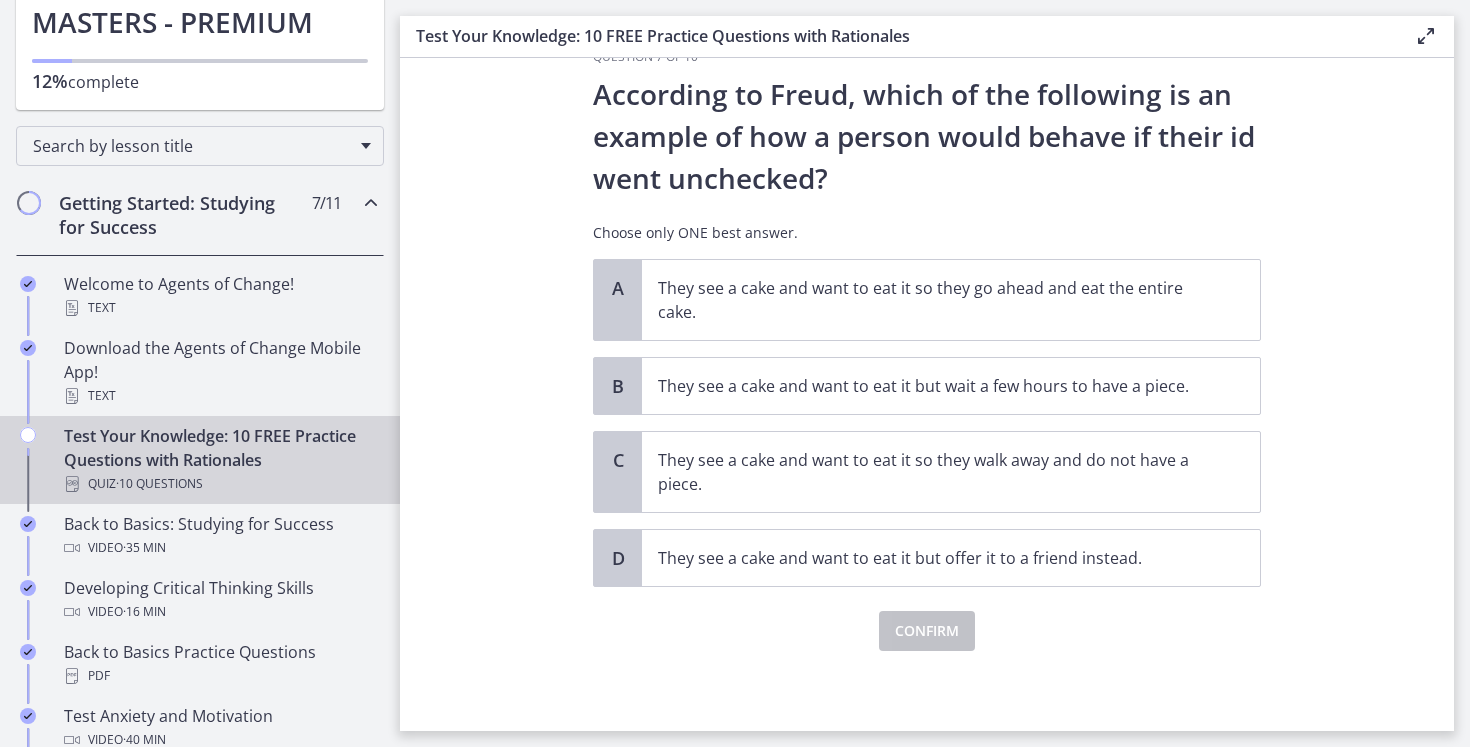 scroll, scrollTop: 47, scrollLeft: 0, axis: vertical 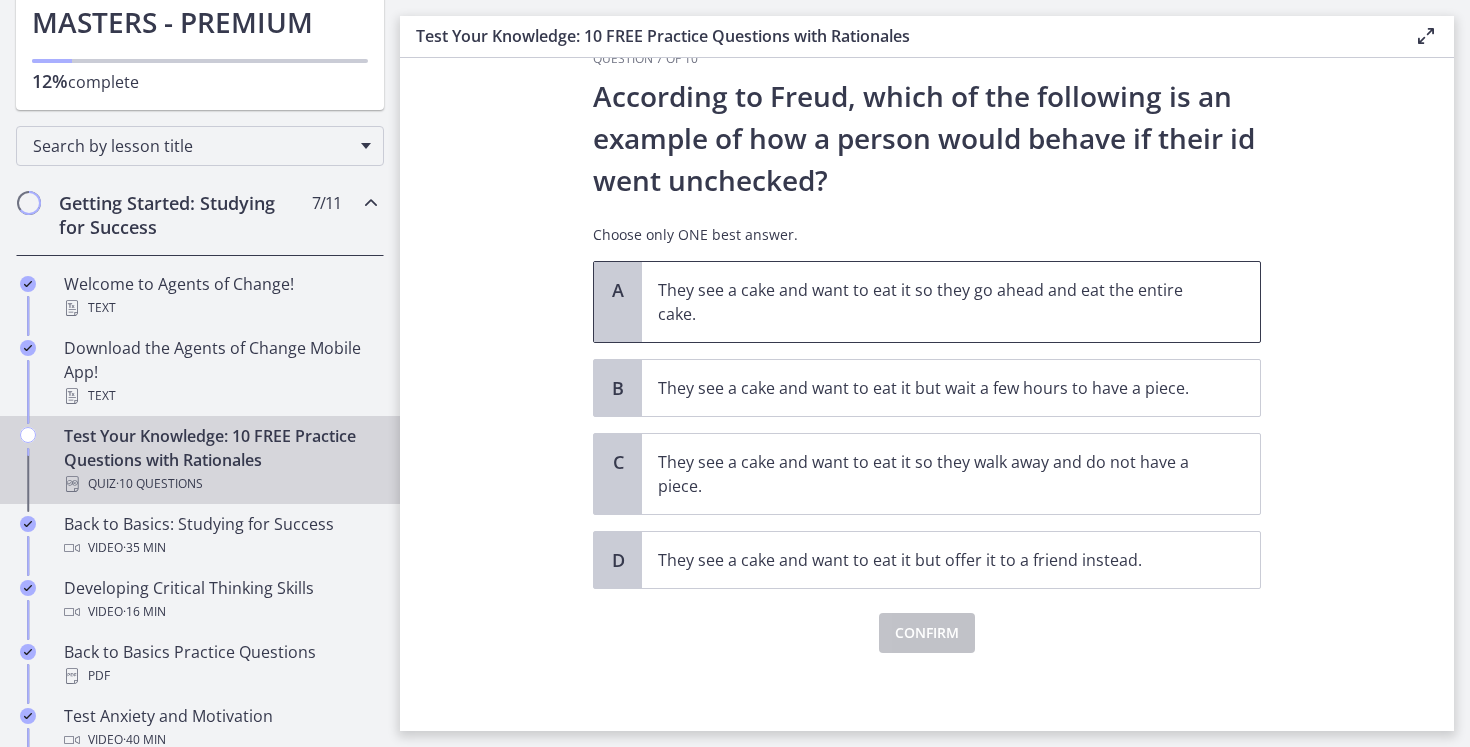 click on "They see a cake and want to eat it so they go ahead and eat the entire cake." at bounding box center (931, 302) 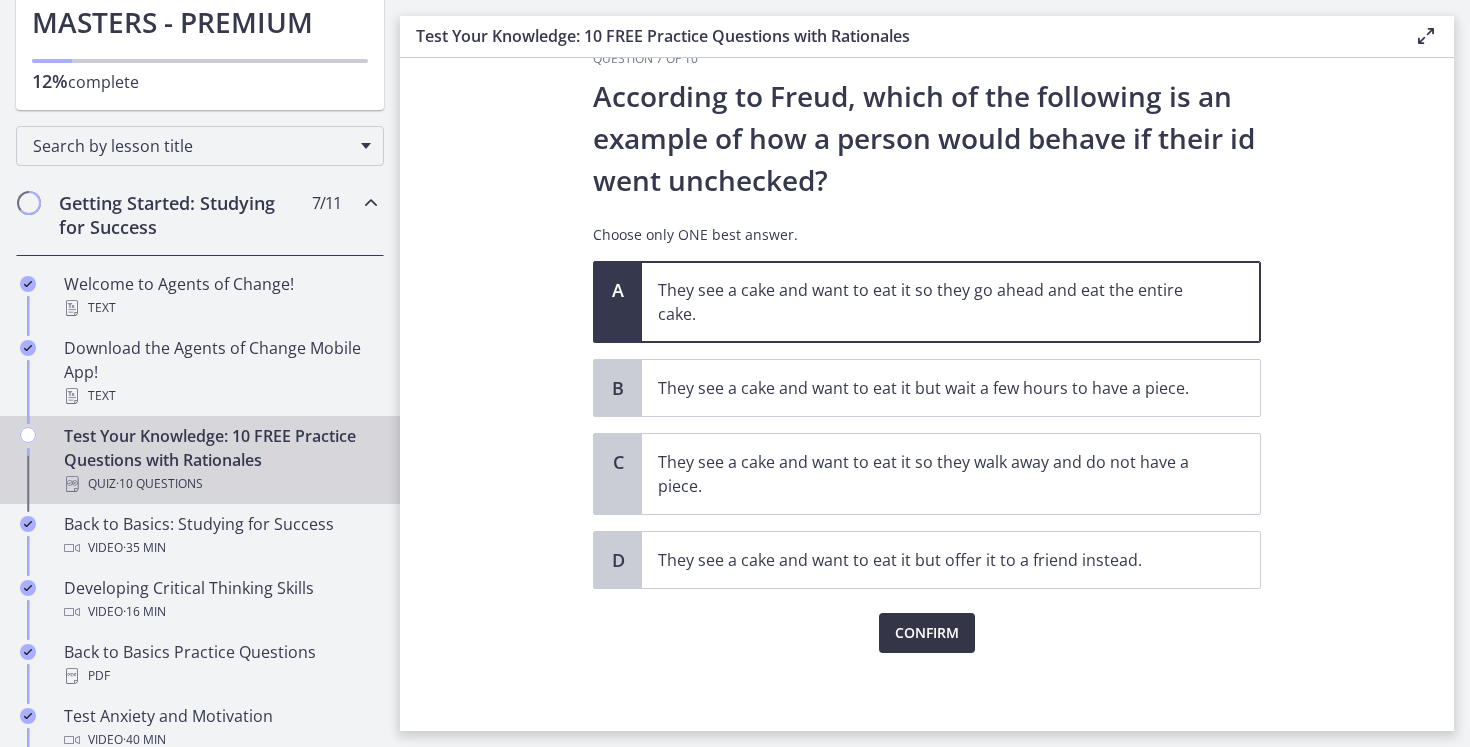 click on "Confirm" at bounding box center (927, 633) 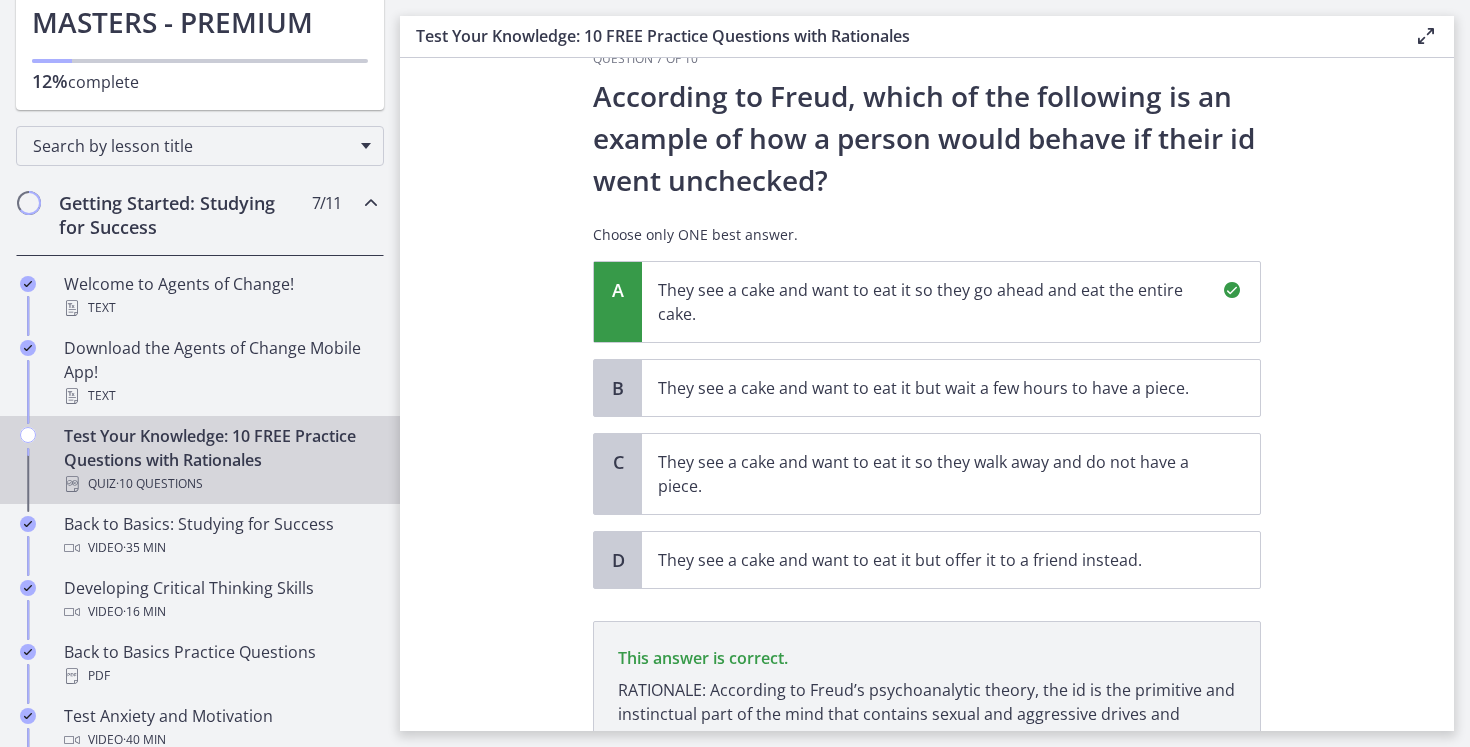 scroll, scrollTop: 259, scrollLeft: 0, axis: vertical 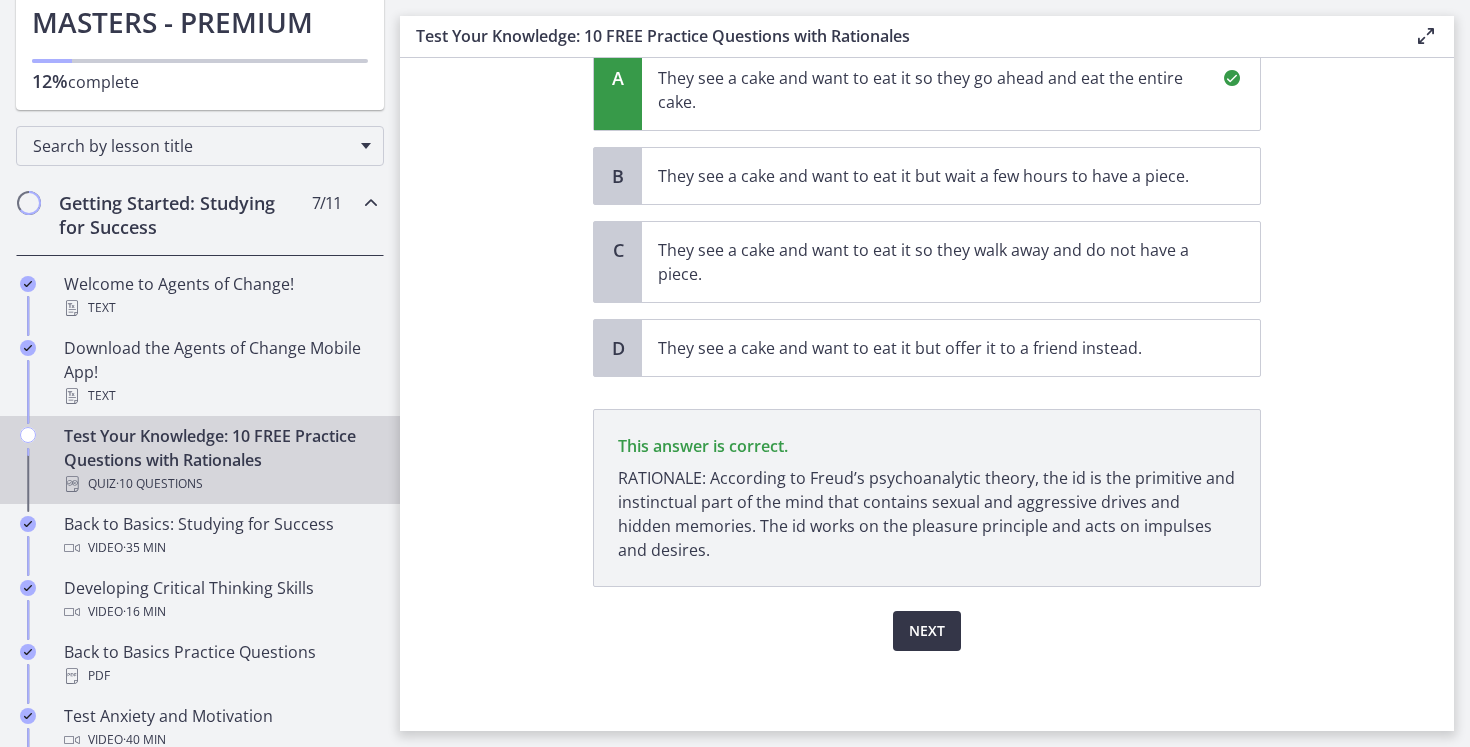 drag, startPoint x: 923, startPoint y: 631, endPoint x: 751, endPoint y: 541, distance: 194.12367 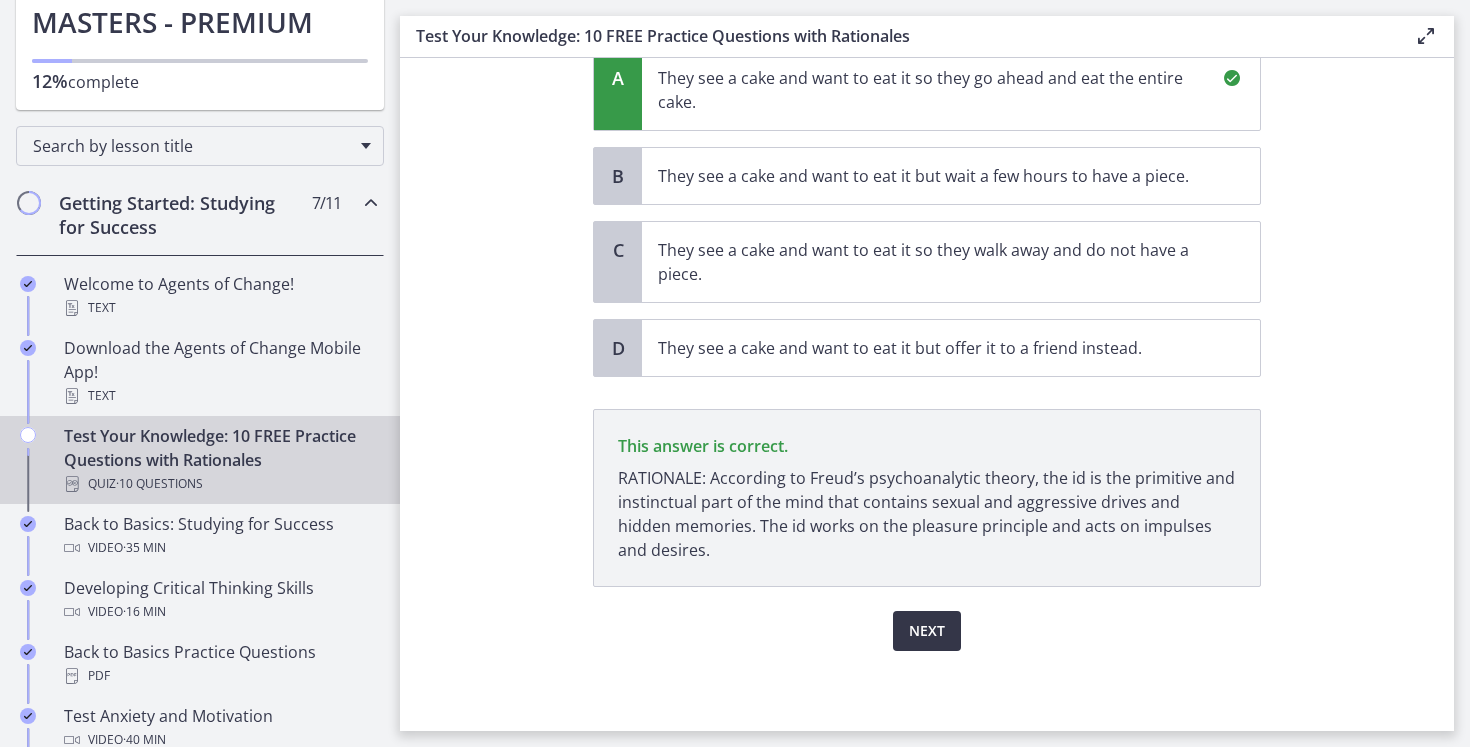 click on "Next" at bounding box center (927, 631) 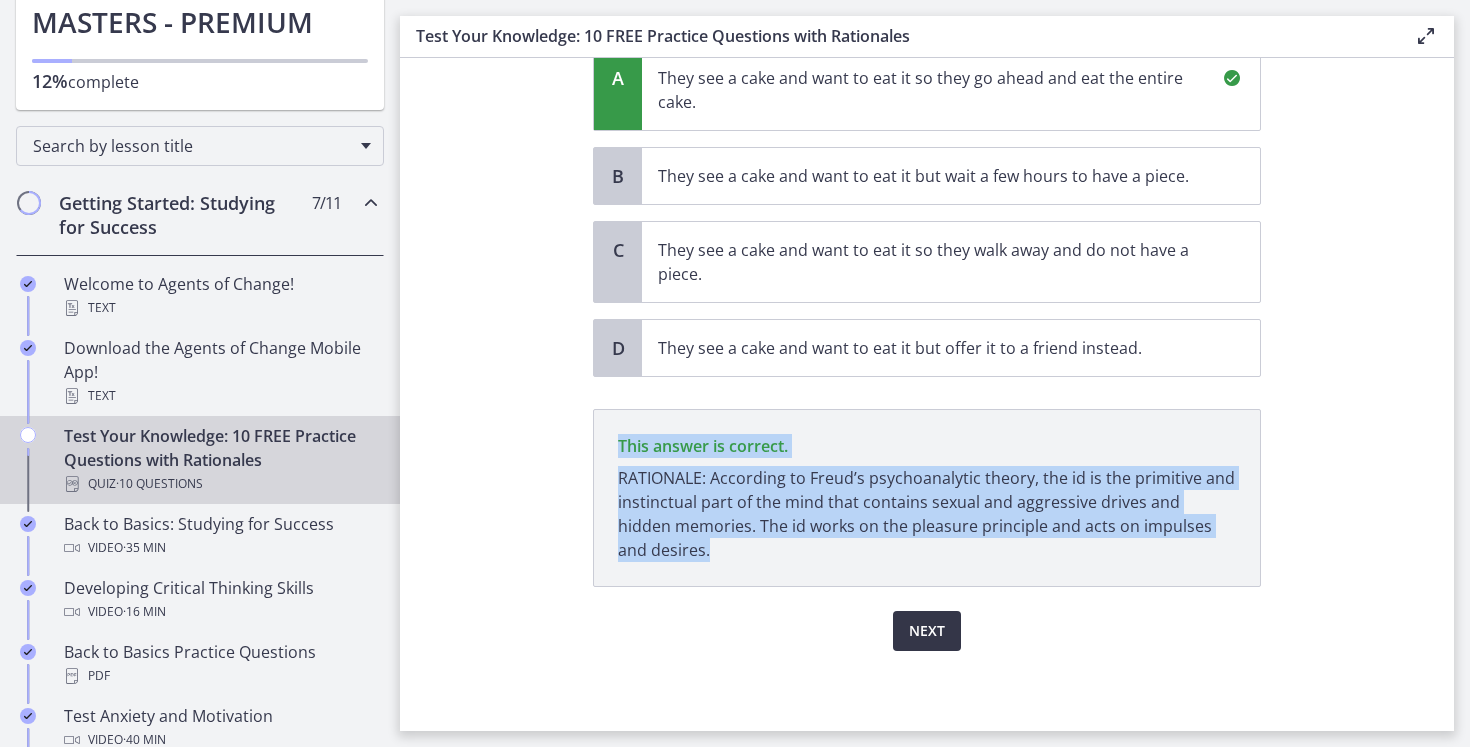scroll, scrollTop: 0, scrollLeft: 0, axis: both 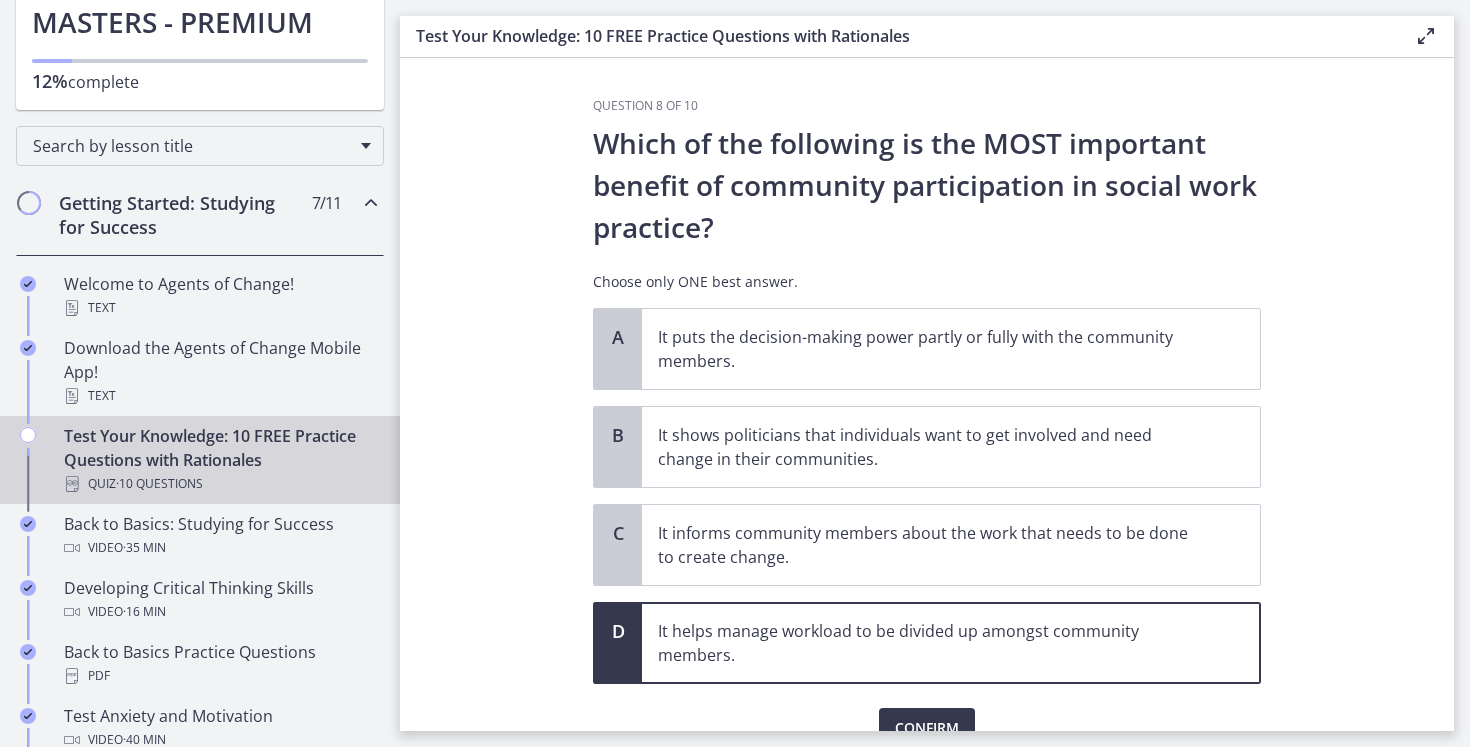 click on "Choose only ONE best answer." at bounding box center [927, 282] 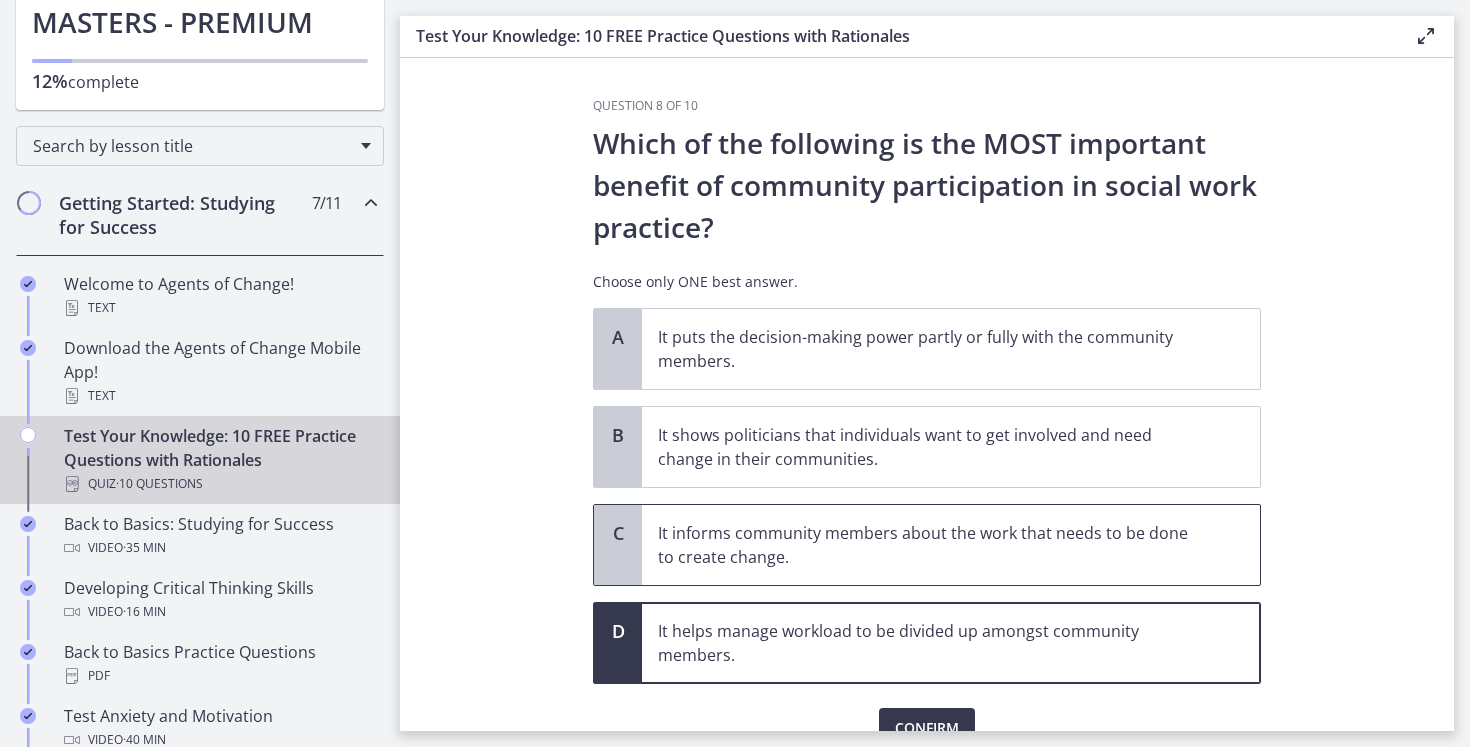 click on "It informs community members about the work that needs to be done to create change." at bounding box center [951, 545] 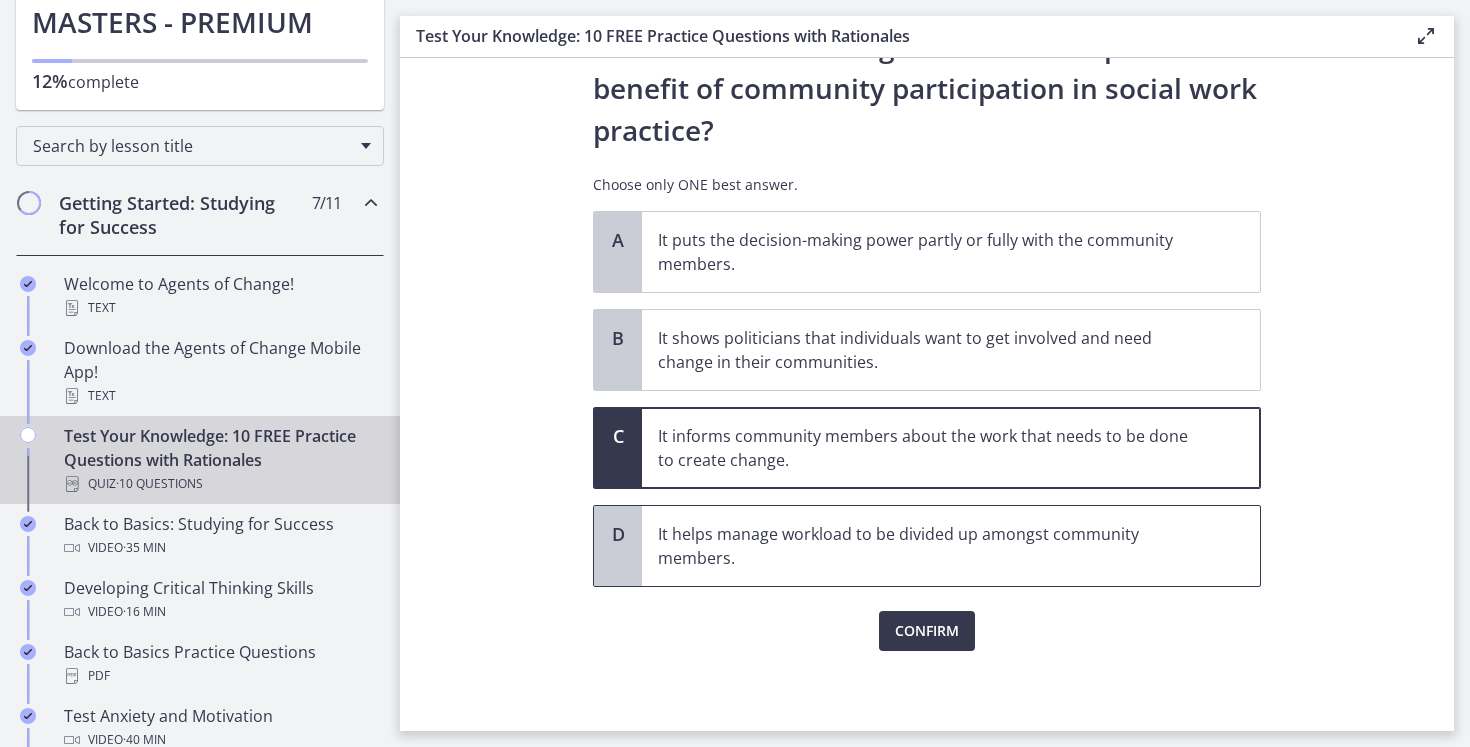 scroll, scrollTop: 61, scrollLeft: 0, axis: vertical 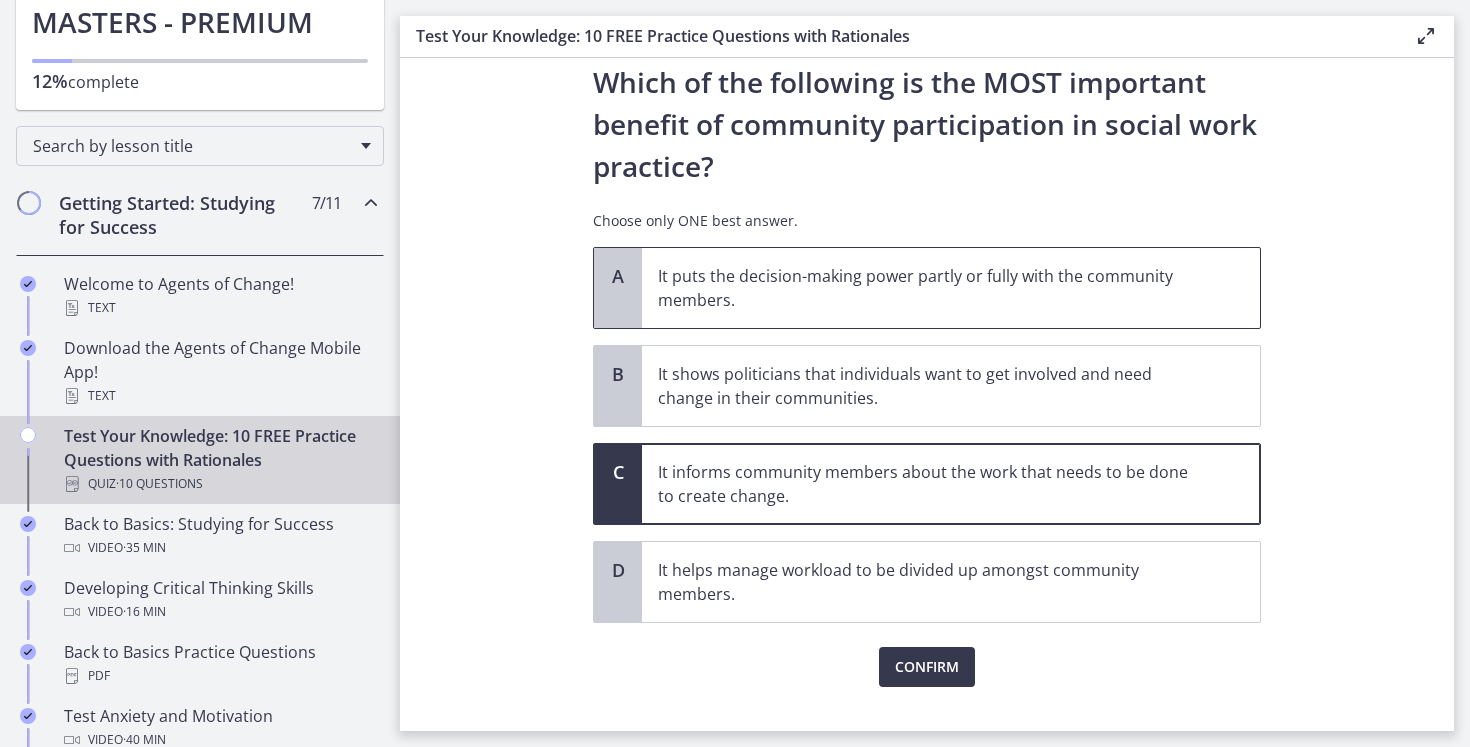 click on "It puts the decision-making power partly or fully with the community members." at bounding box center [931, 288] 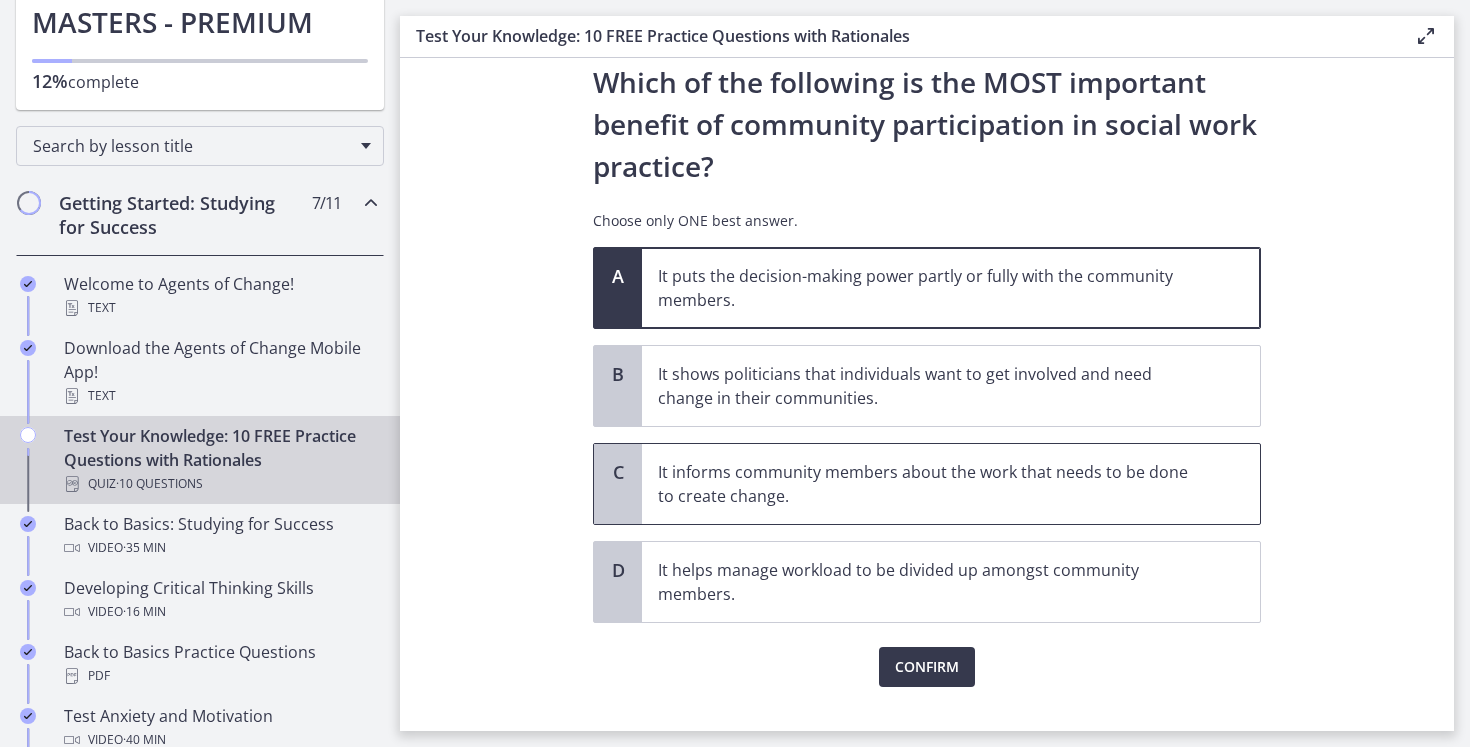 click on "It informs community members about the work that needs to be done to create change." at bounding box center (931, 484) 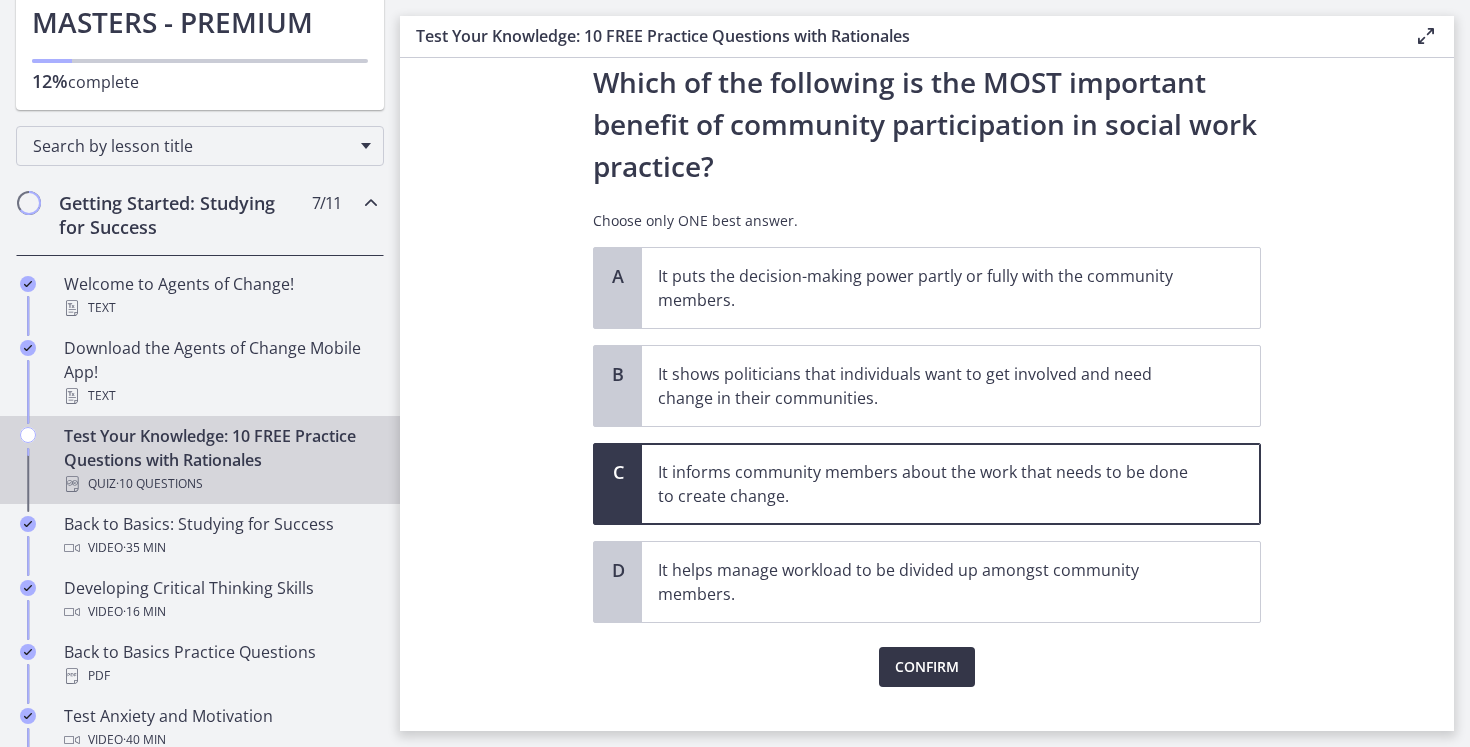 click on "Confirm" at bounding box center (927, 667) 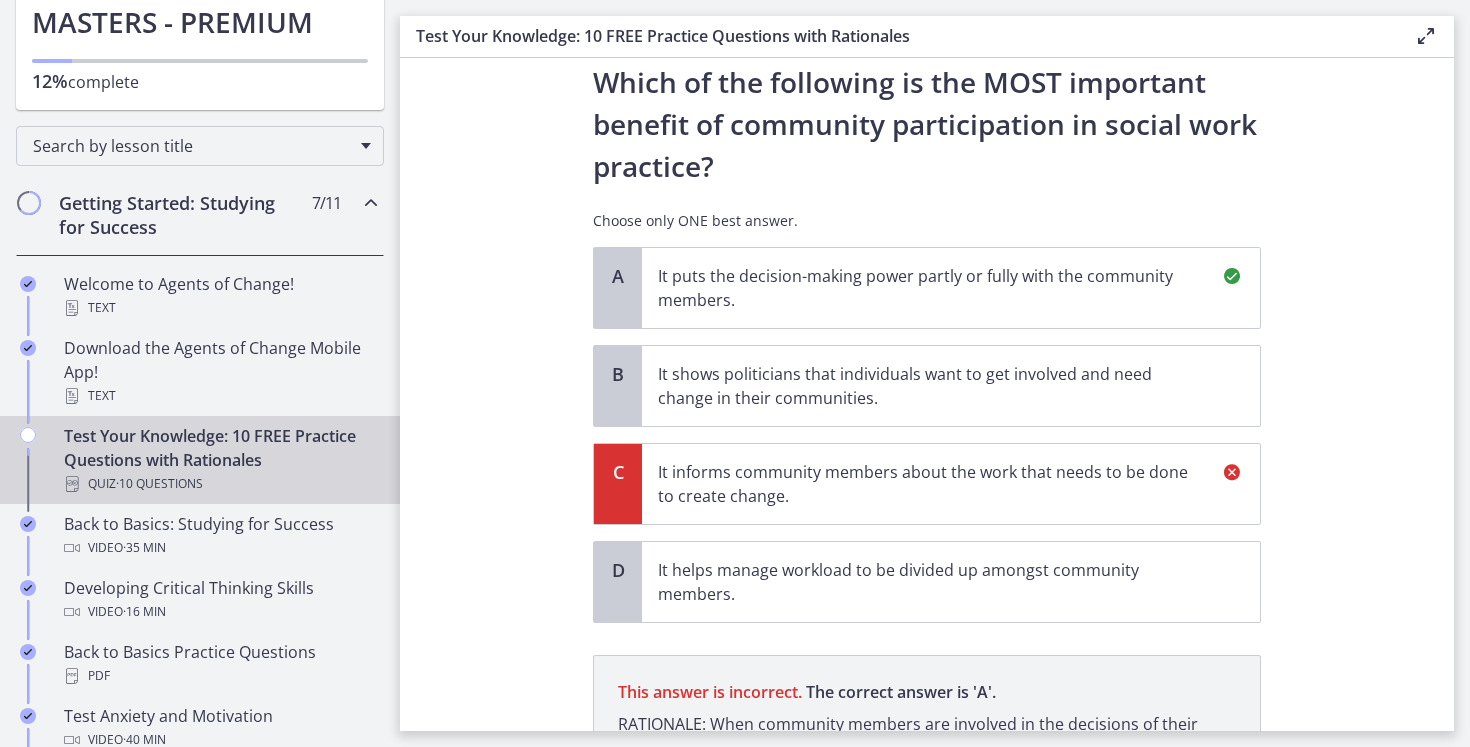 scroll, scrollTop: 307, scrollLeft: 0, axis: vertical 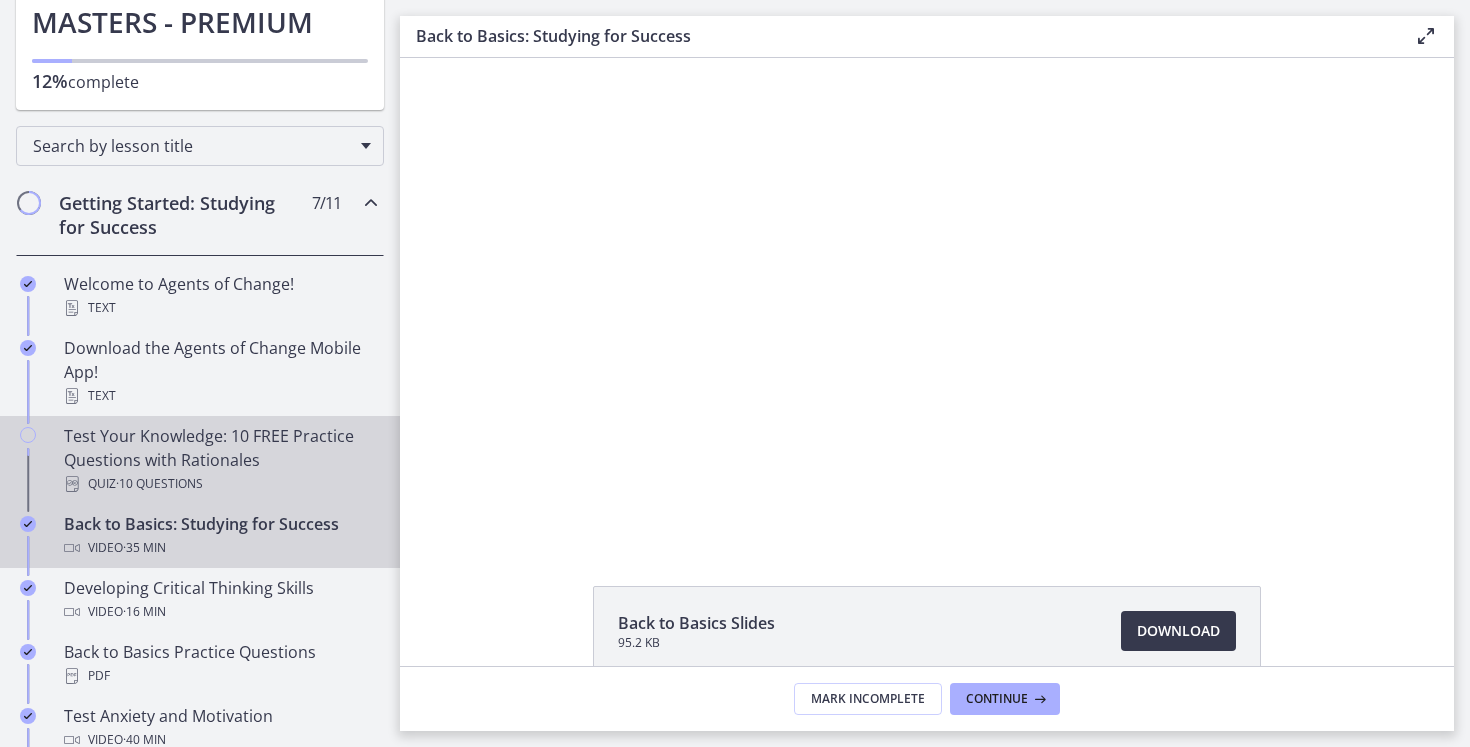 click on "Test Your Knowledge: 10 FREE Practice Questions with Rationales
Quiz
·  10 Questions" at bounding box center (200, 460) 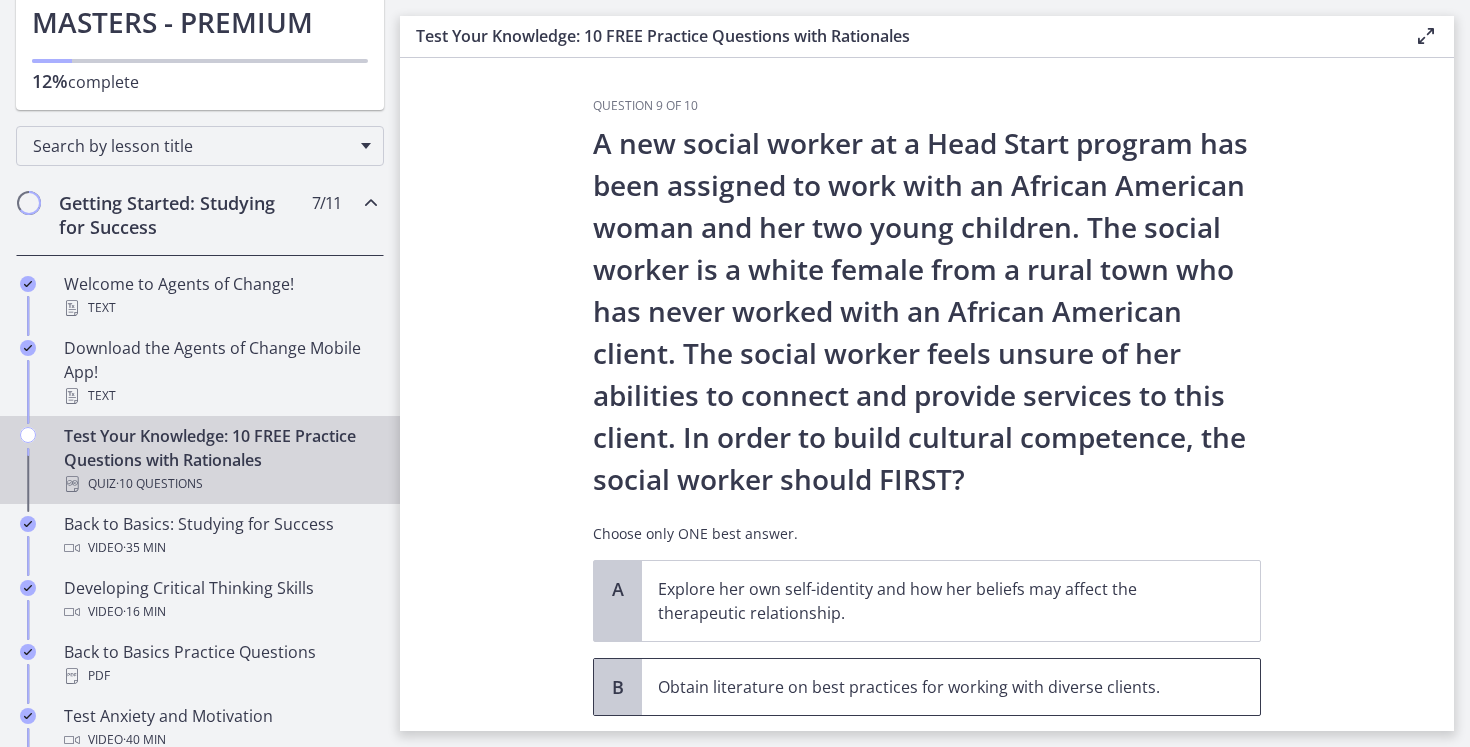 scroll, scrollTop: 6, scrollLeft: 0, axis: vertical 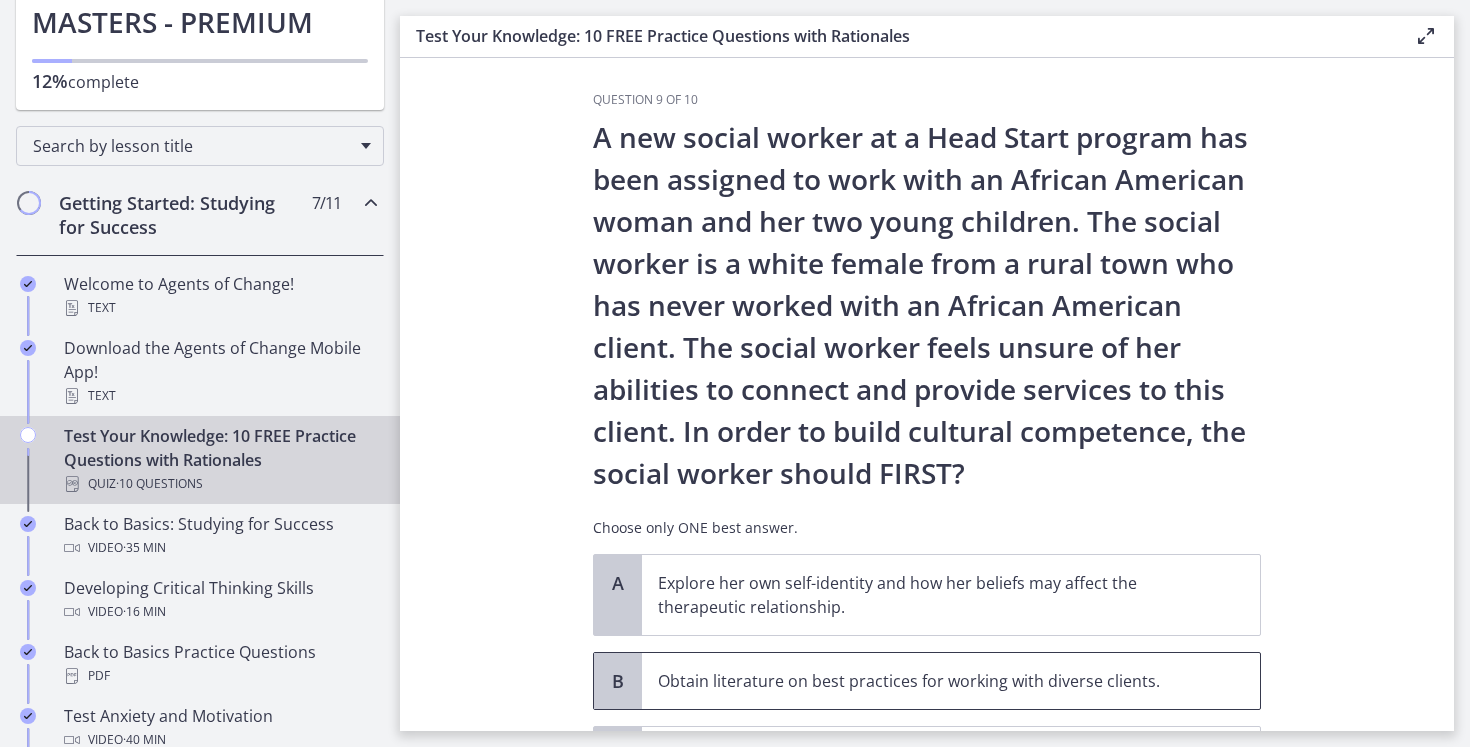 click on "Obtain literature on best practices for working with diverse clients." at bounding box center (931, 681) 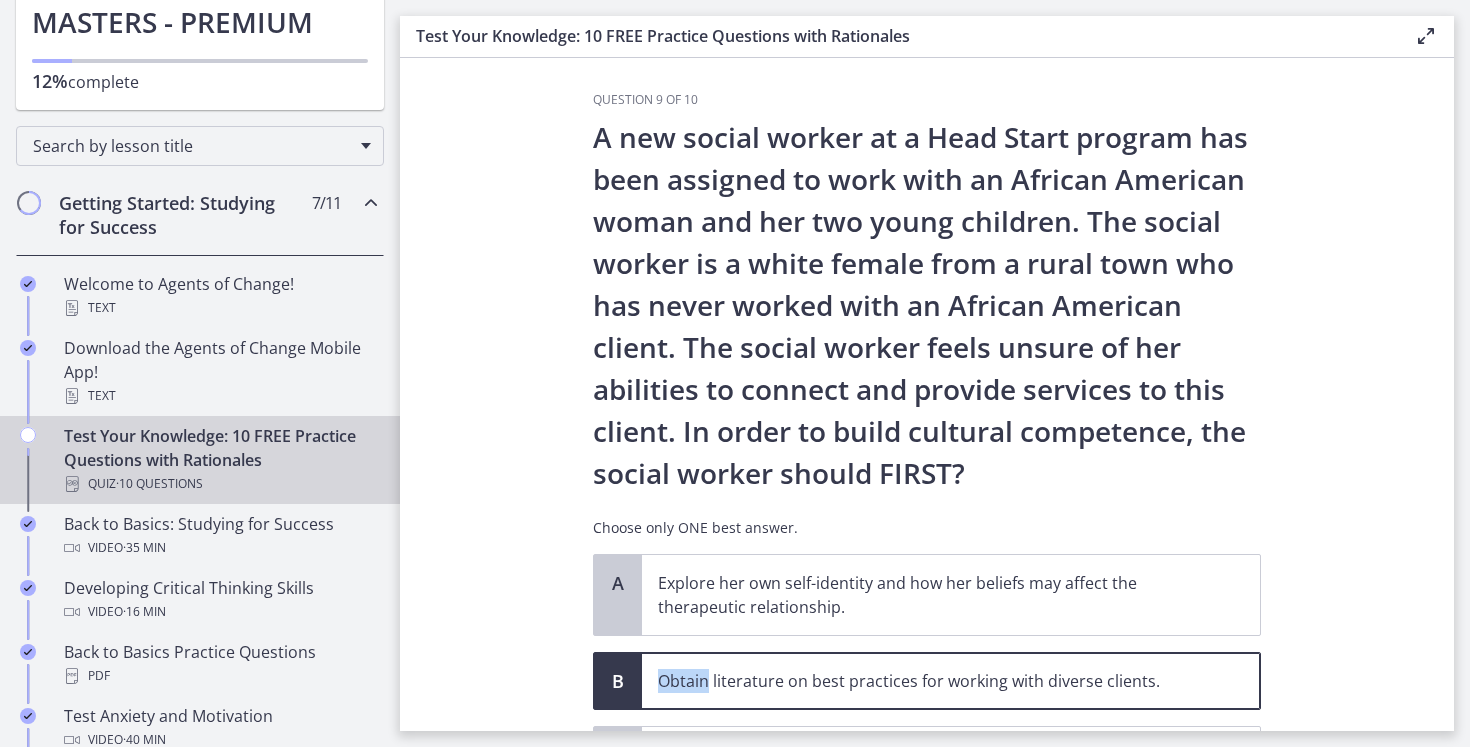 click on "Obtain literature on best practices for working with diverse clients." at bounding box center (931, 681) 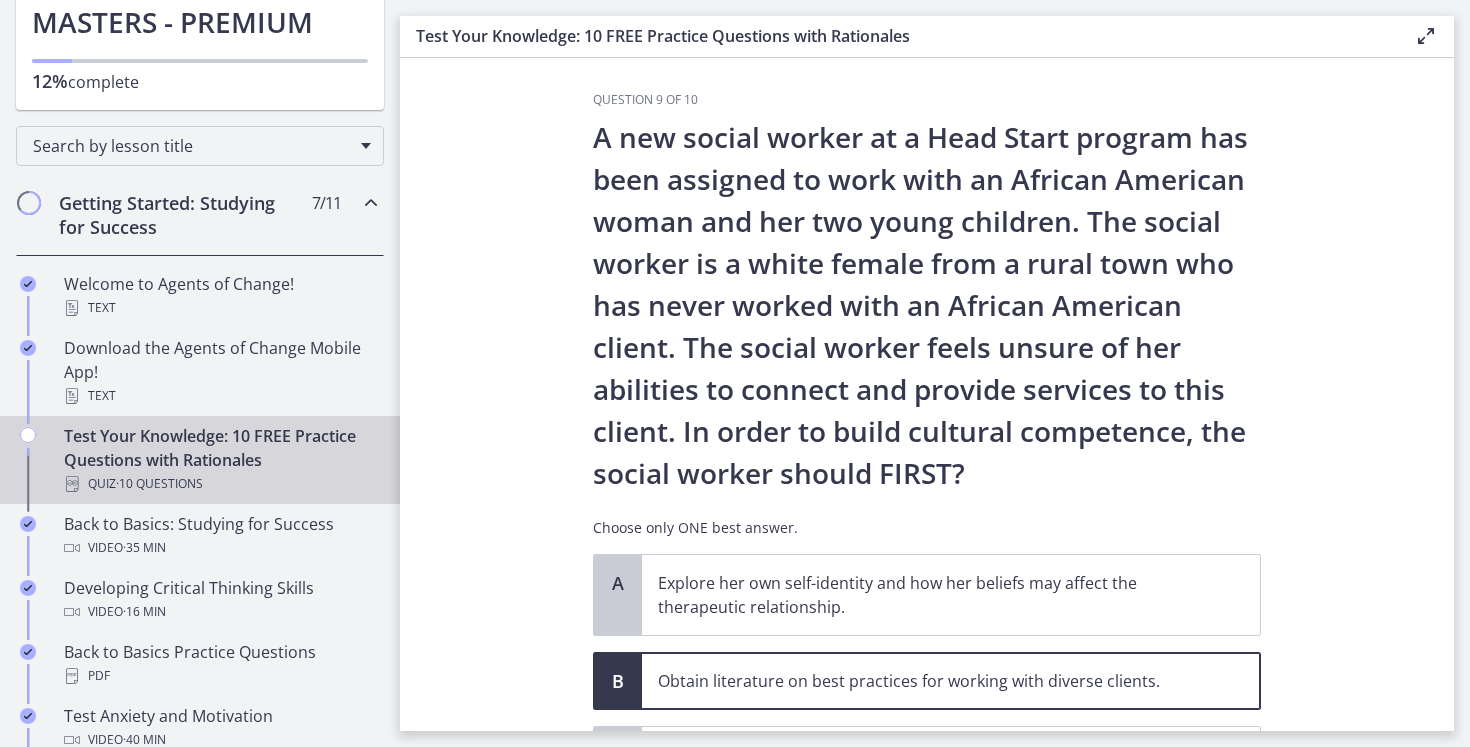 click on "Obtain literature on best practices for working with diverse clients." at bounding box center [931, 681] 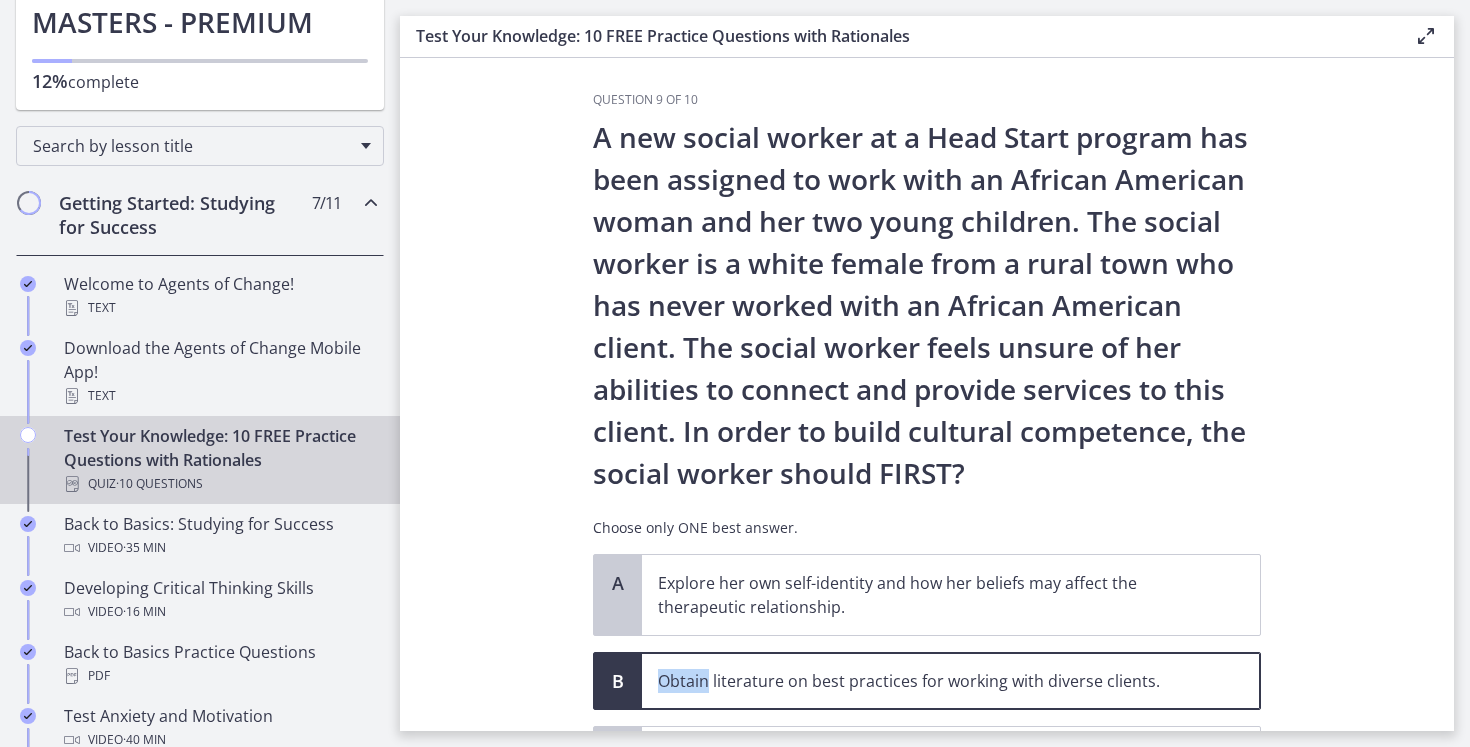 click on "Obtain literature on best practices for working with diverse clients." at bounding box center [931, 681] 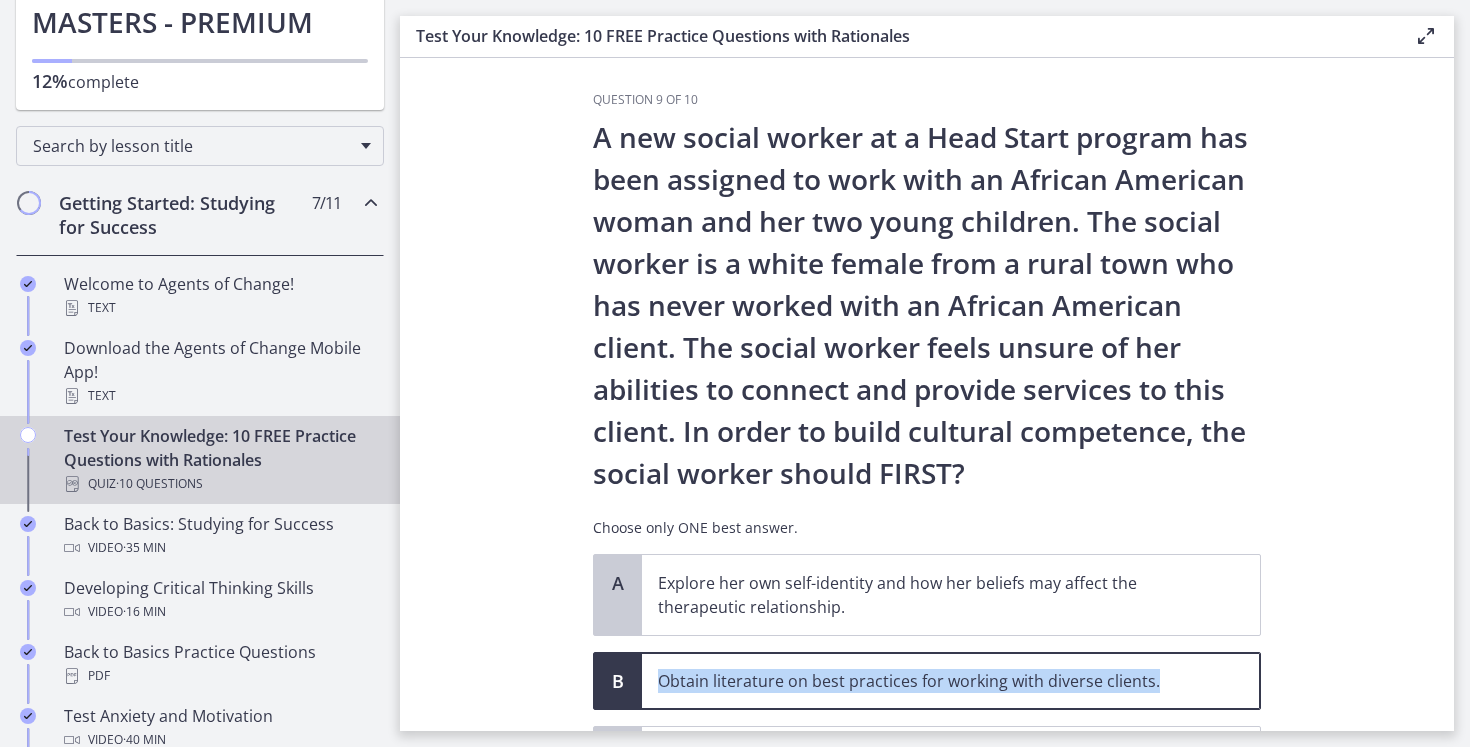 click on "Obtain literature on best practices for working with diverse clients." at bounding box center [931, 681] 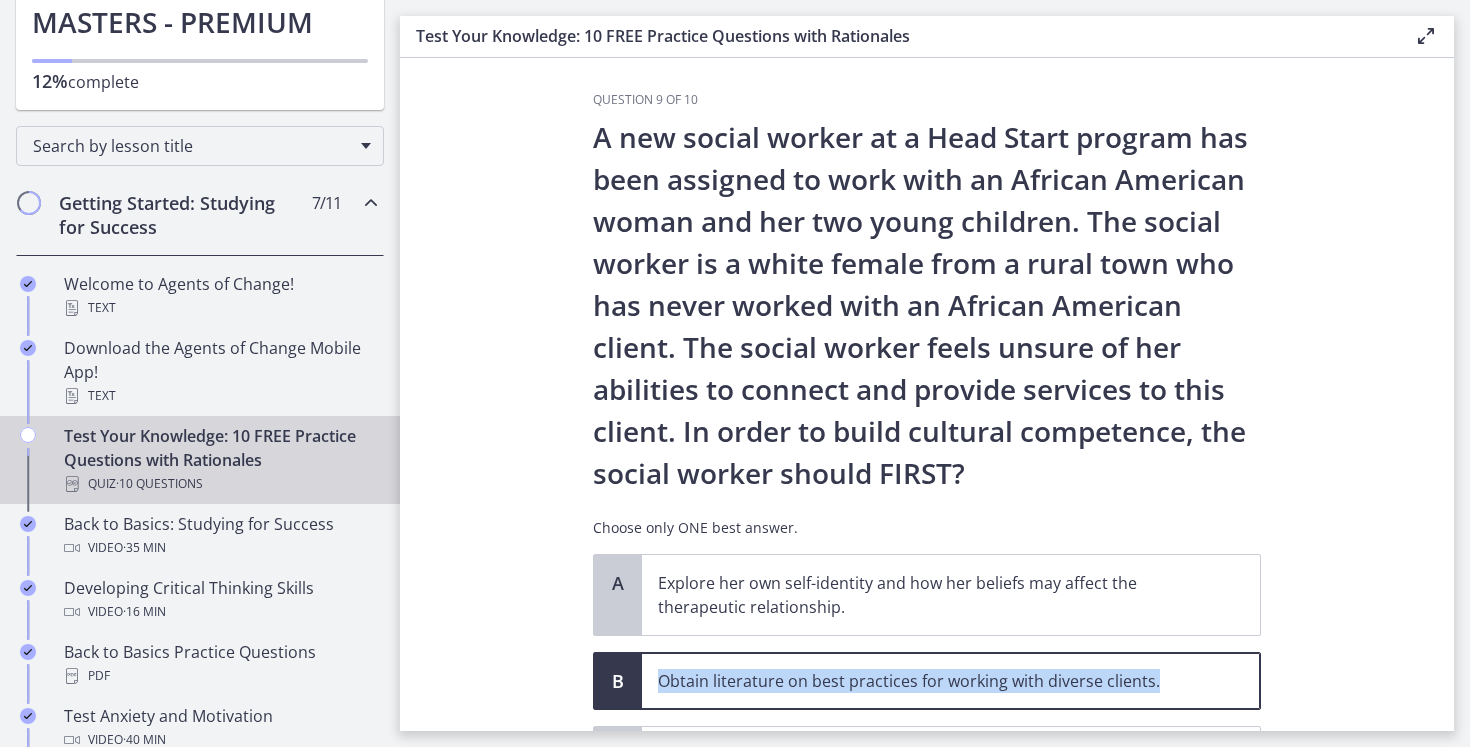 click on "Obtain literature on best practices for working with diverse clients." at bounding box center (931, 681) 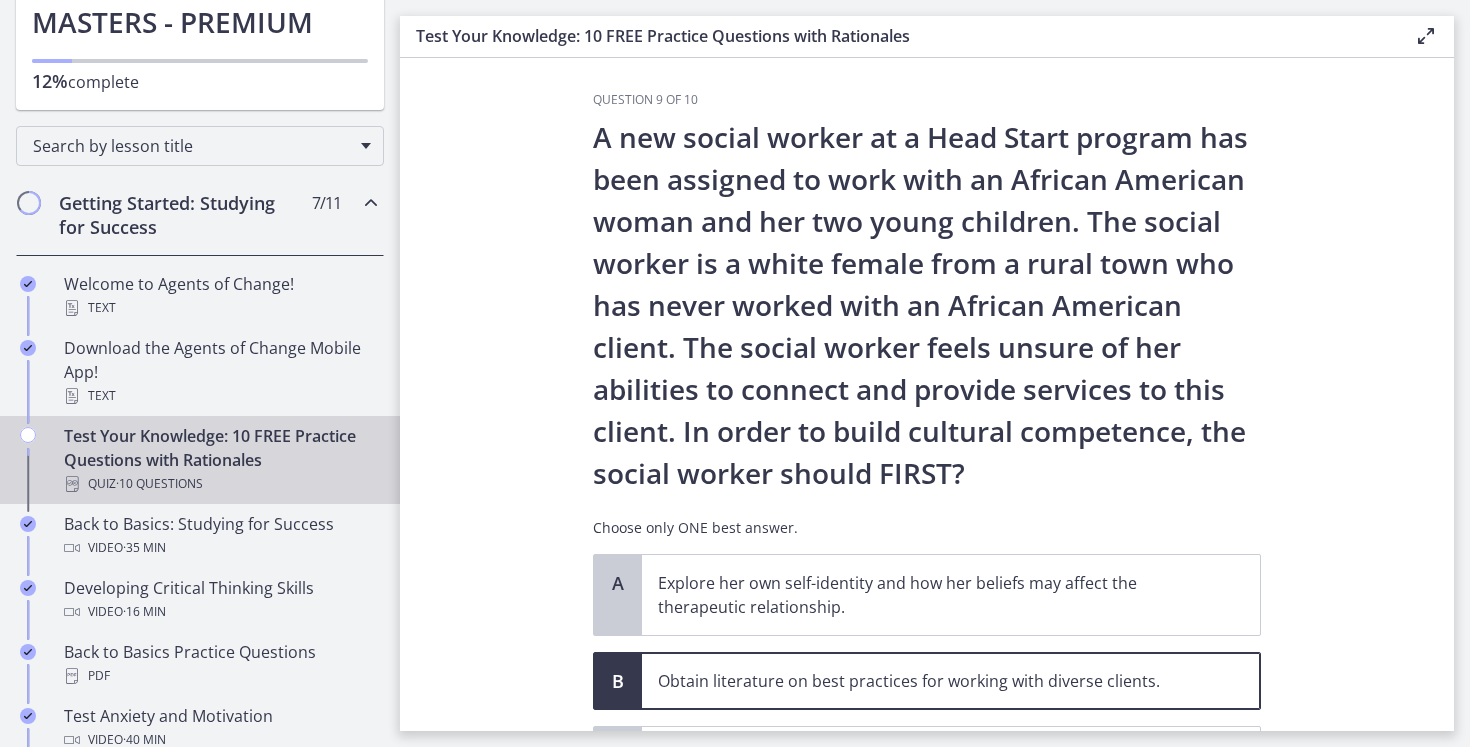 click on "Obtain literature on best practices for working with diverse clients." at bounding box center (931, 681) 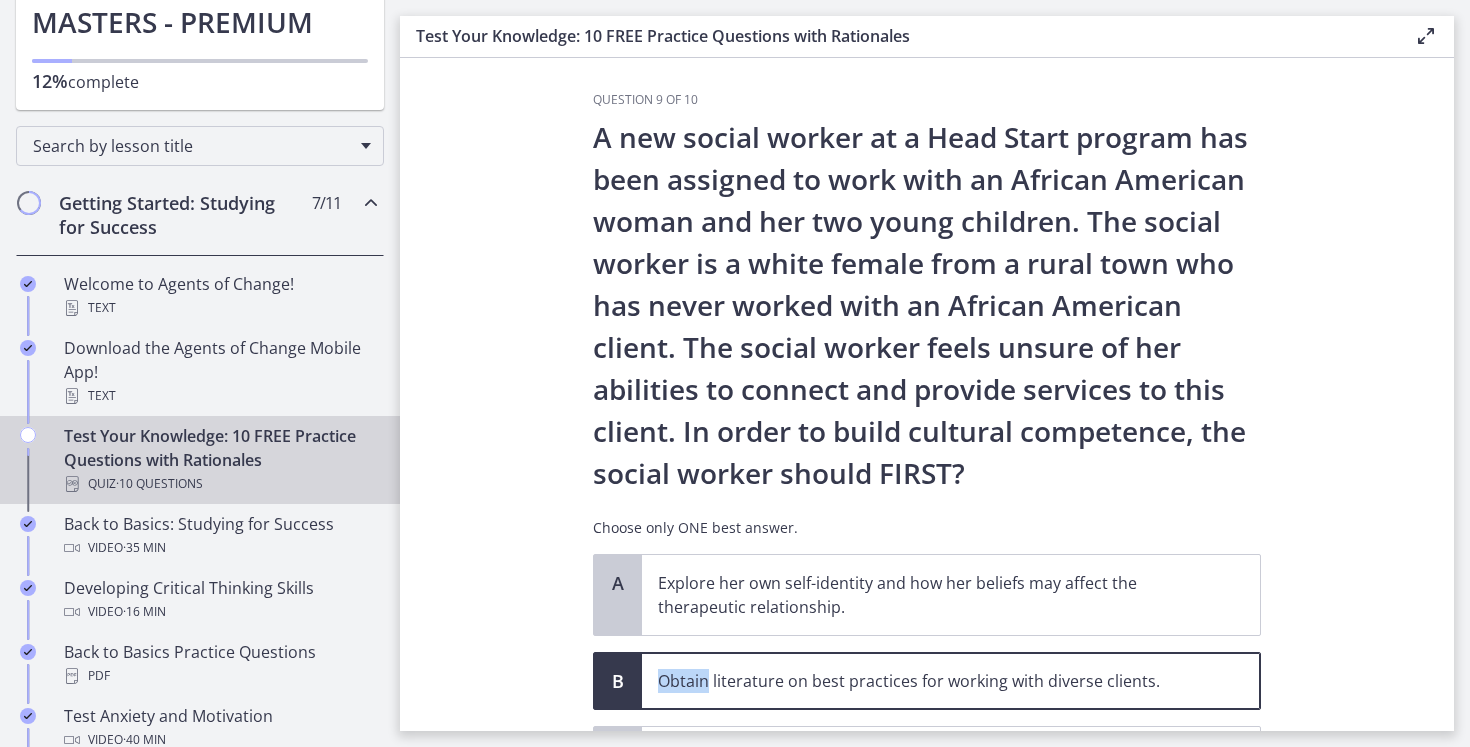 click on "Obtain literature on best practices for working with diverse clients." at bounding box center (931, 681) 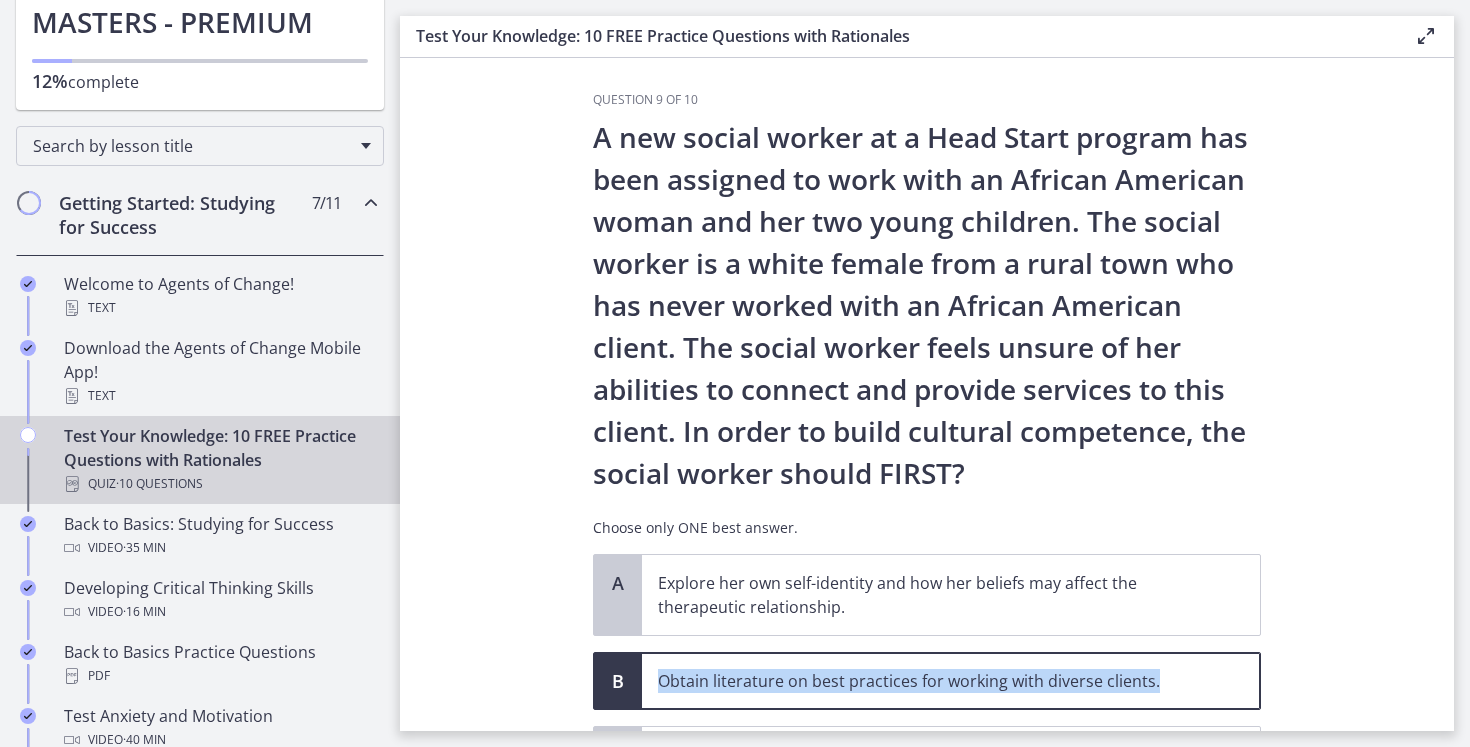 click on "Obtain literature on best practices for working with diverse clients." at bounding box center (931, 681) 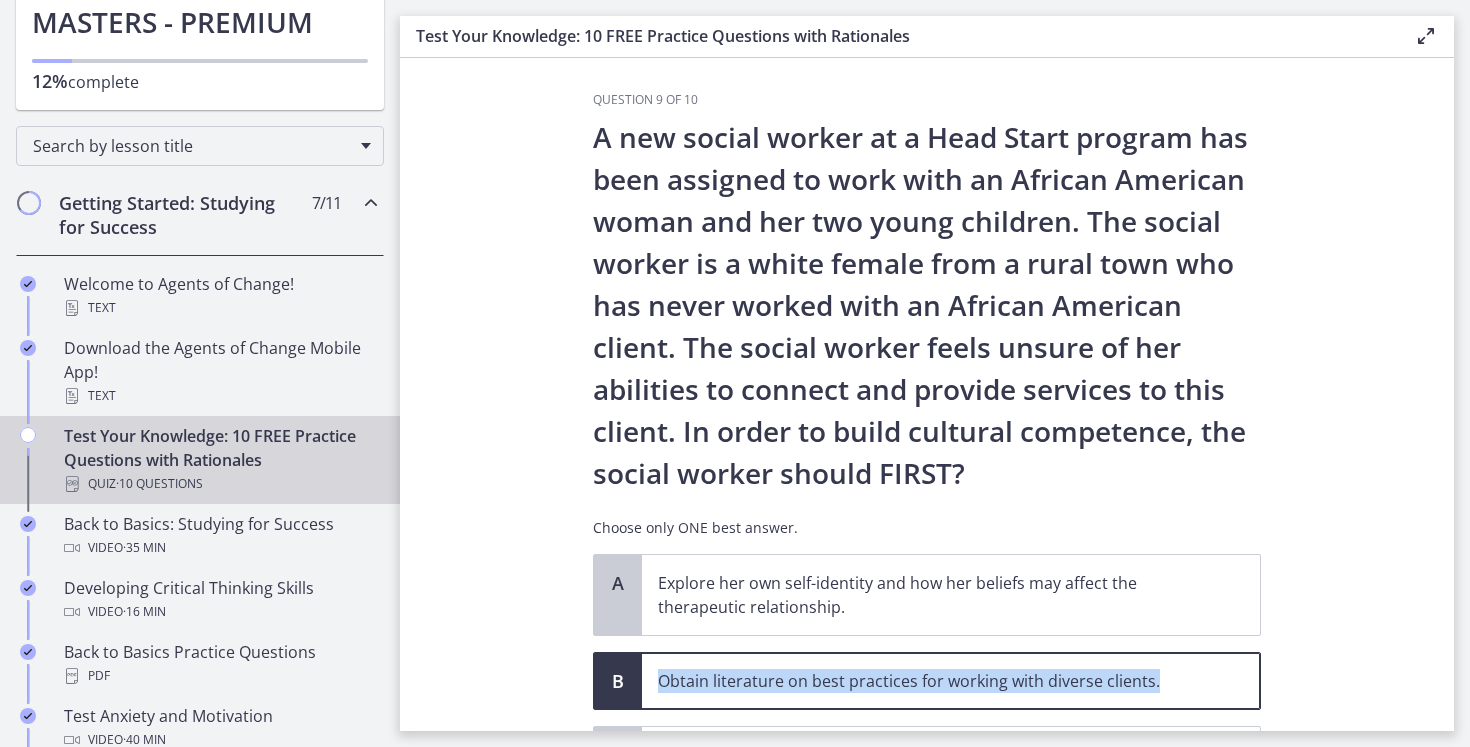 drag, startPoint x: 1221, startPoint y: 659, endPoint x: 1232, endPoint y: 659, distance: 11 